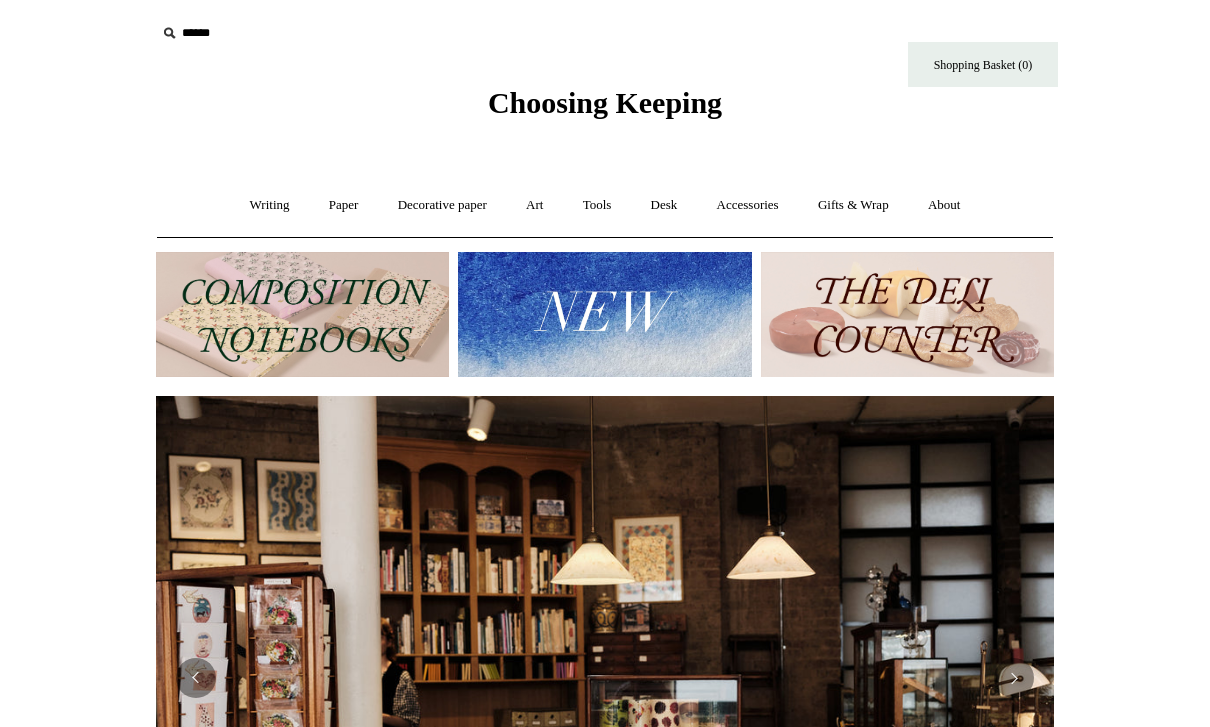 scroll, scrollTop: 0, scrollLeft: 0, axis: both 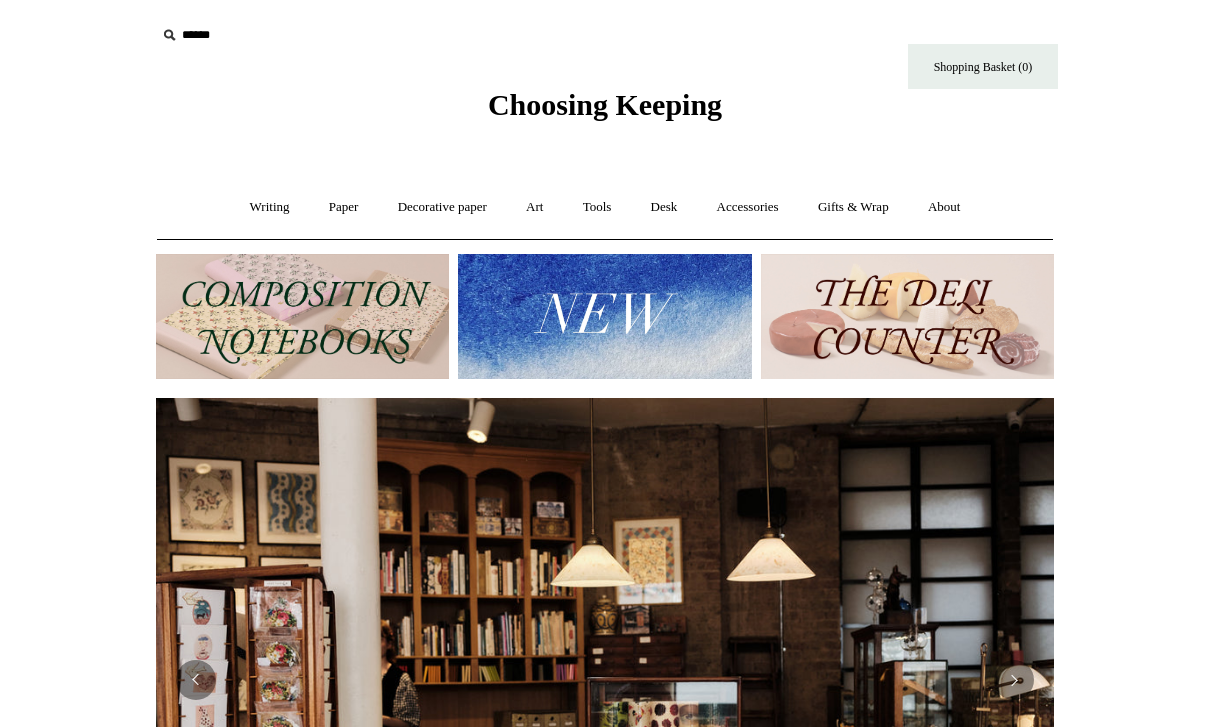 click on "Writing +" at bounding box center (270, 207) 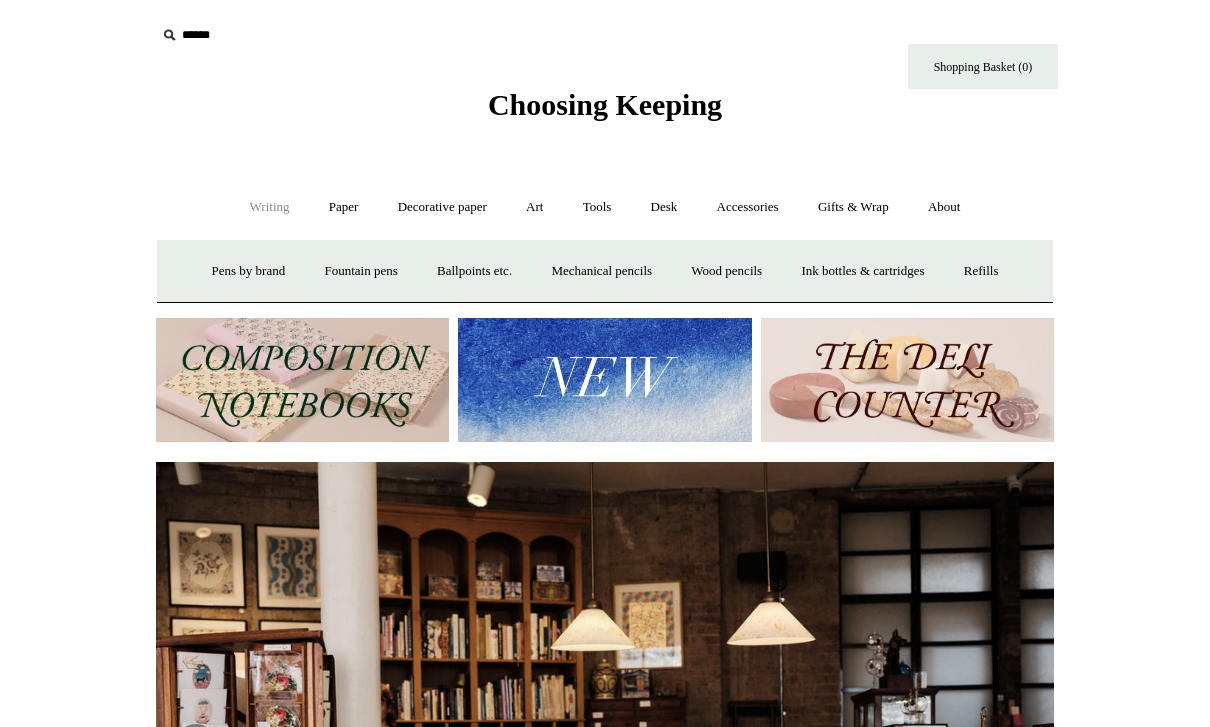 click on "Pens by brand +" at bounding box center (249, 271) 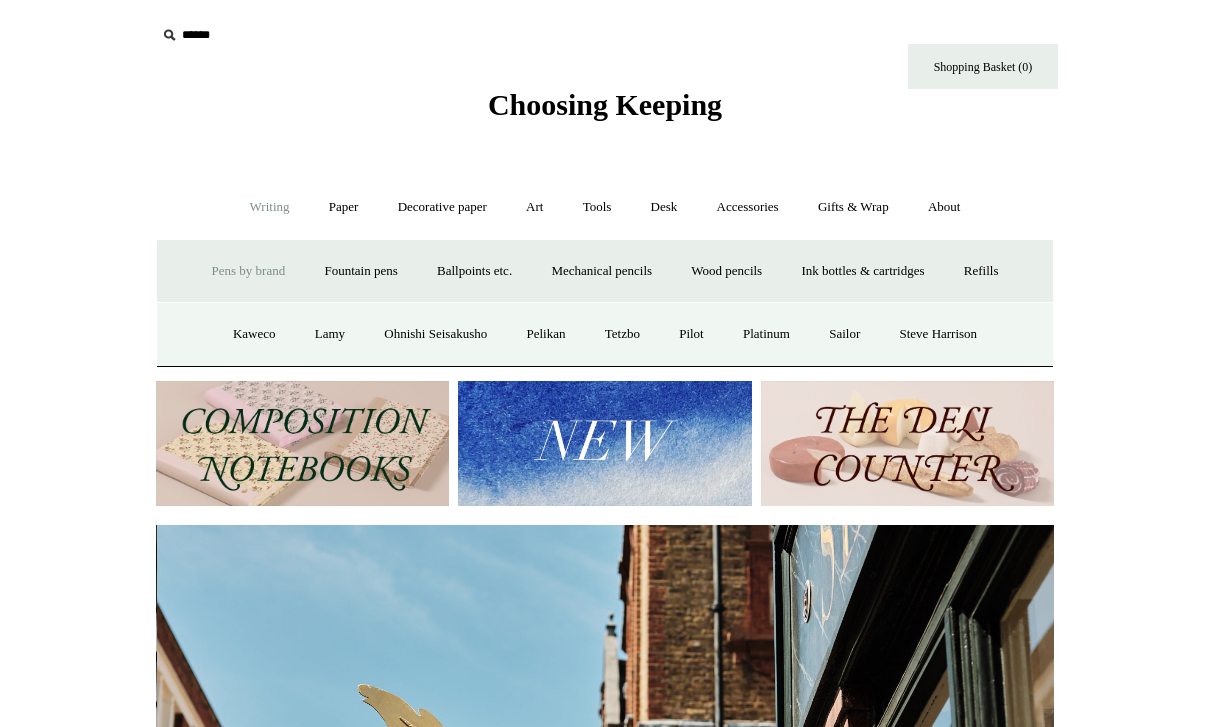 scroll, scrollTop: 0, scrollLeft: 898, axis: horizontal 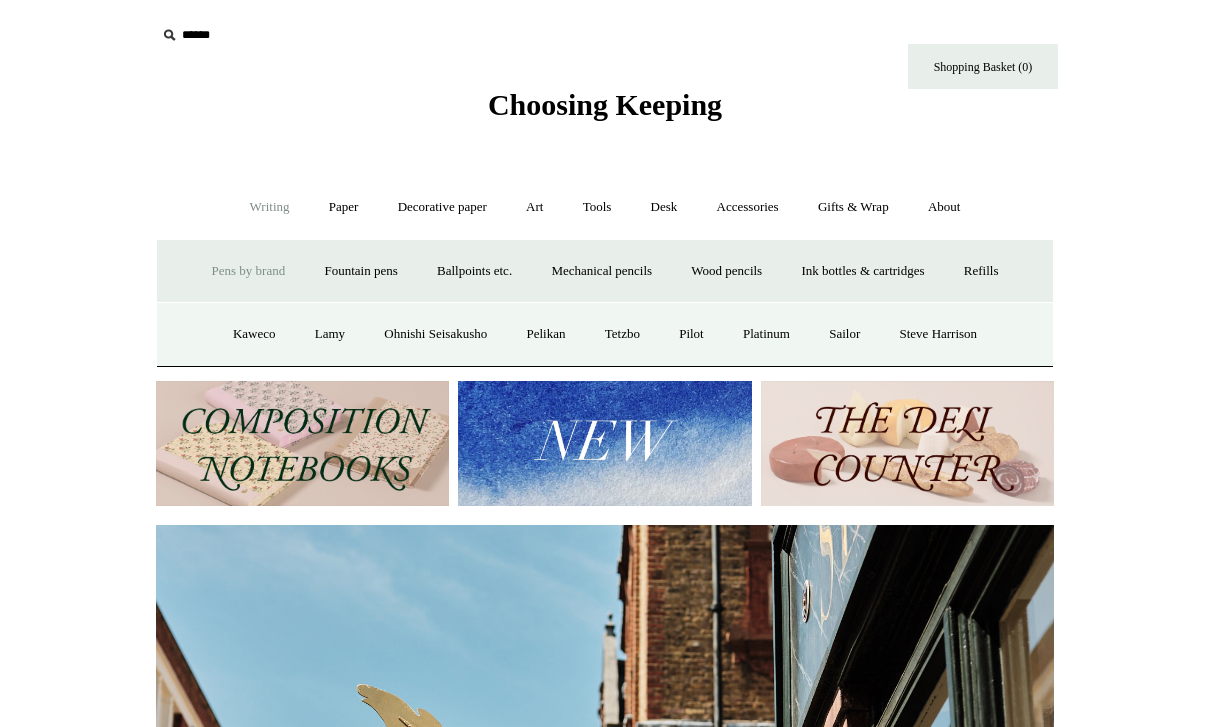 click on "Kaweco" at bounding box center (254, 334) 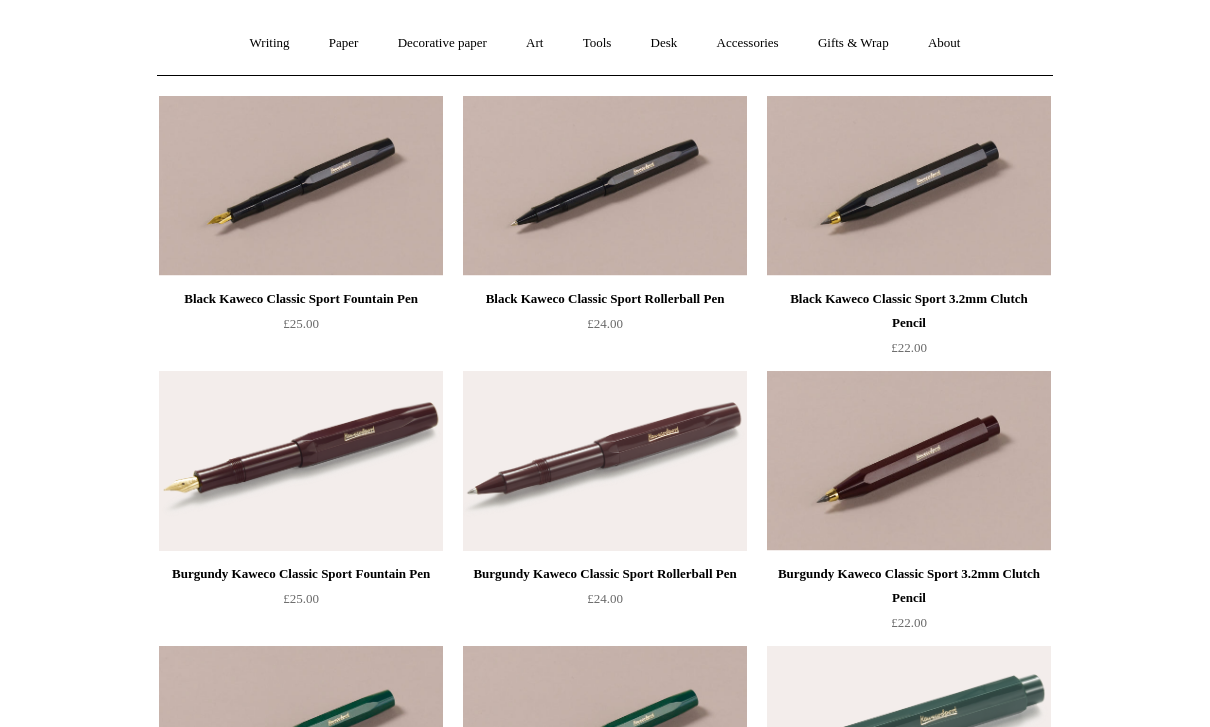scroll, scrollTop: 0, scrollLeft: 0, axis: both 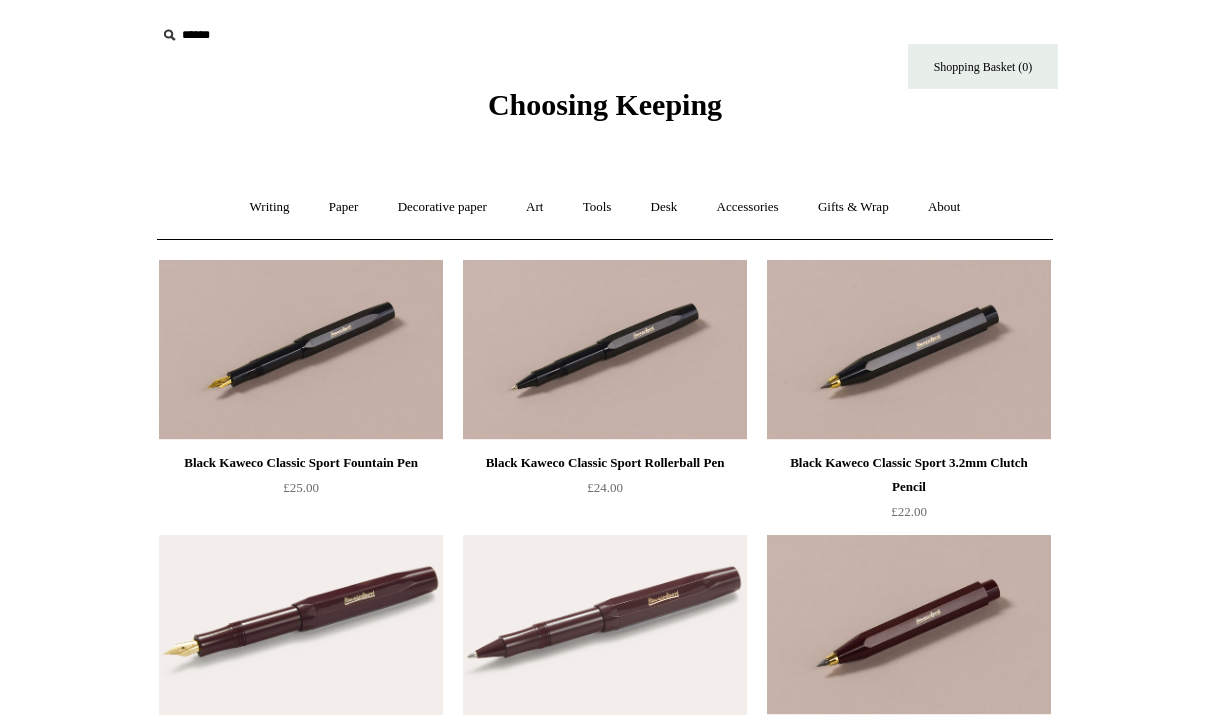 click on "Writing +" at bounding box center [270, 207] 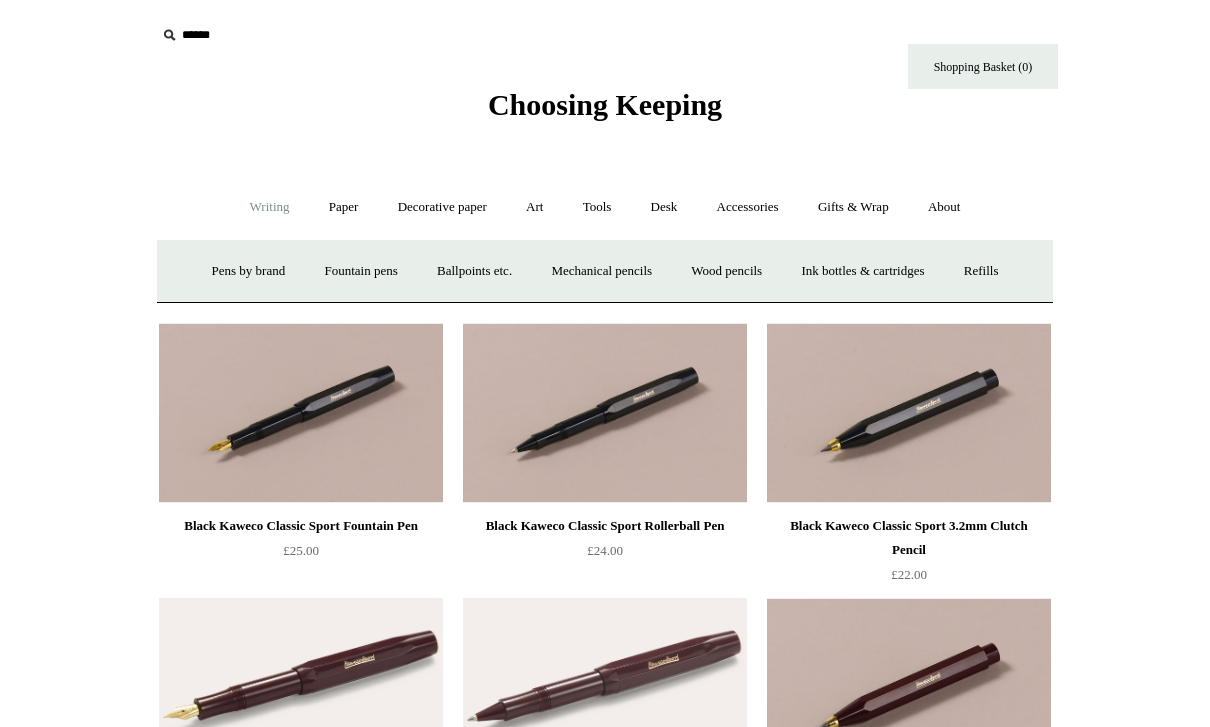 click on "Writing -" at bounding box center [270, 207] 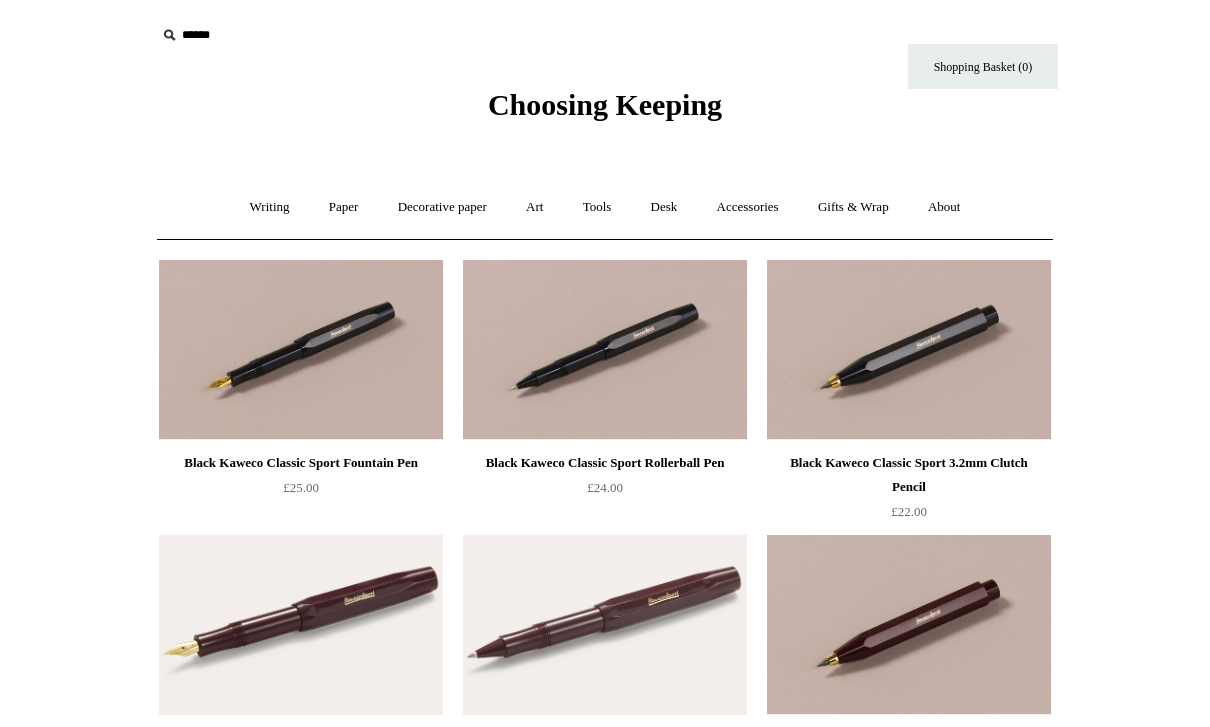 click on "Writing +" at bounding box center (270, 207) 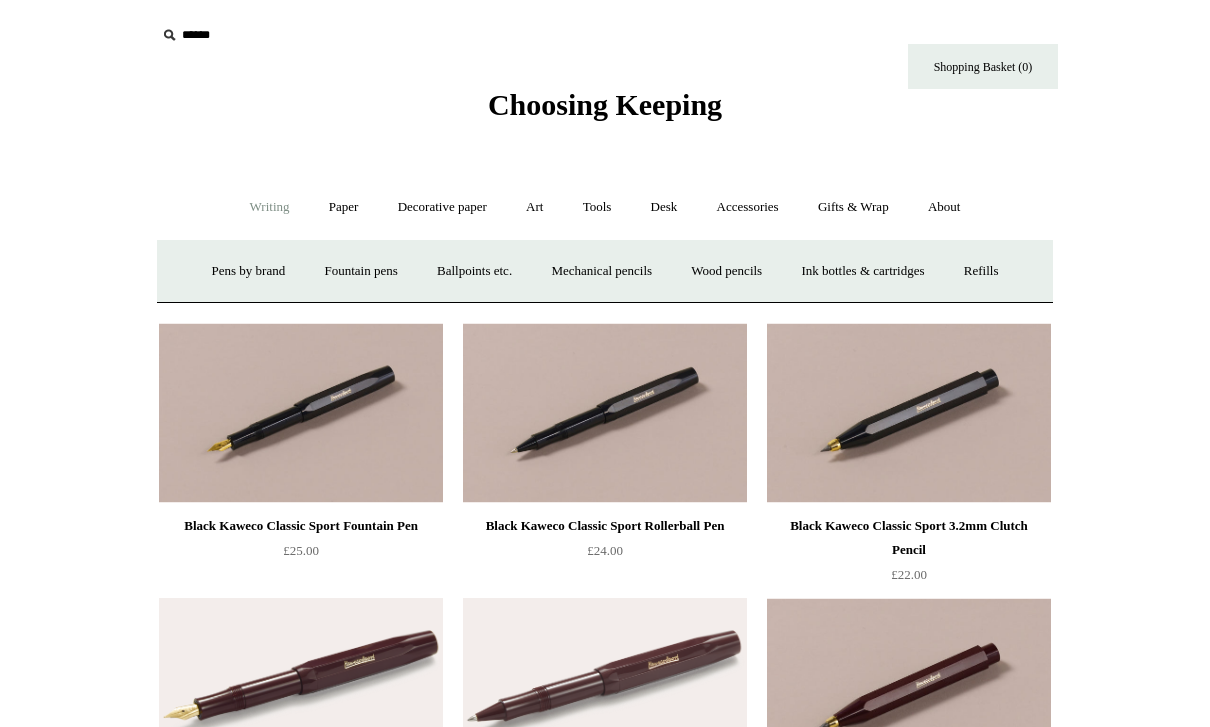 click on "Fountain pens +" at bounding box center [360, 271] 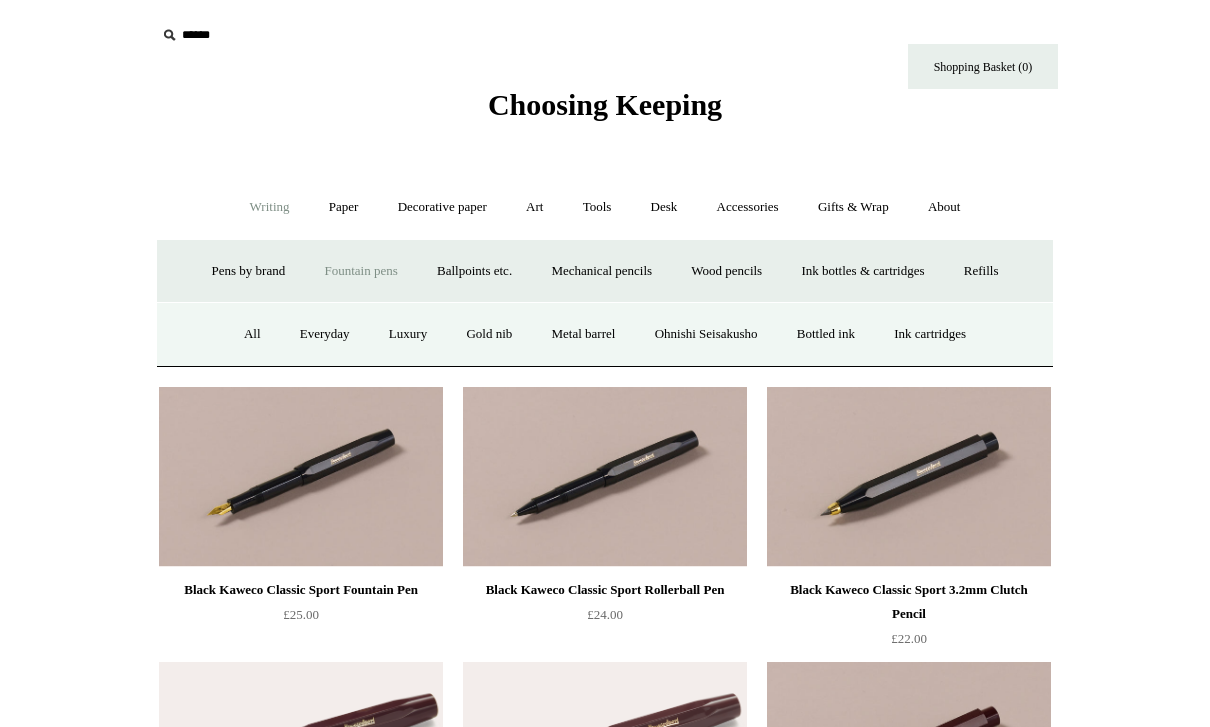 click on "All" at bounding box center [252, 334] 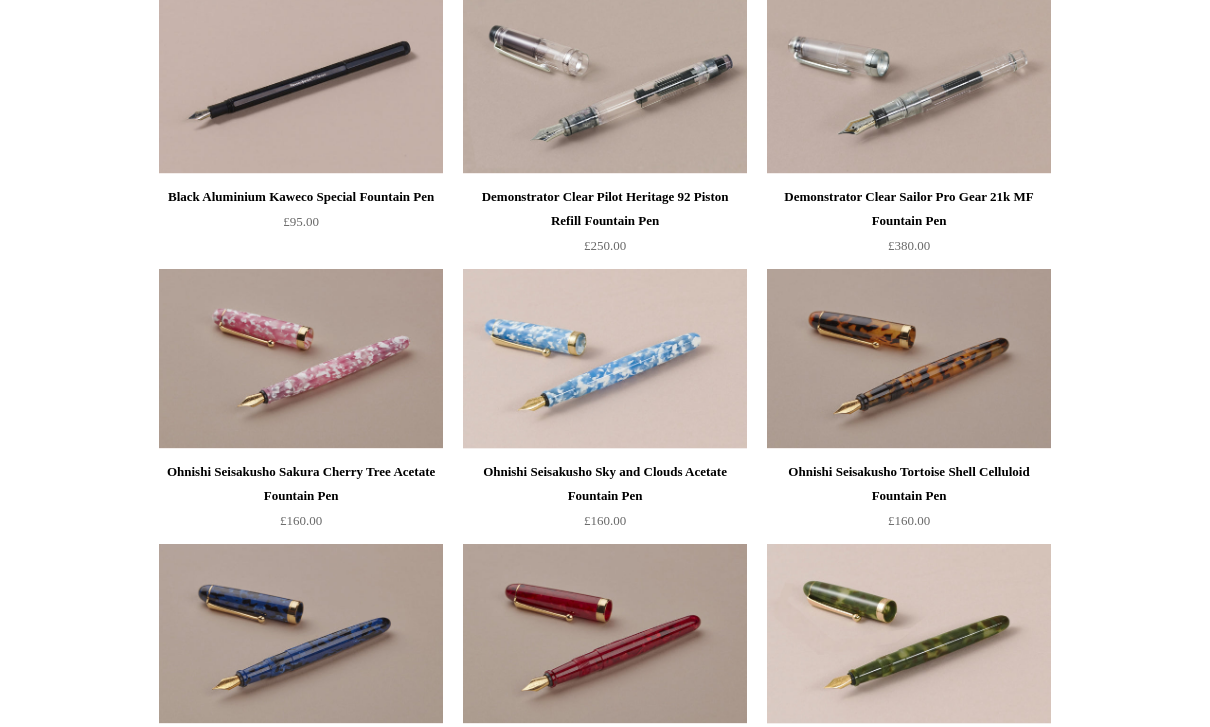 scroll, scrollTop: 3833, scrollLeft: 0, axis: vertical 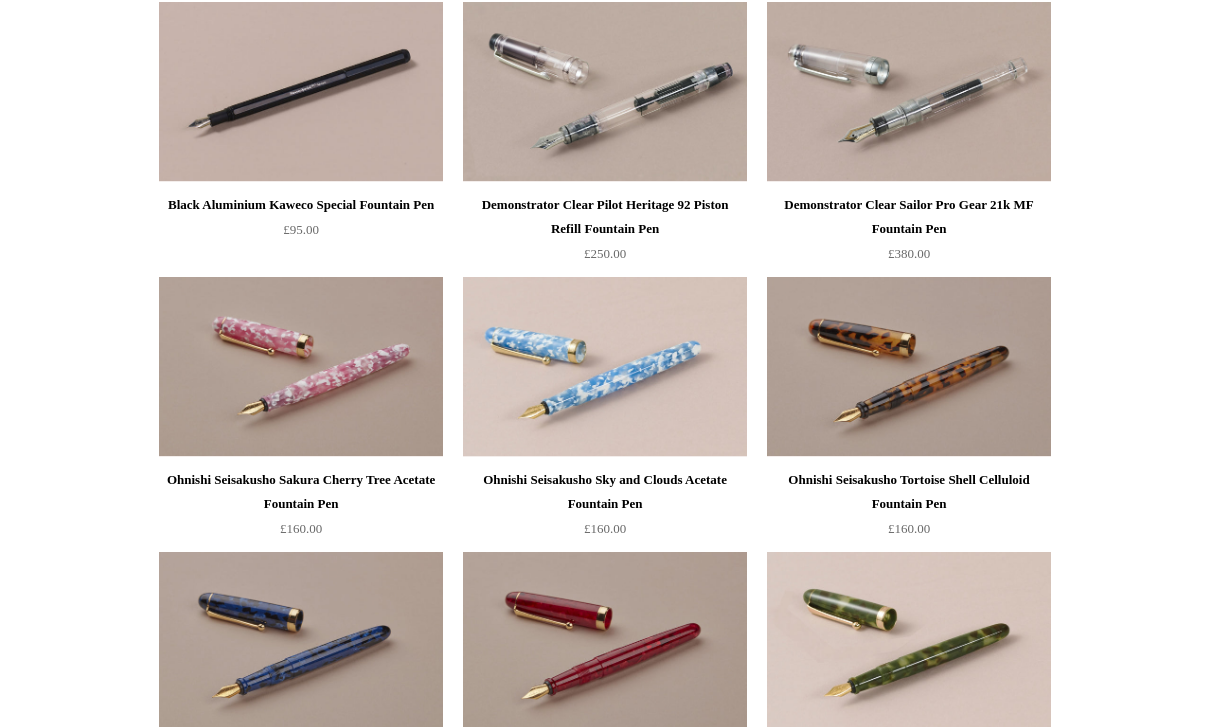 click at bounding box center [909, 367] 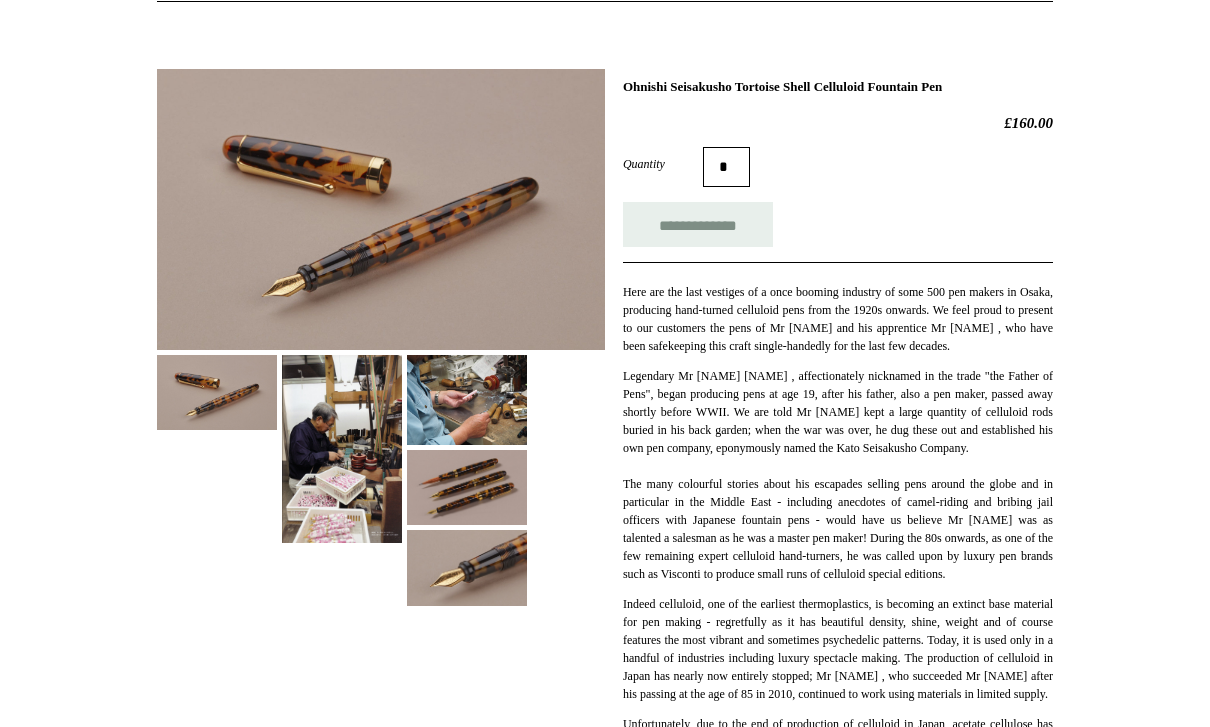 scroll, scrollTop: 238, scrollLeft: 0, axis: vertical 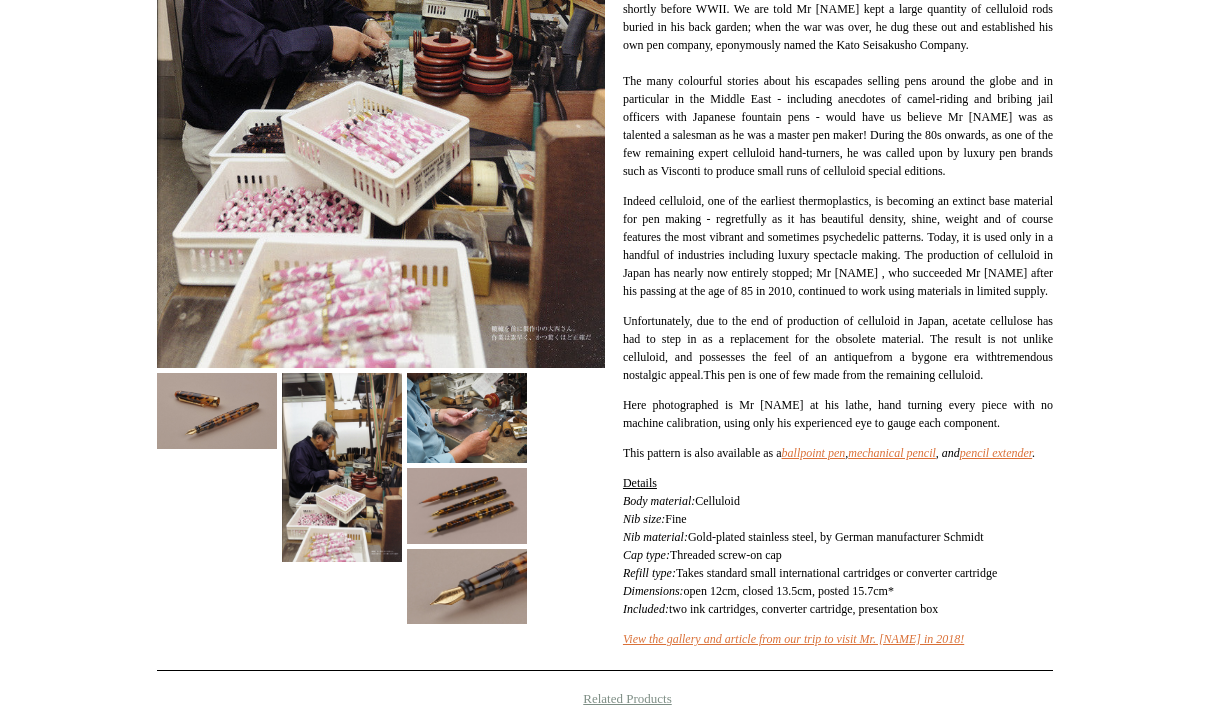 click at bounding box center (467, 419) 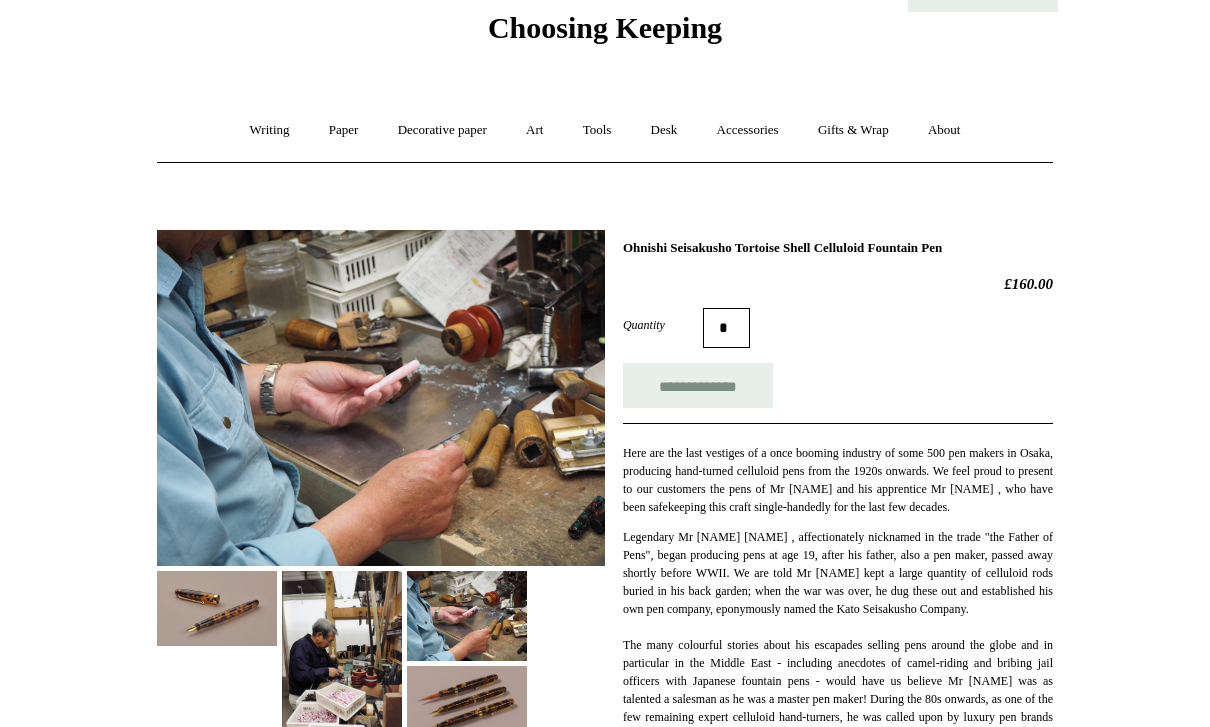 click on "Writing +" at bounding box center [270, 131] 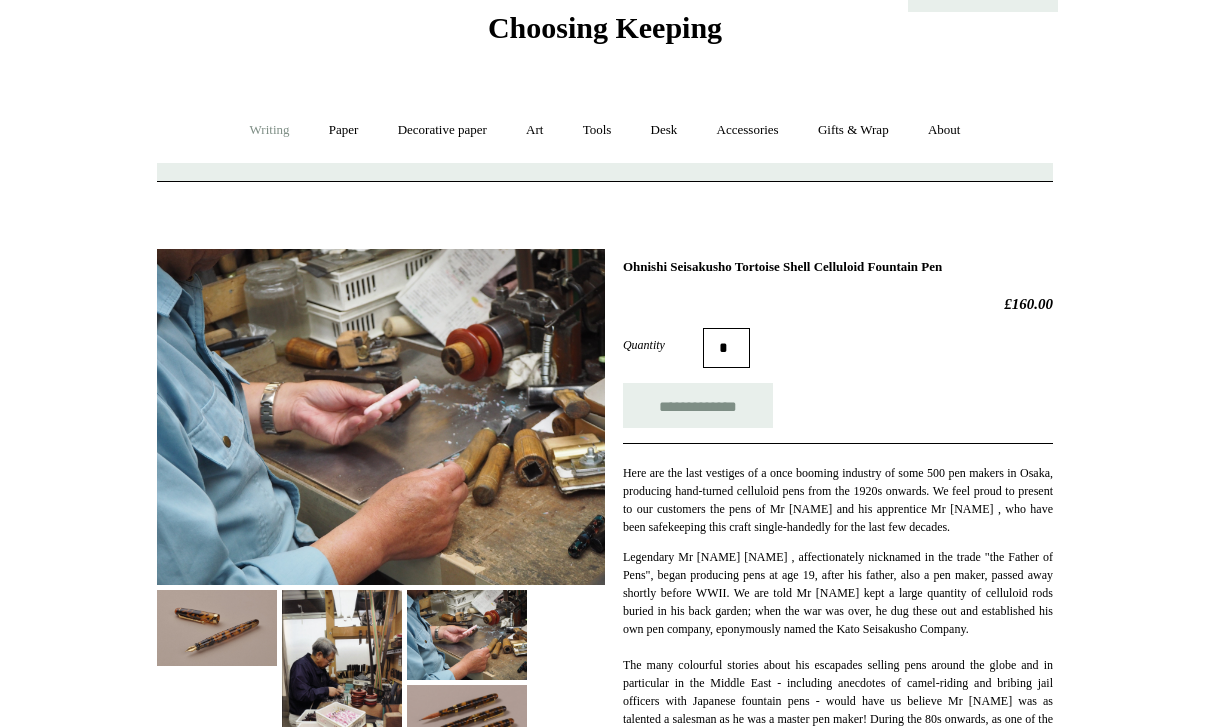 scroll, scrollTop: 77, scrollLeft: 0, axis: vertical 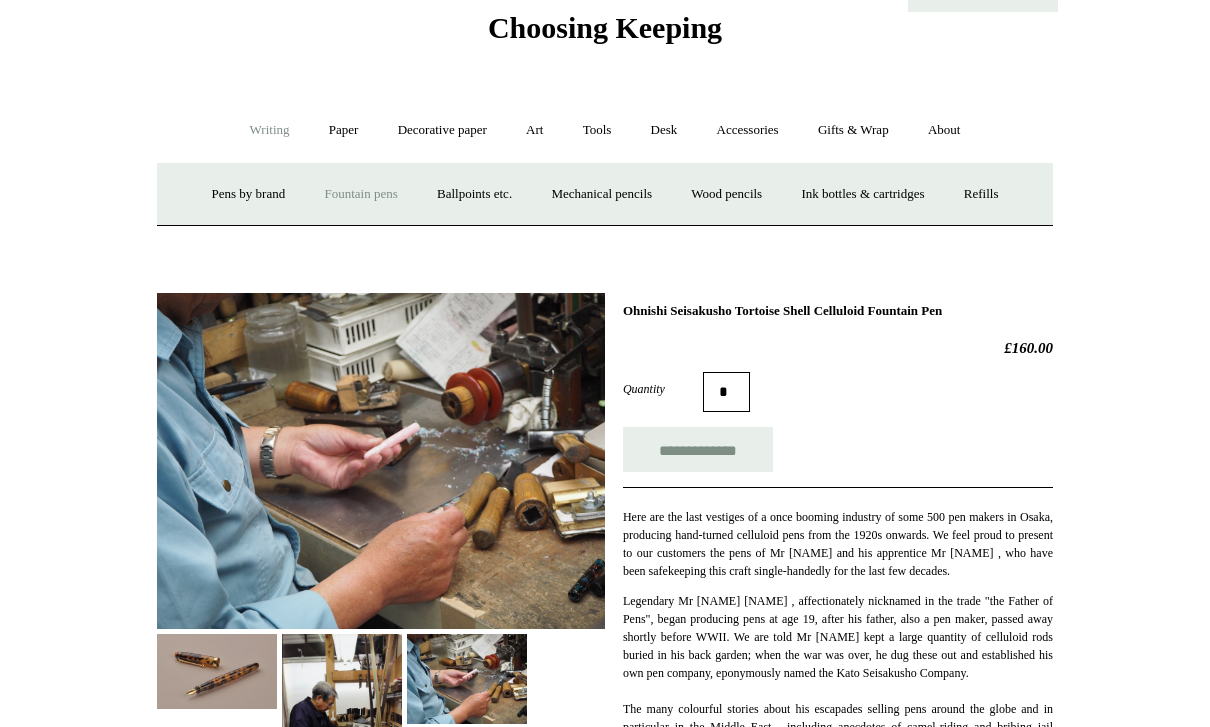 click on "Ballpoints etc. +" at bounding box center [474, 194] 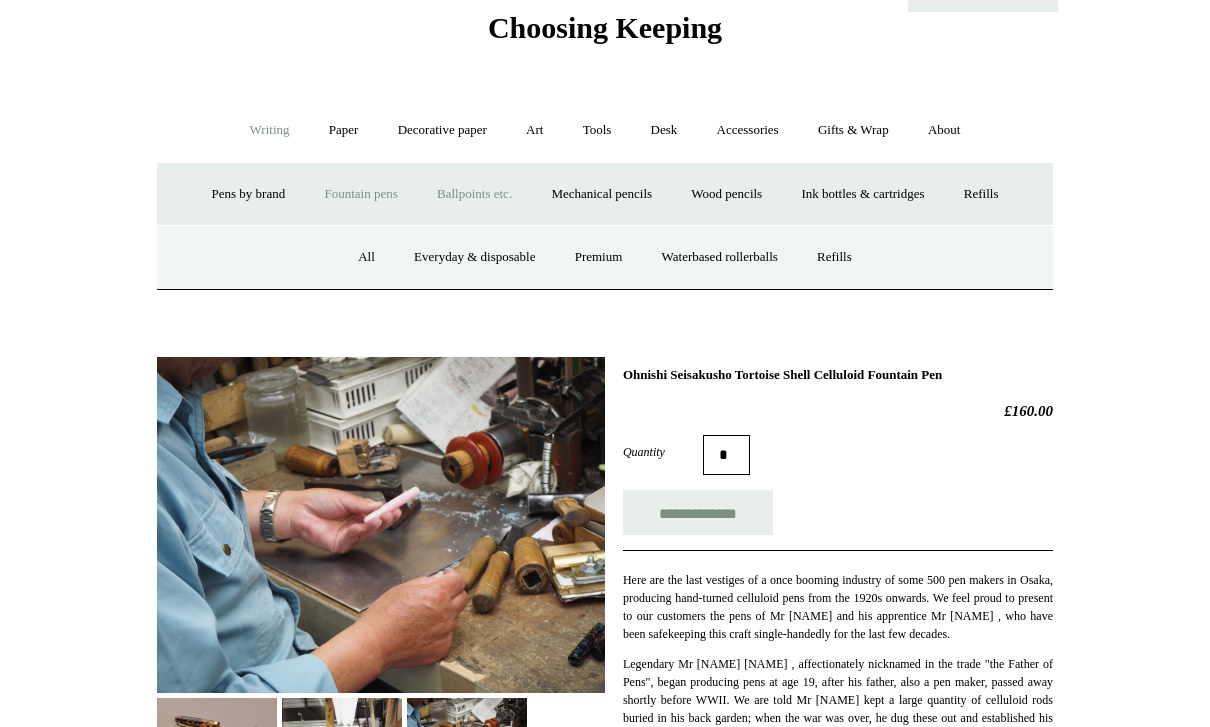 click on "All" at bounding box center [366, 257] 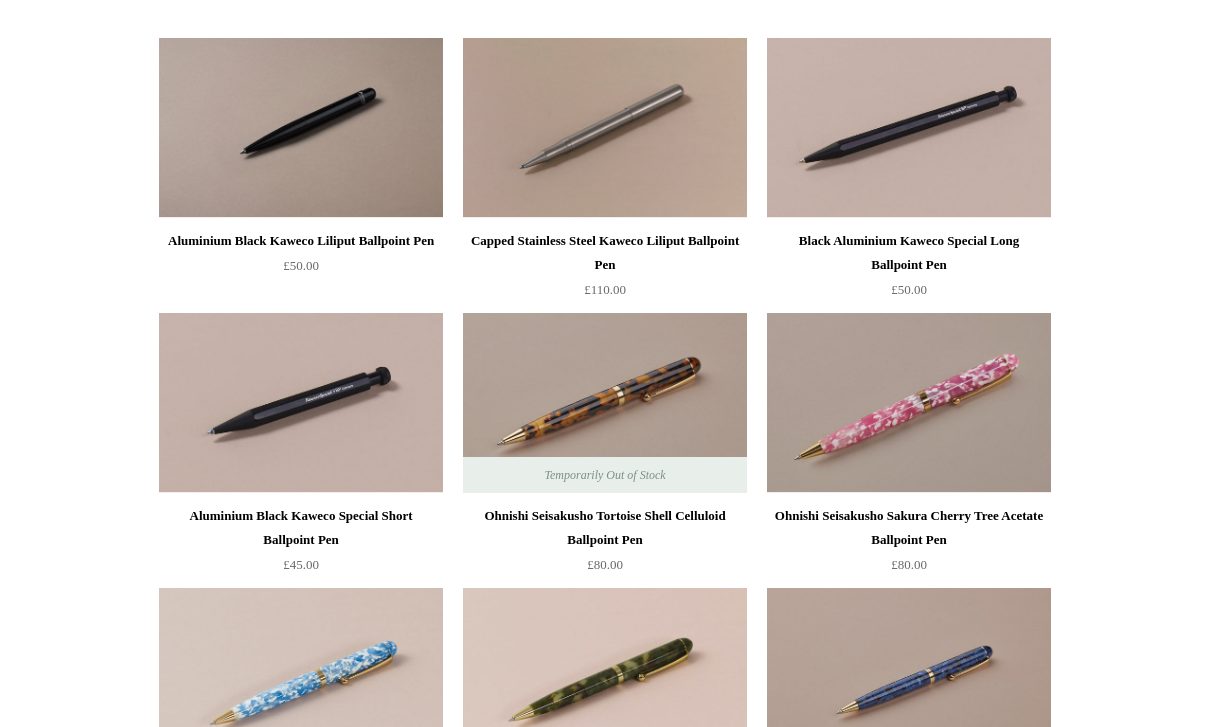 scroll, scrollTop: 4348, scrollLeft: 0, axis: vertical 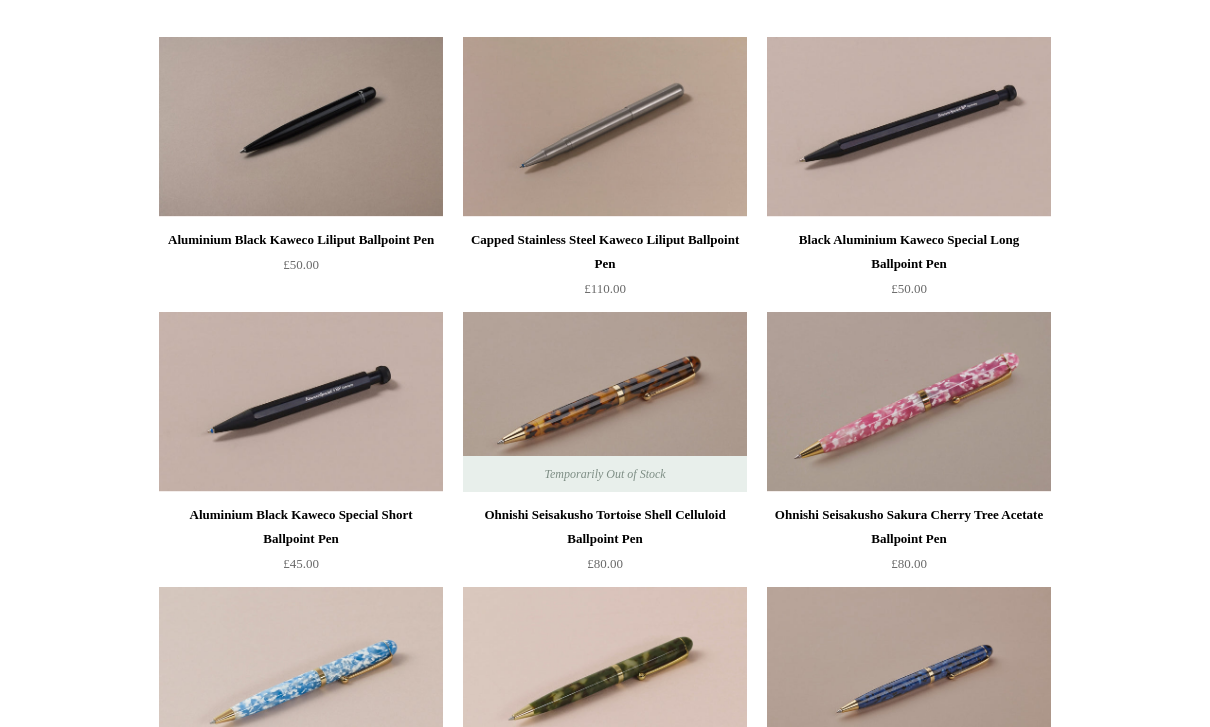 click at bounding box center (605, 402) 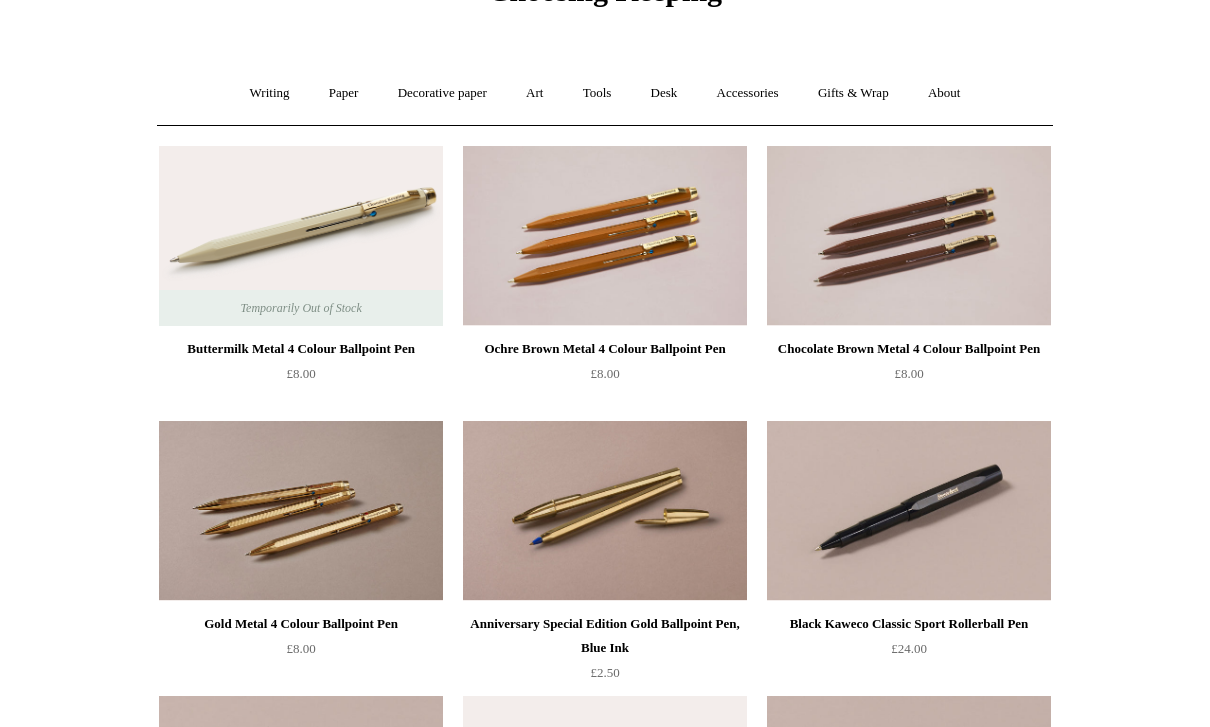 scroll, scrollTop: 0, scrollLeft: 0, axis: both 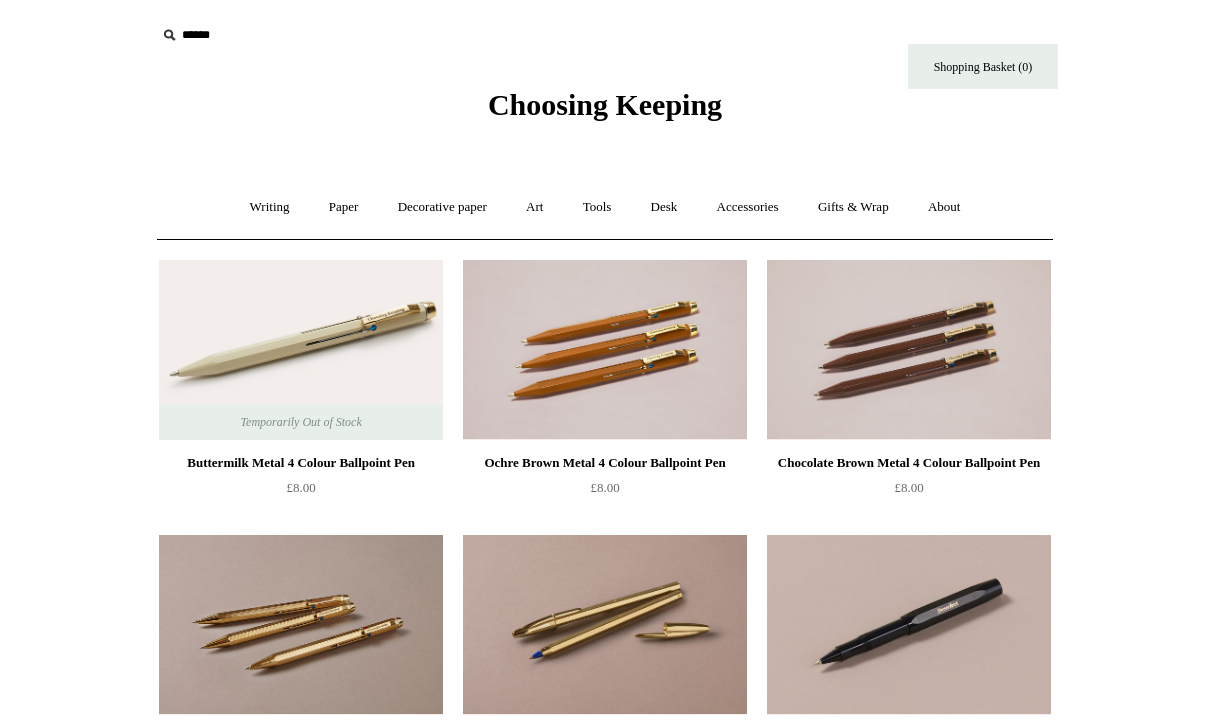 click on "Writing +" at bounding box center [270, 207] 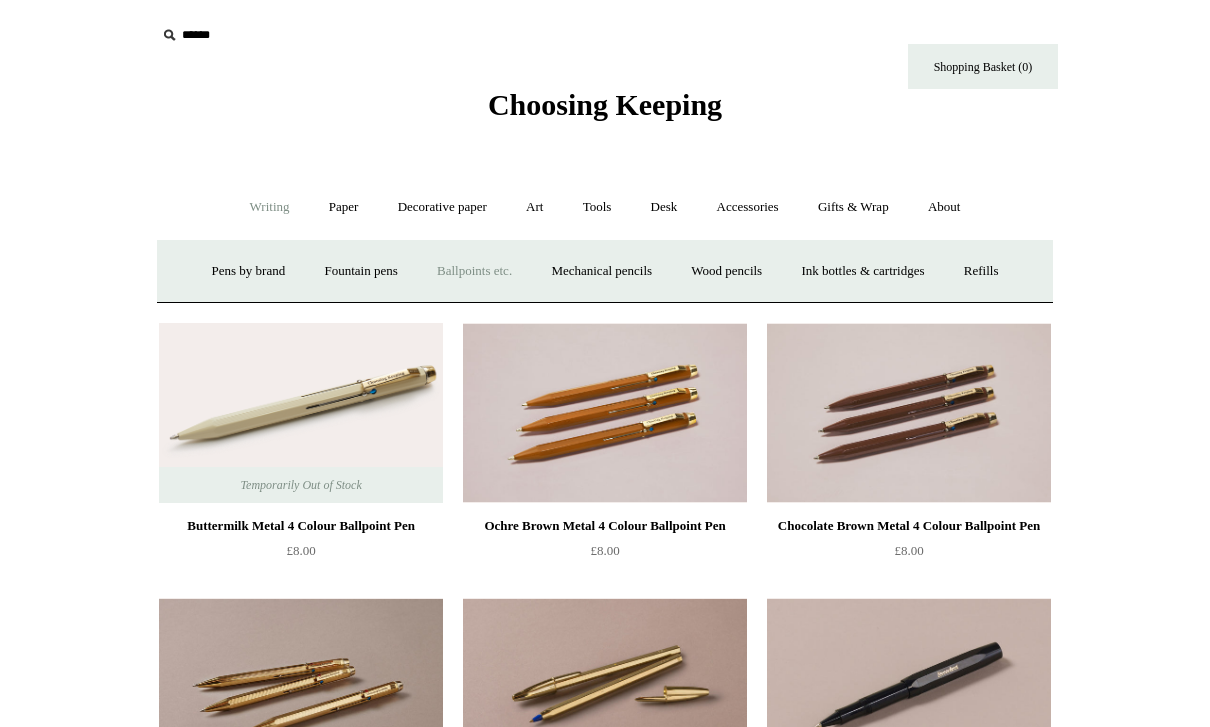 click on "Mechanical pencils +" at bounding box center (601, 271) 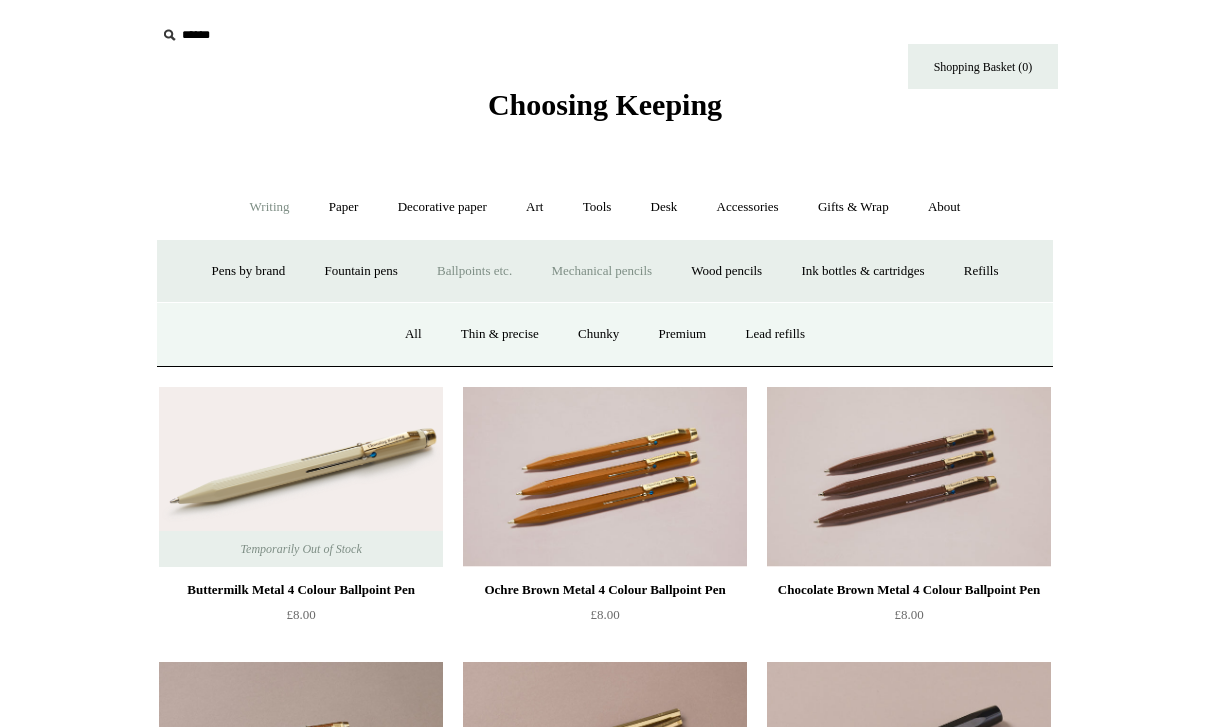 click on "All" at bounding box center [413, 334] 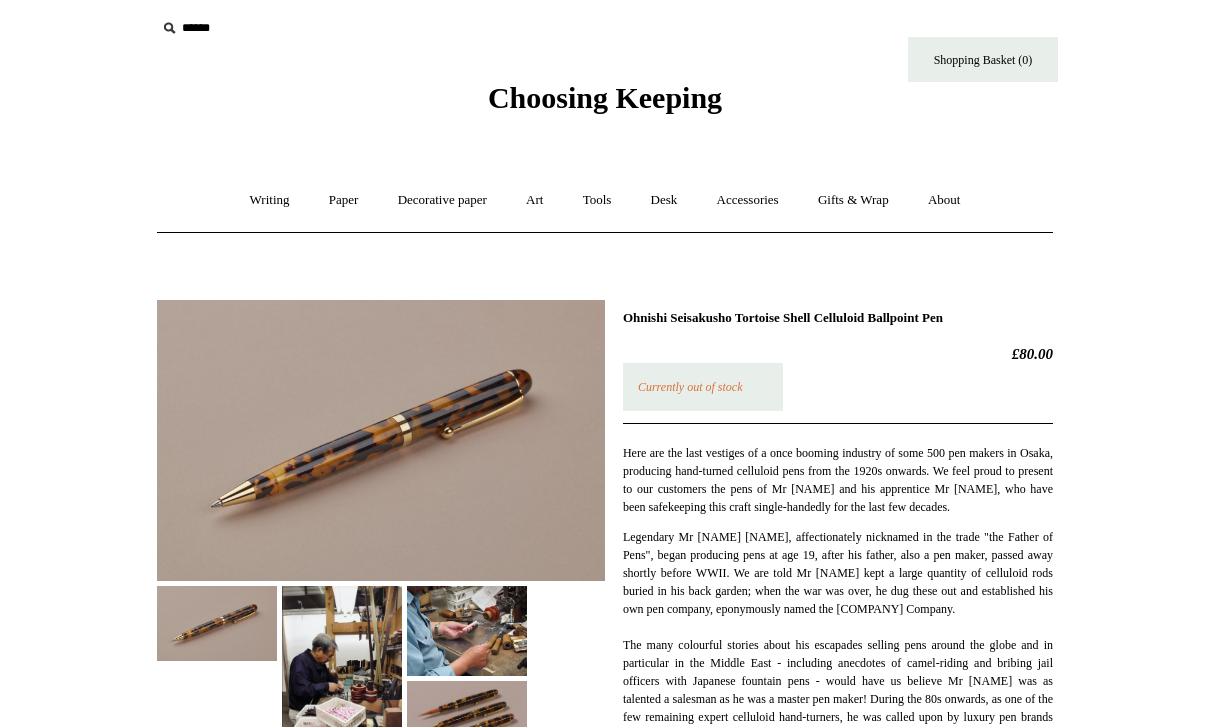 scroll, scrollTop: 0, scrollLeft: 0, axis: both 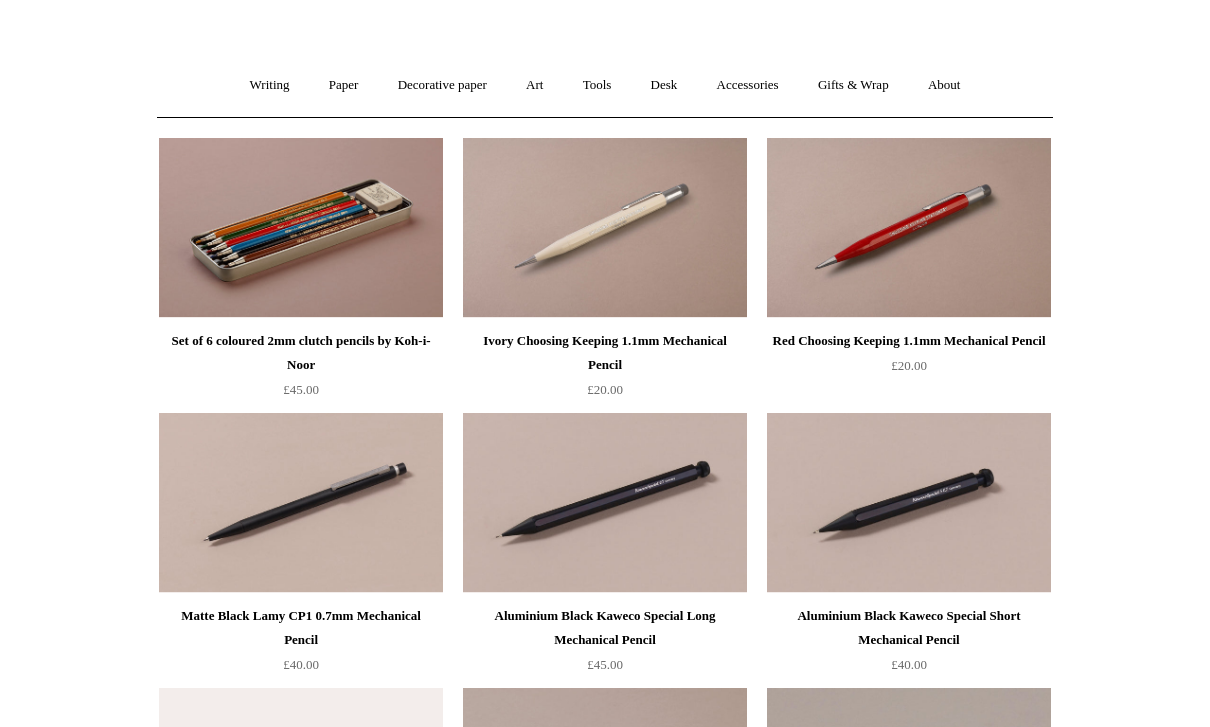 click on "Writing +" at bounding box center (270, 85) 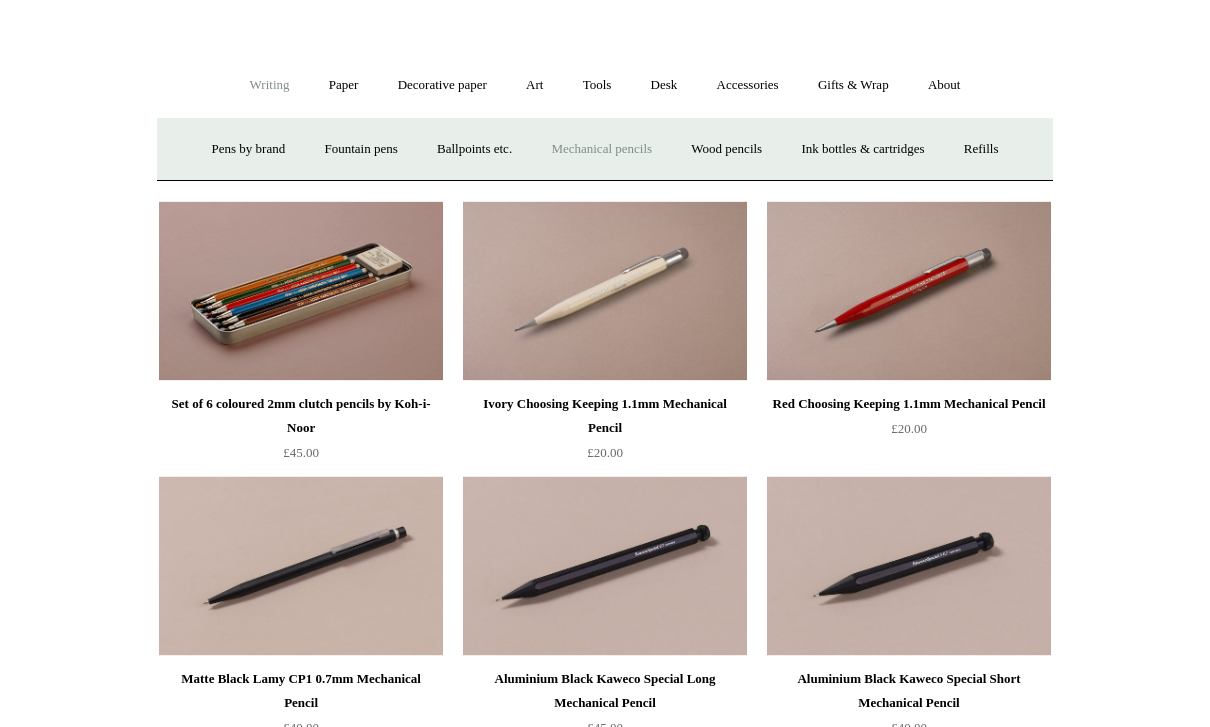 click on "Wood pencils +" at bounding box center (726, 149) 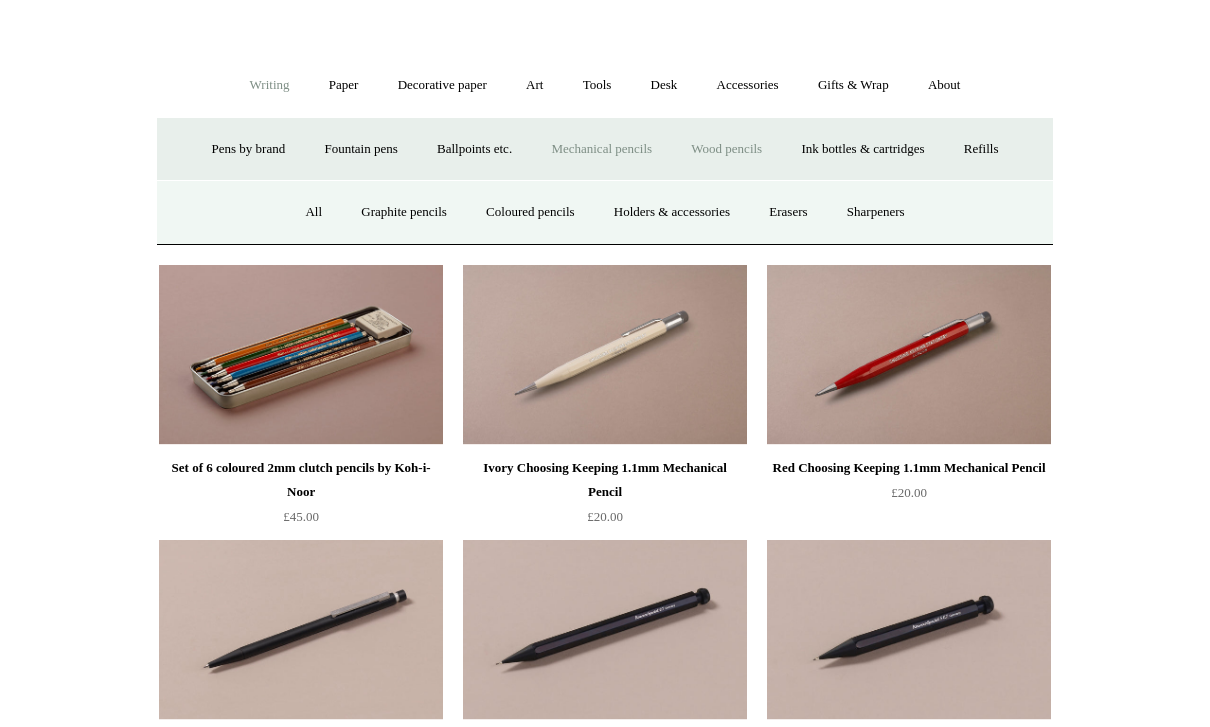 click on "All" at bounding box center [313, 212] 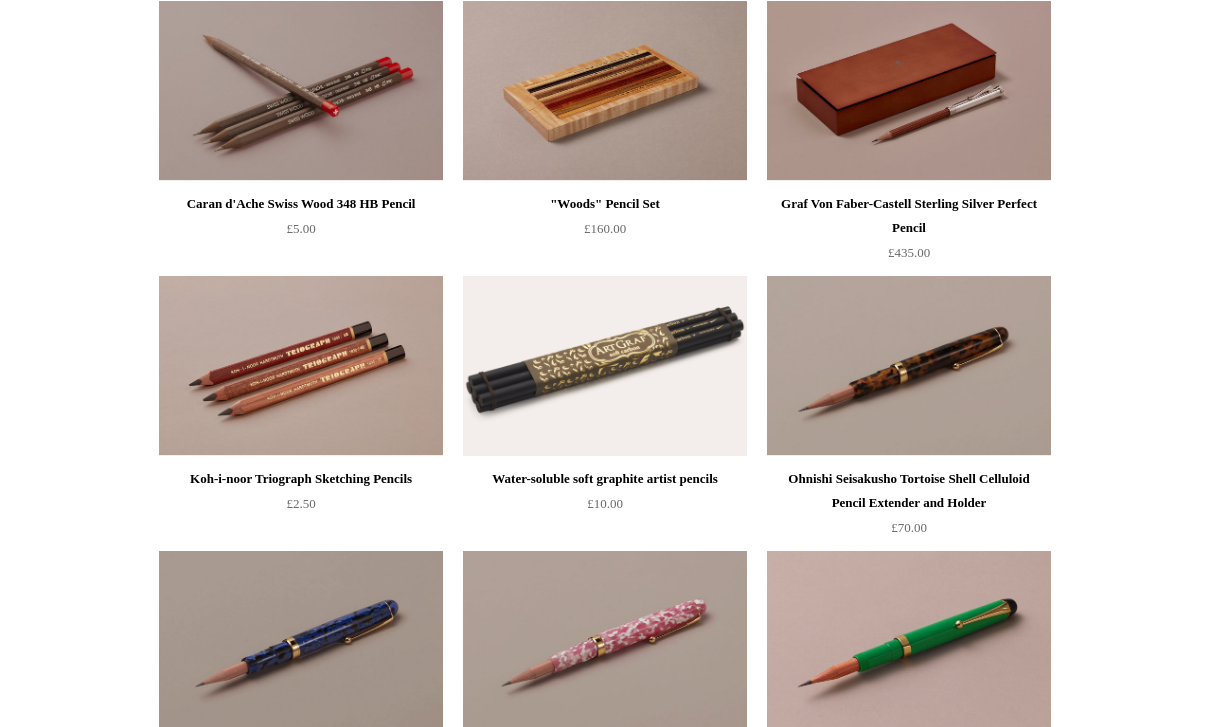 scroll, scrollTop: 0, scrollLeft: 0, axis: both 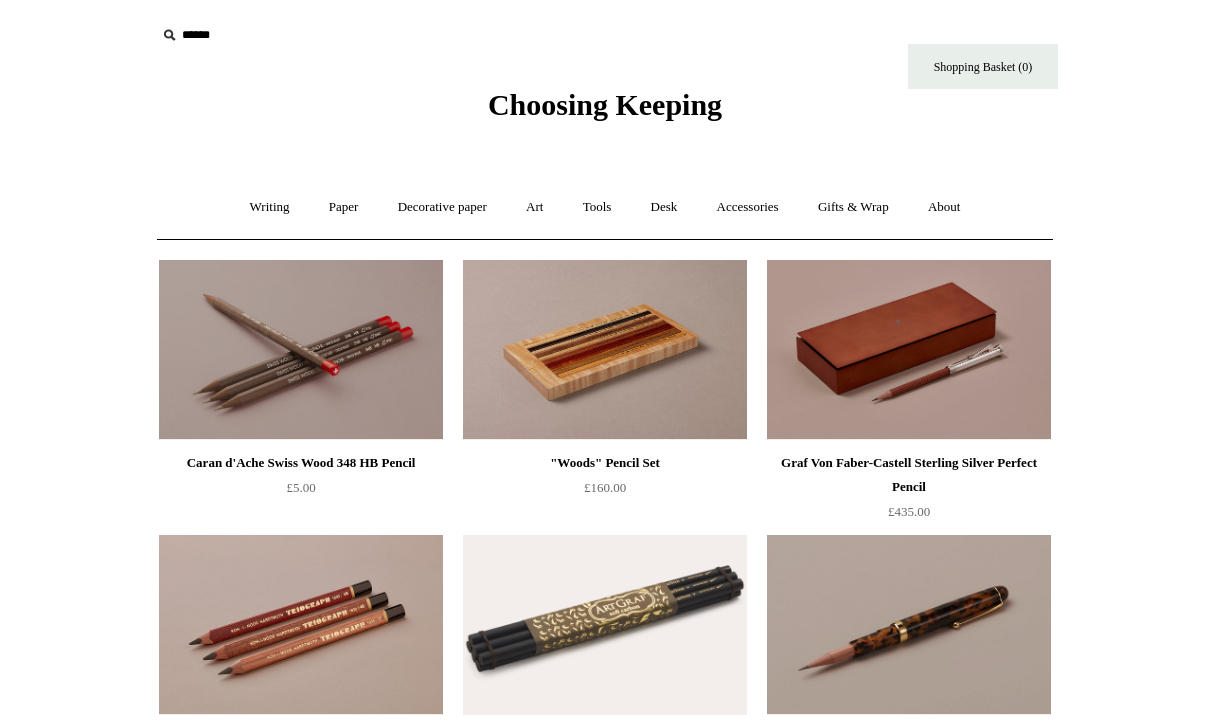 click on "Writing +" at bounding box center [270, 207] 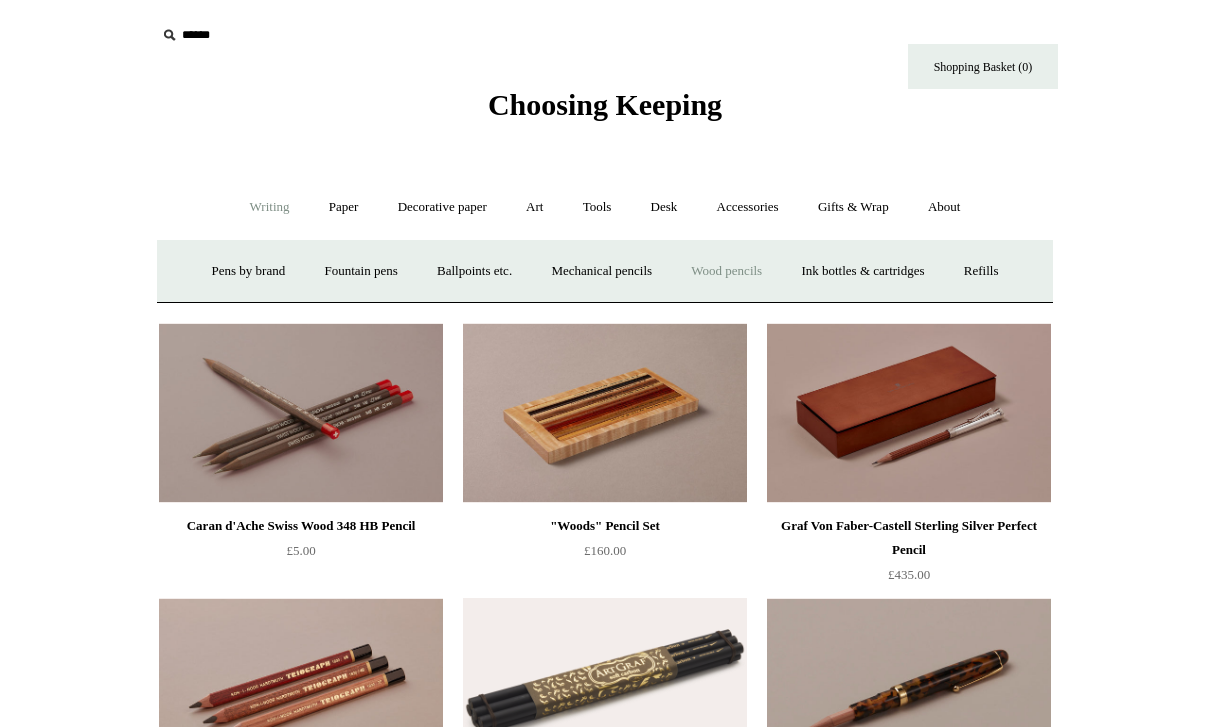 click on "Ink bottles & cartridges +" at bounding box center [862, 271] 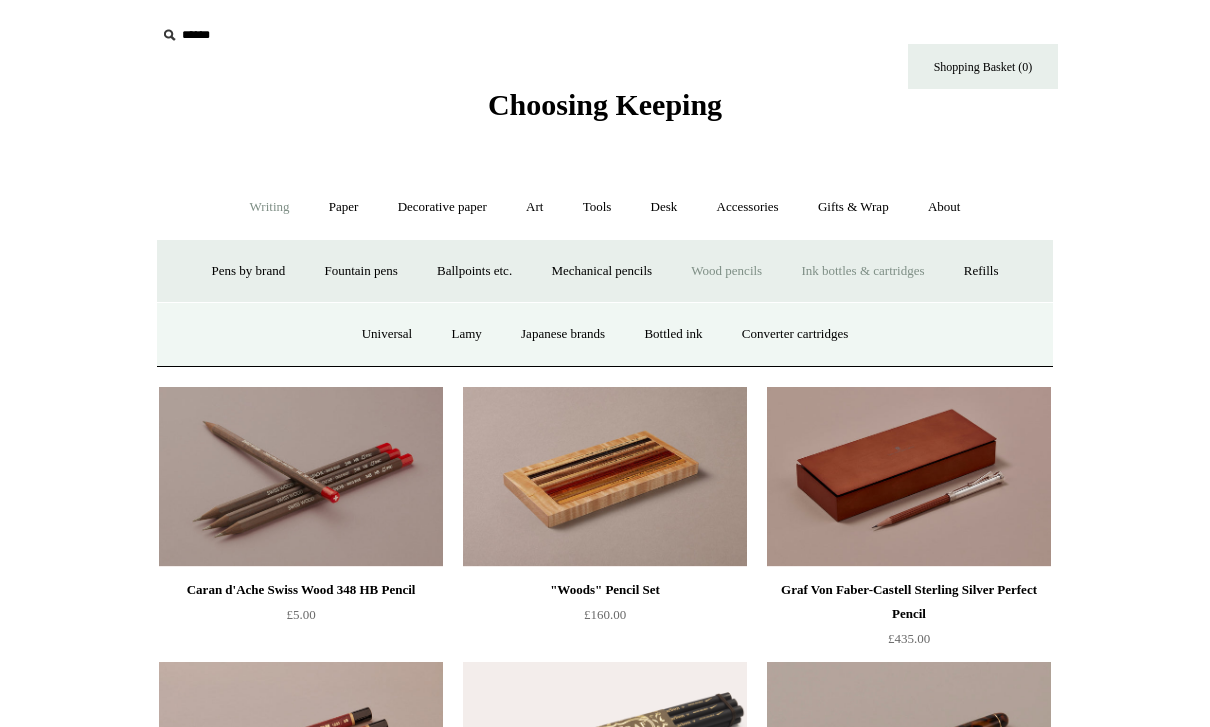 click on "Universal" at bounding box center [387, 334] 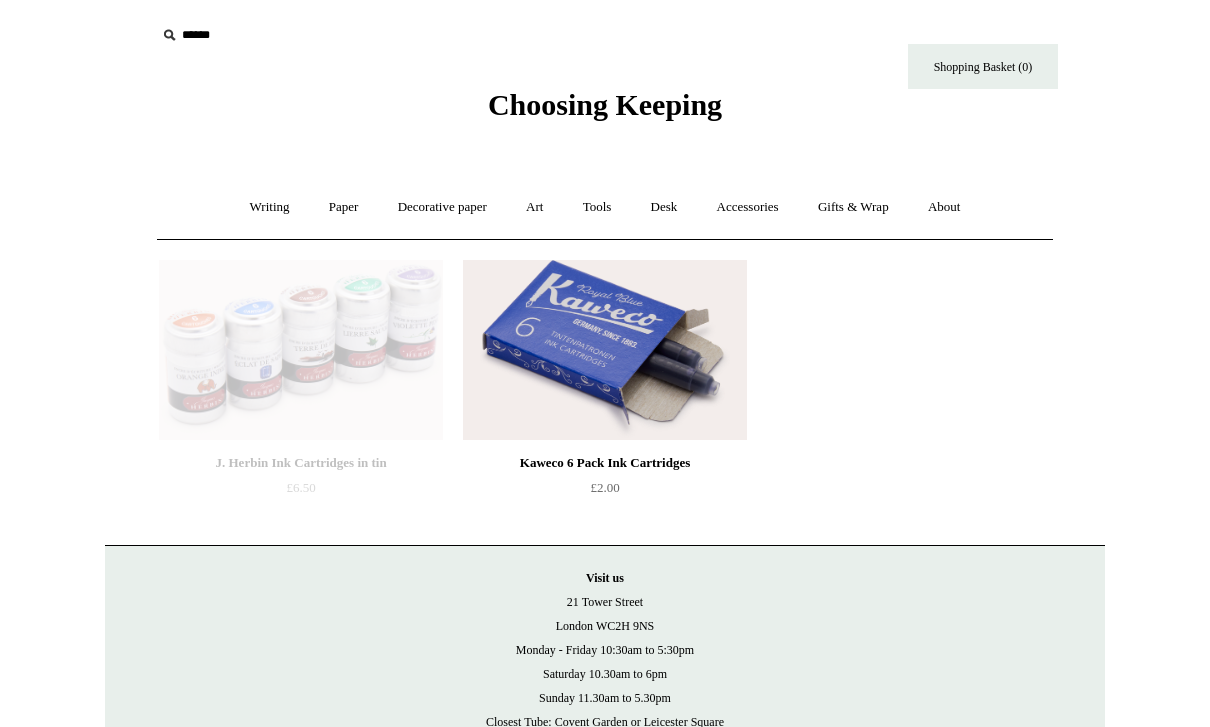 scroll, scrollTop: 0, scrollLeft: 0, axis: both 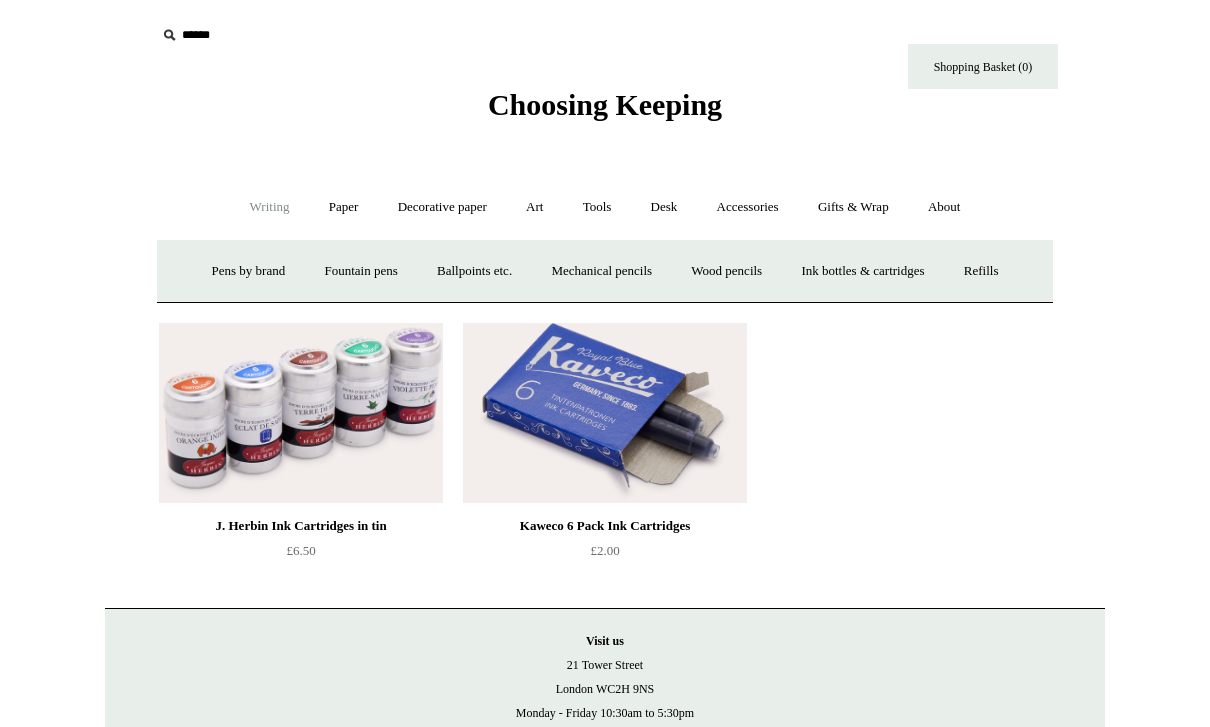 click on "Refills +" at bounding box center (981, 271) 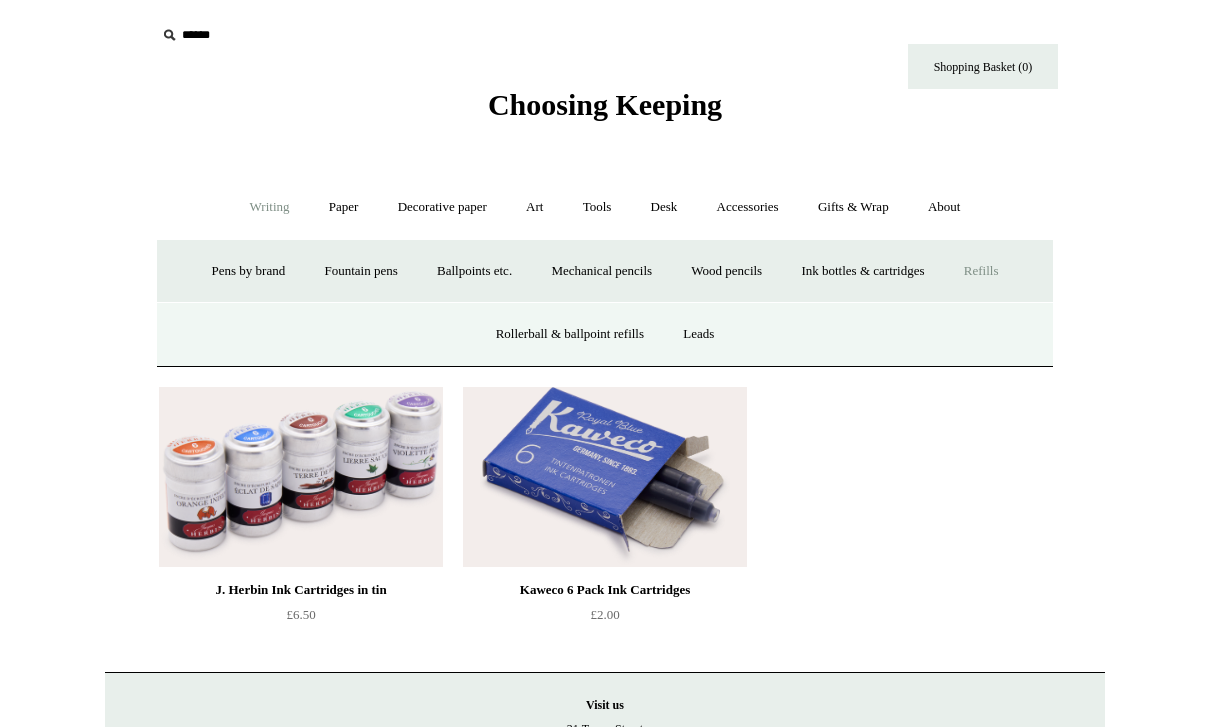click on "Rollerball & ballpoint refills" at bounding box center [570, 334] 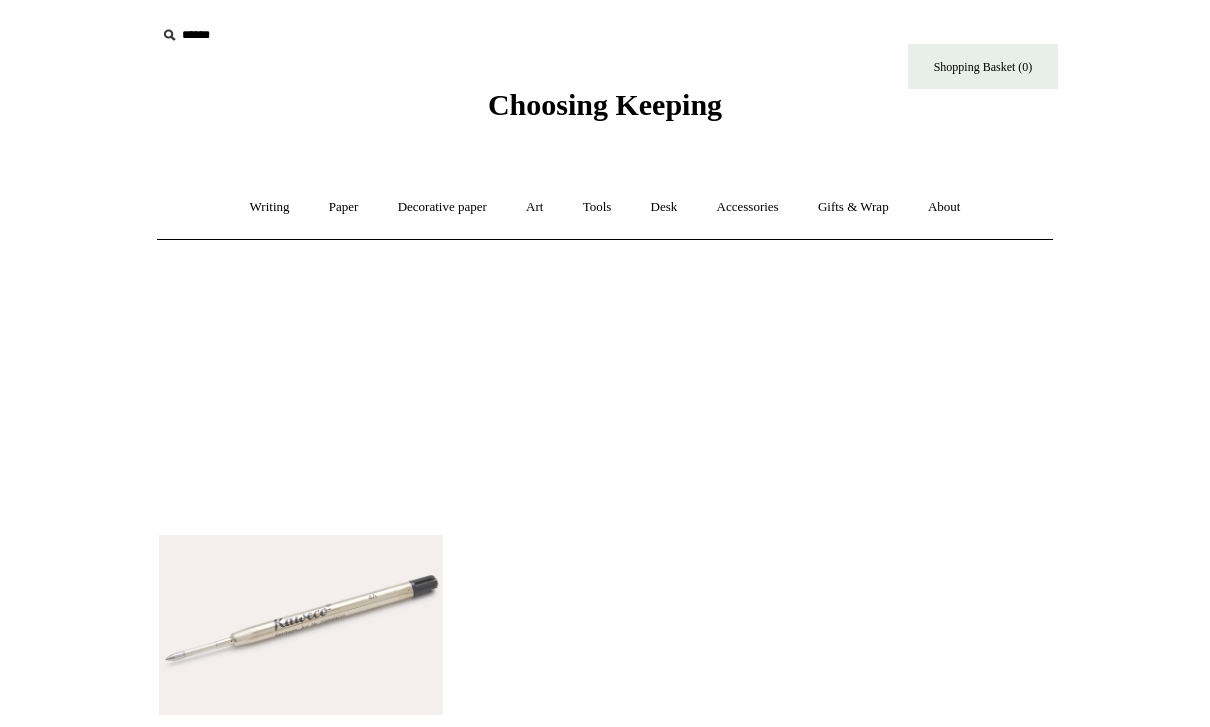 scroll, scrollTop: 0, scrollLeft: 0, axis: both 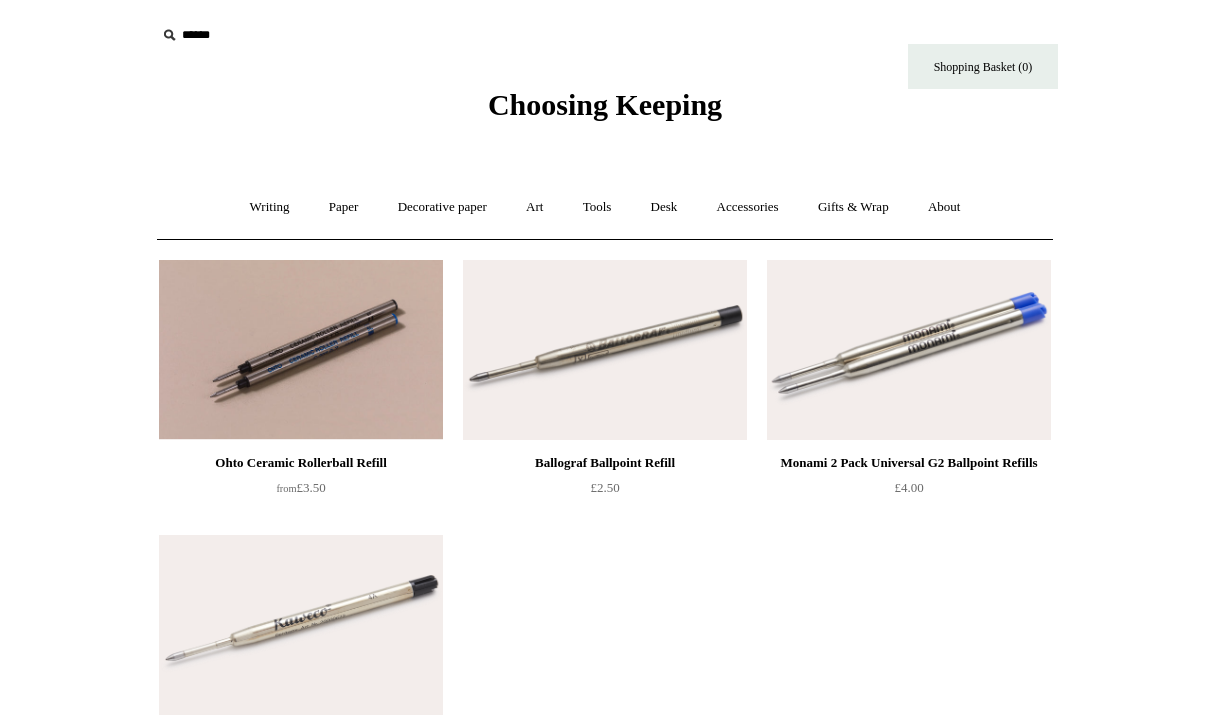 click on "Paper +" at bounding box center [344, 207] 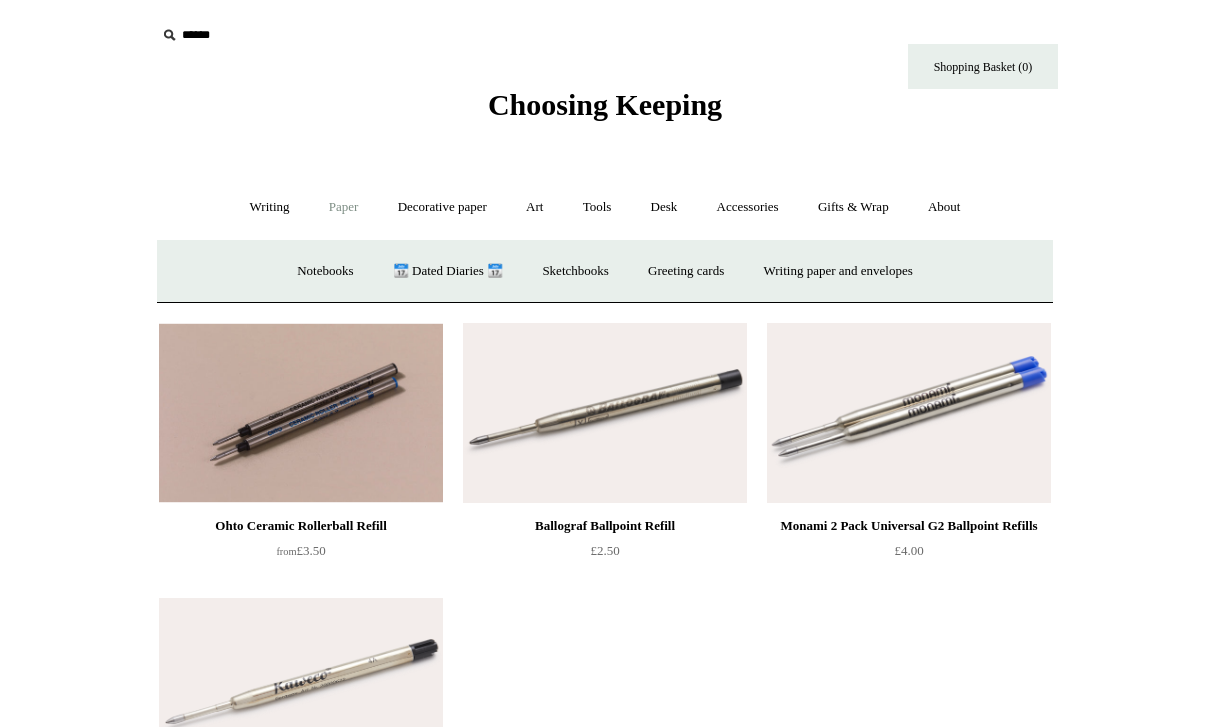 click on "Notebooks +" at bounding box center (325, 271) 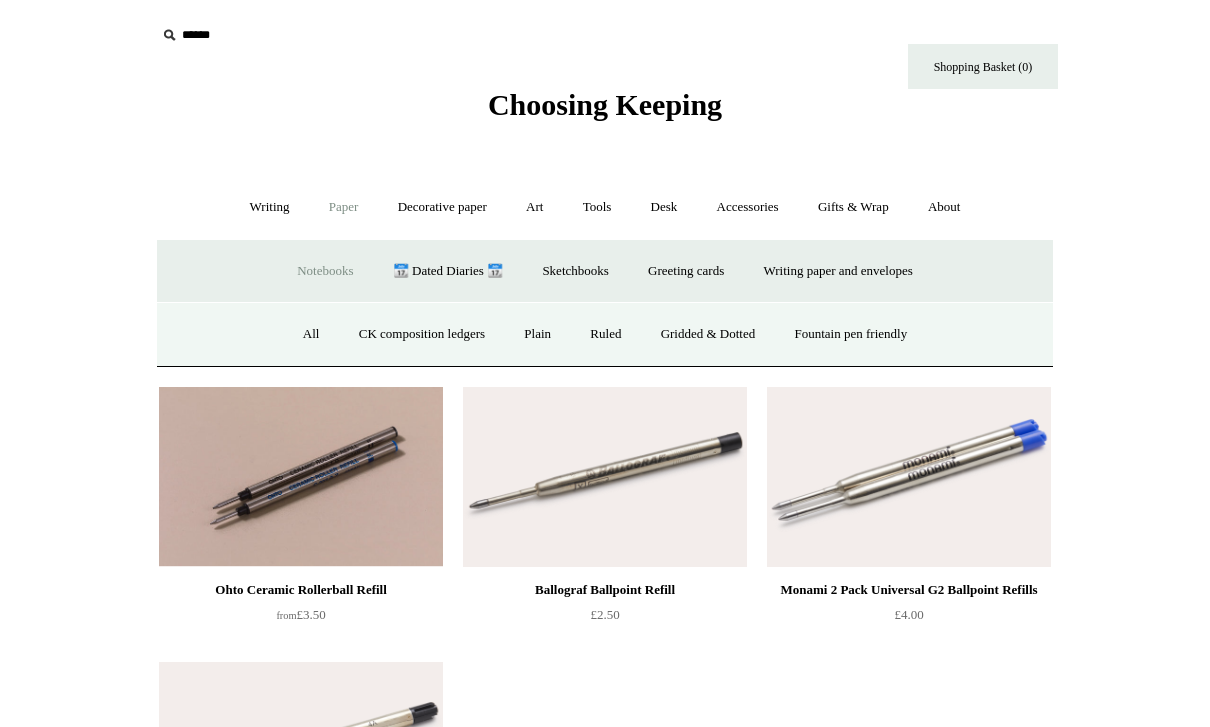 click on "All" at bounding box center (311, 334) 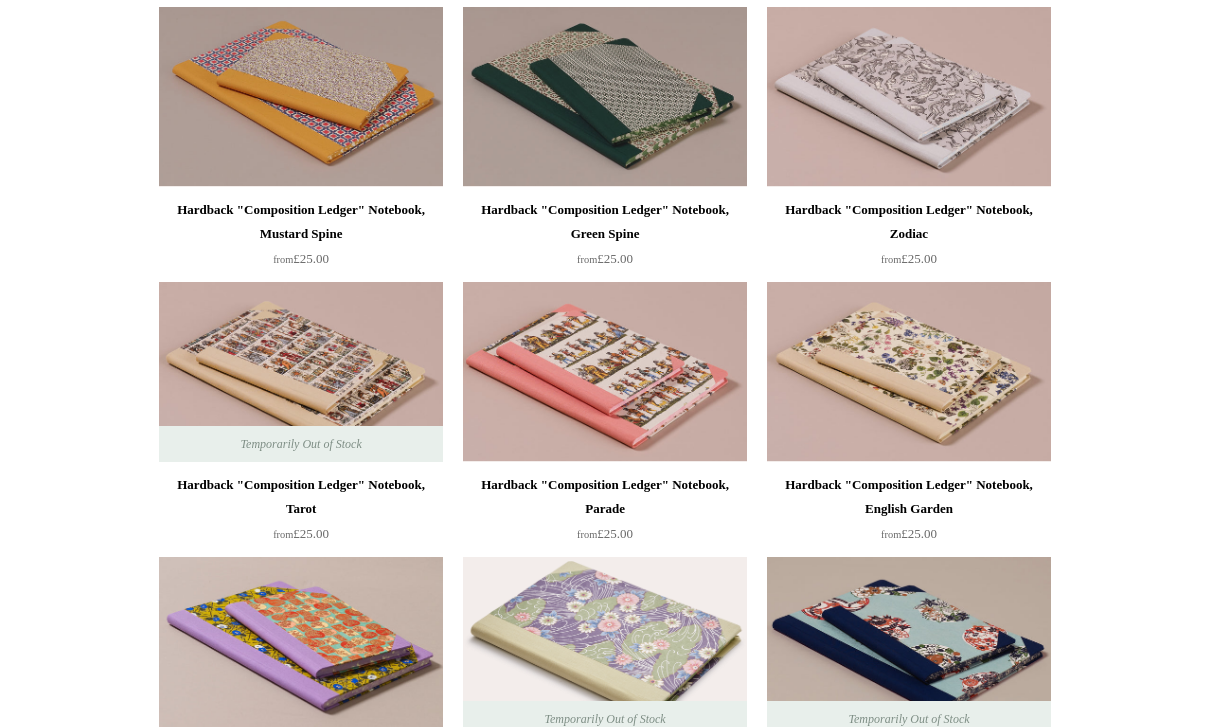 scroll, scrollTop: 803, scrollLeft: 0, axis: vertical 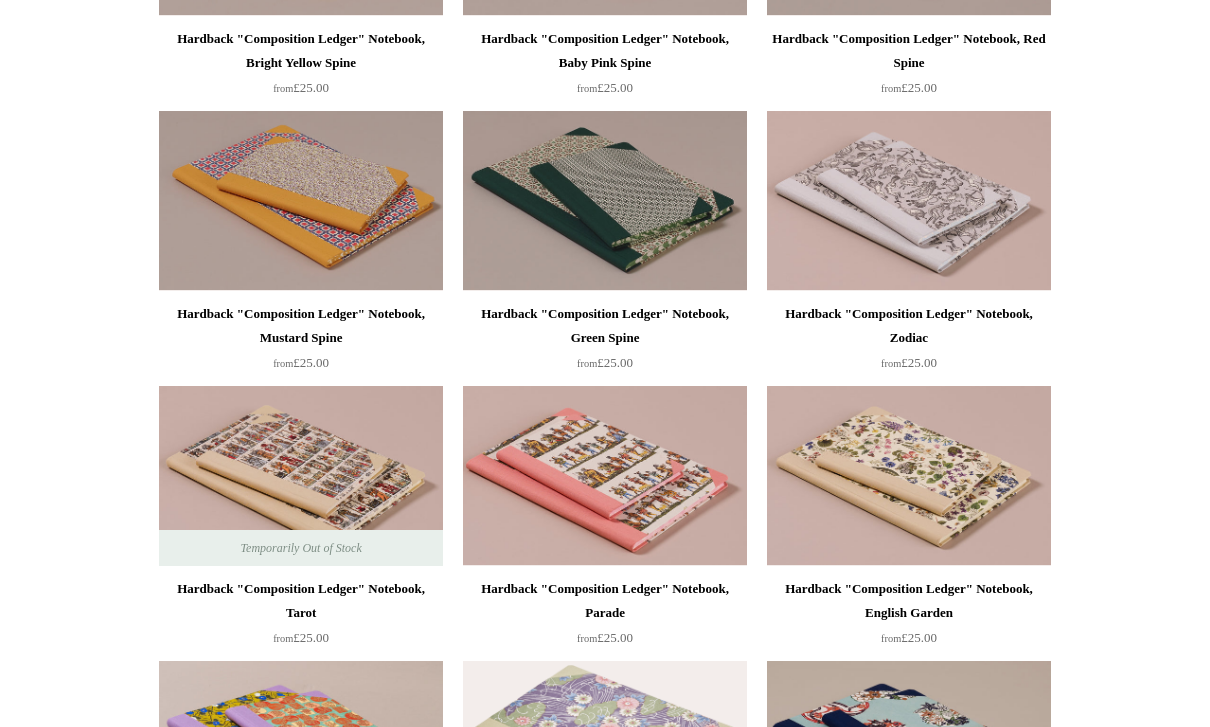 click at bounding box center [909, 201] 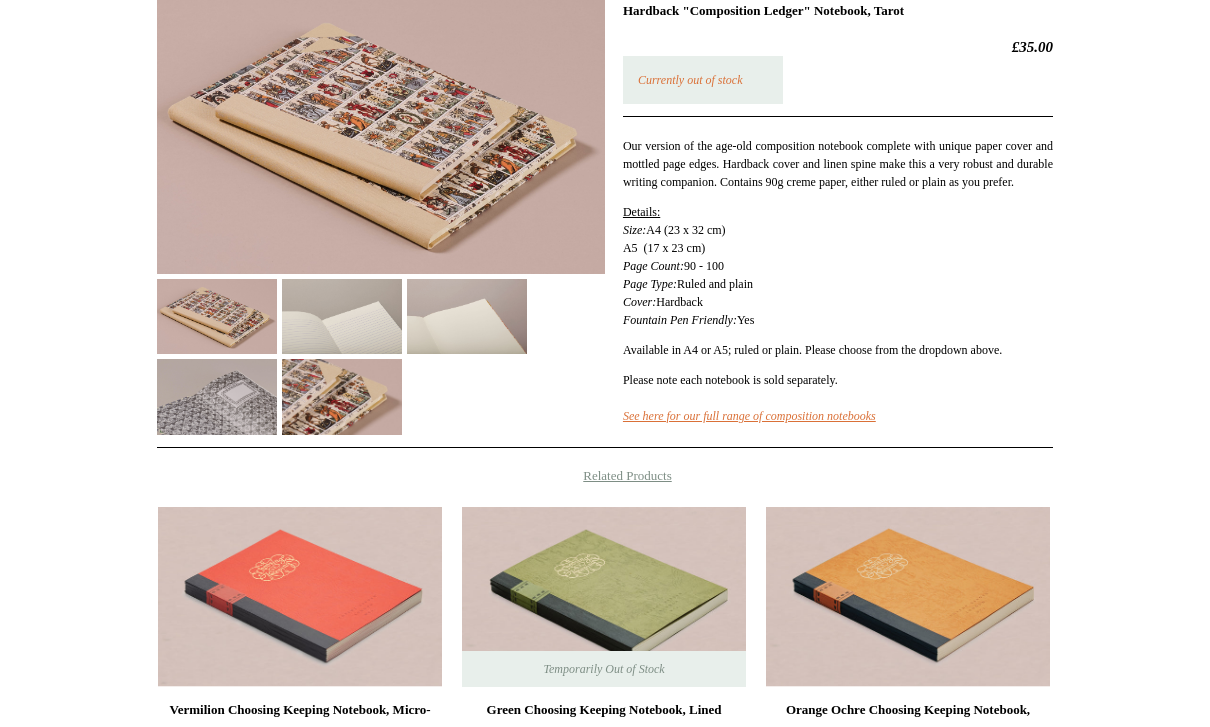 scroll, scrollTop: 305, scrollLeft: 0, axis: vertical 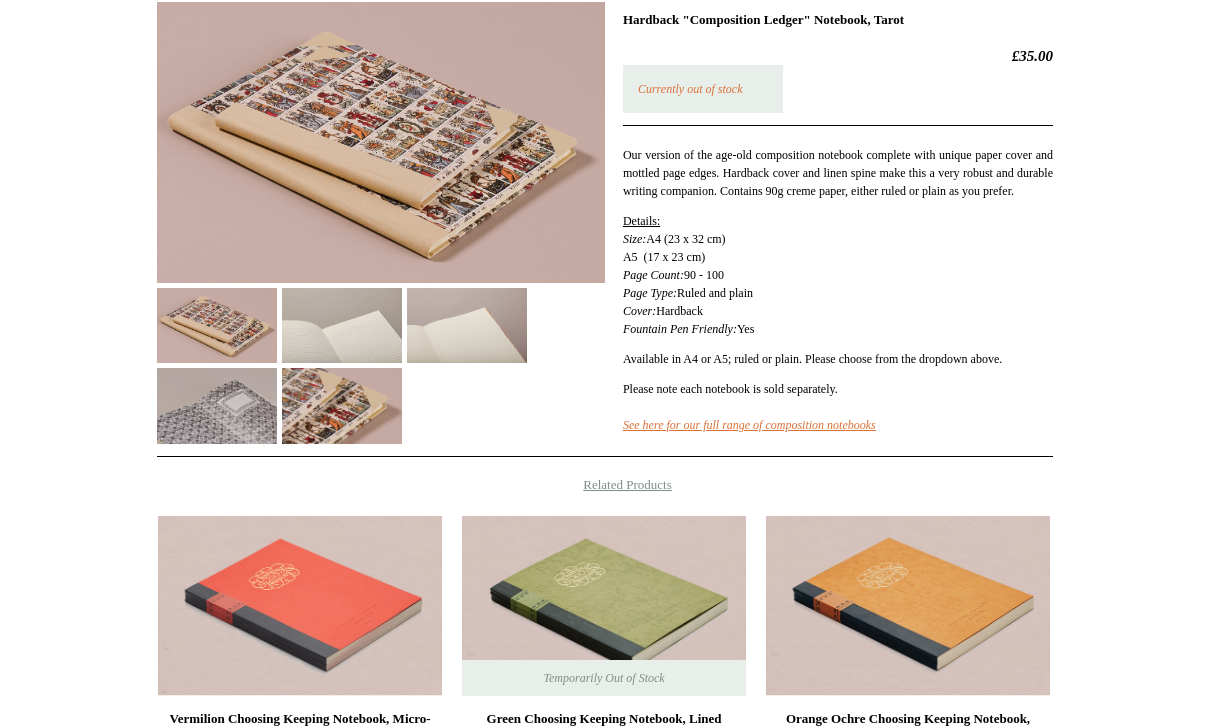 click at bounding box center (342, 325) 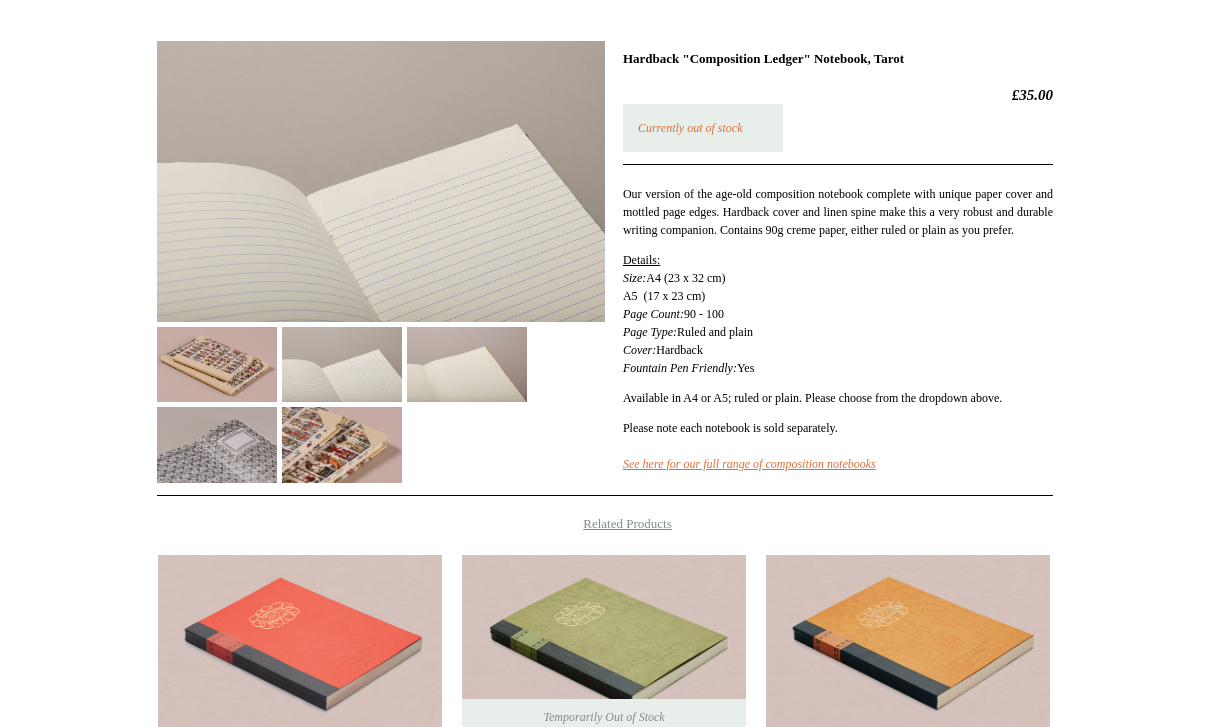 scroll, scrollTop: 265, scrollLeft: 0, axis: vertical 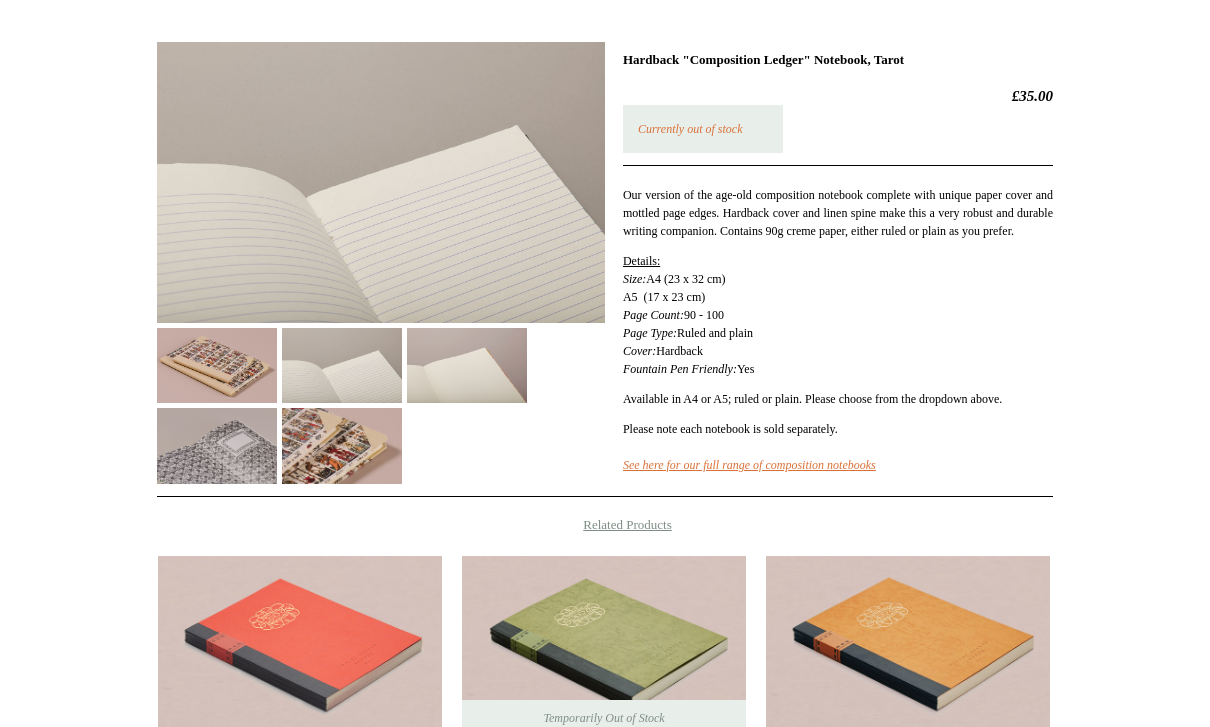 click at bounding box center (467, 365) 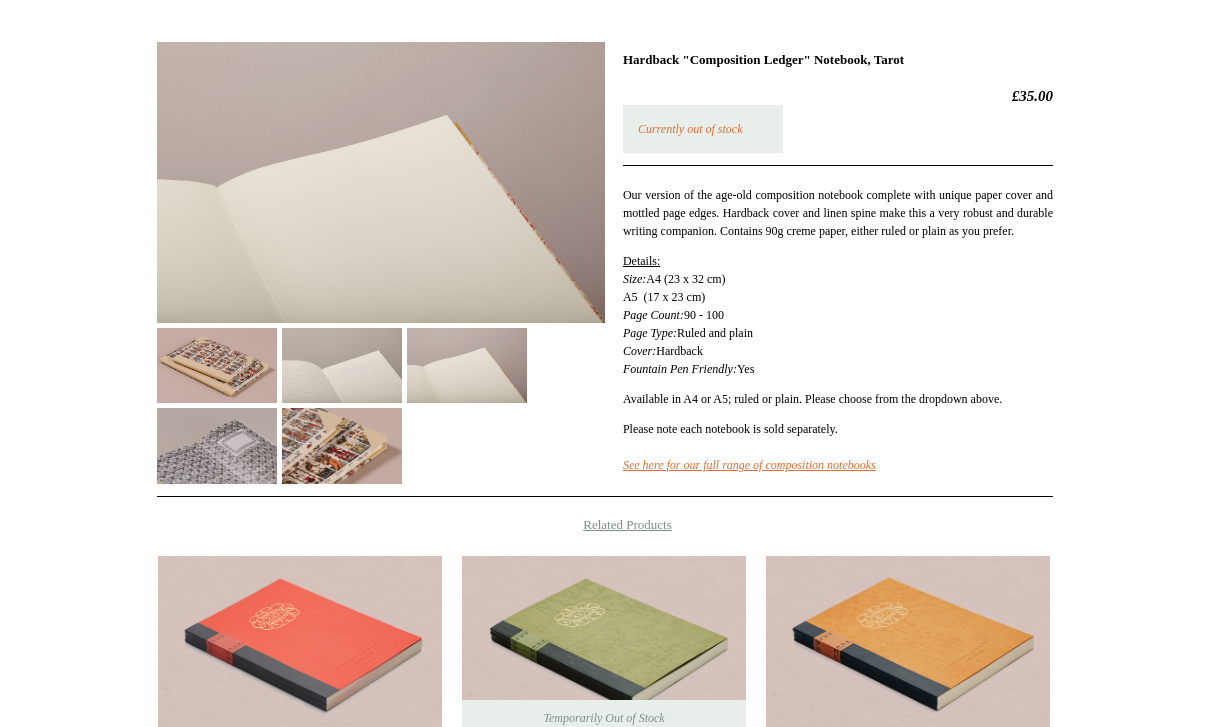 click at bounding box center [217, 445] 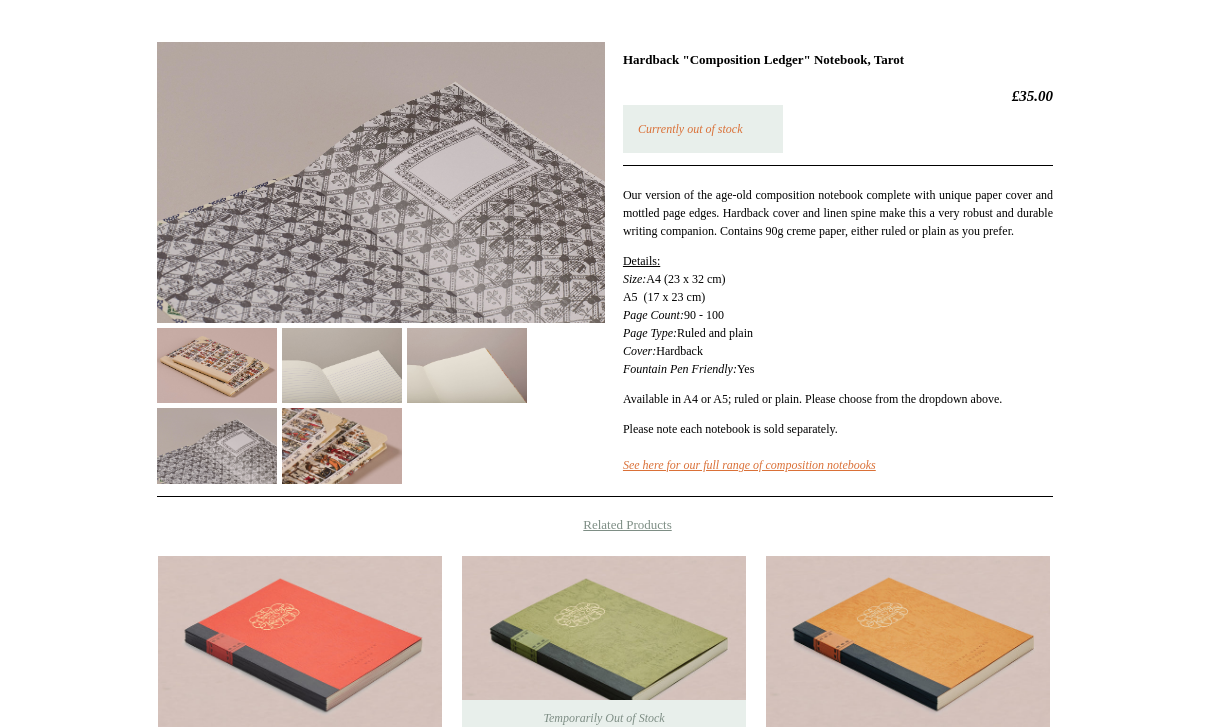 click at bounding box center (342, 445) 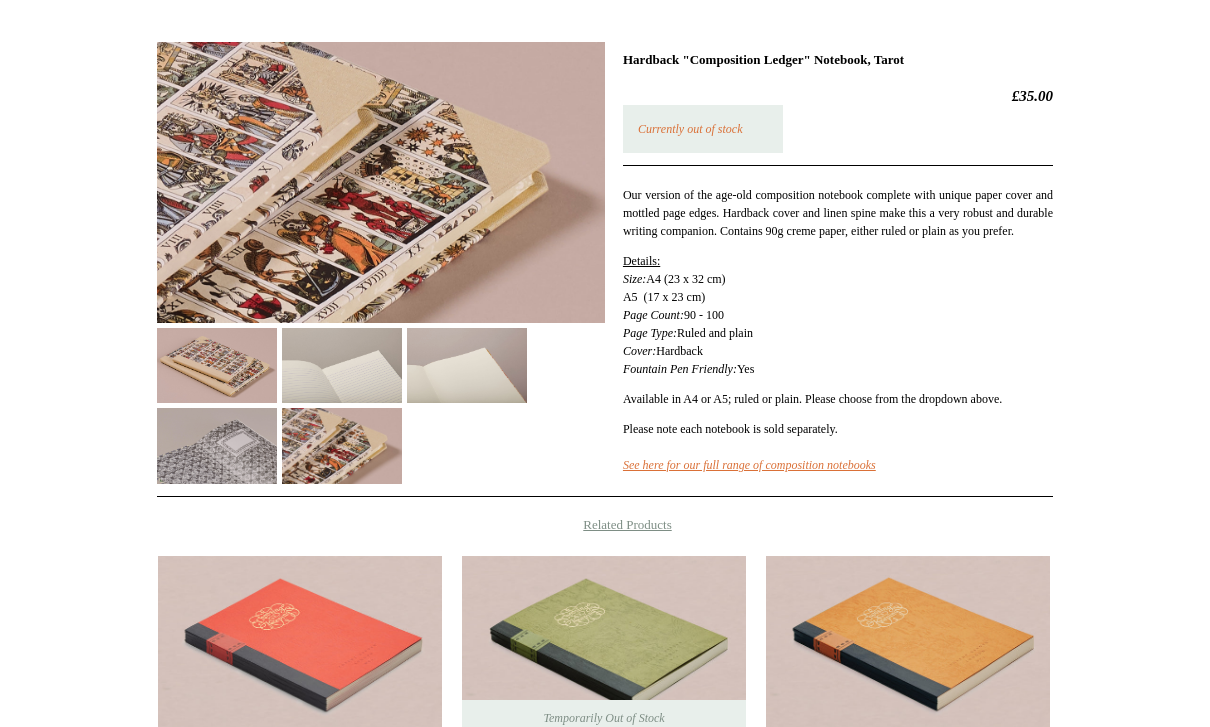 click 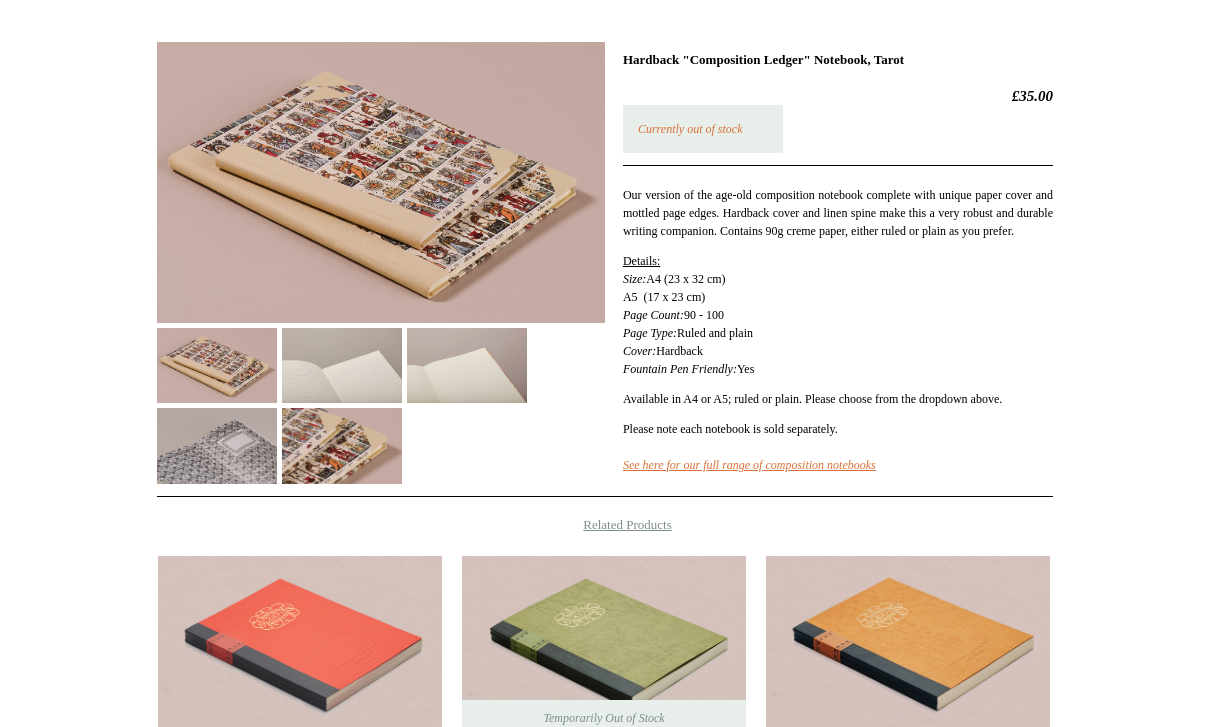 click 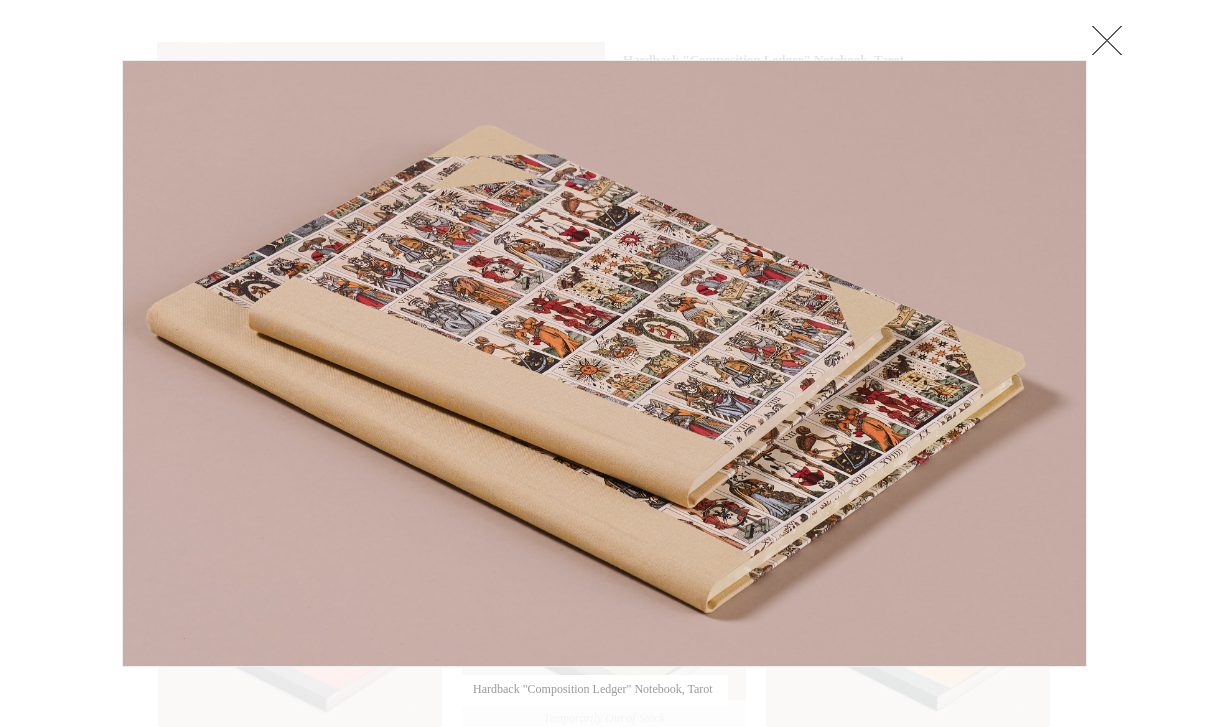 click 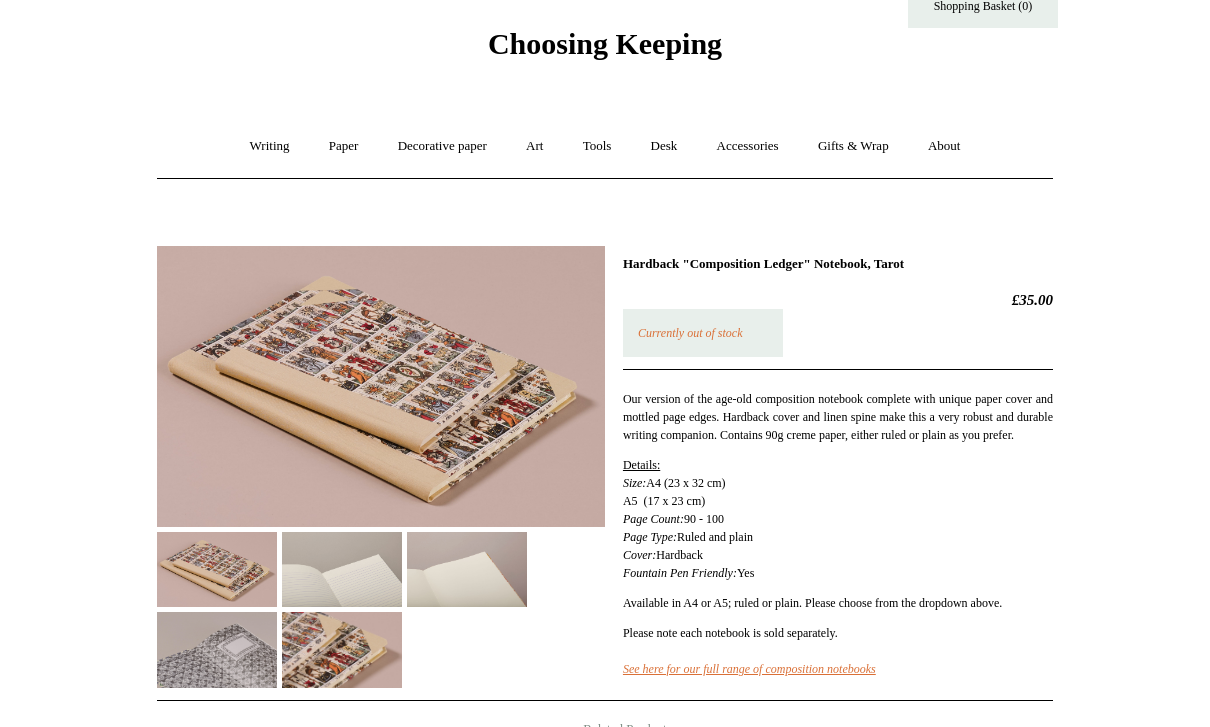 scroll, scrollTop: 22, scrollLeft: 0, axis: vertical 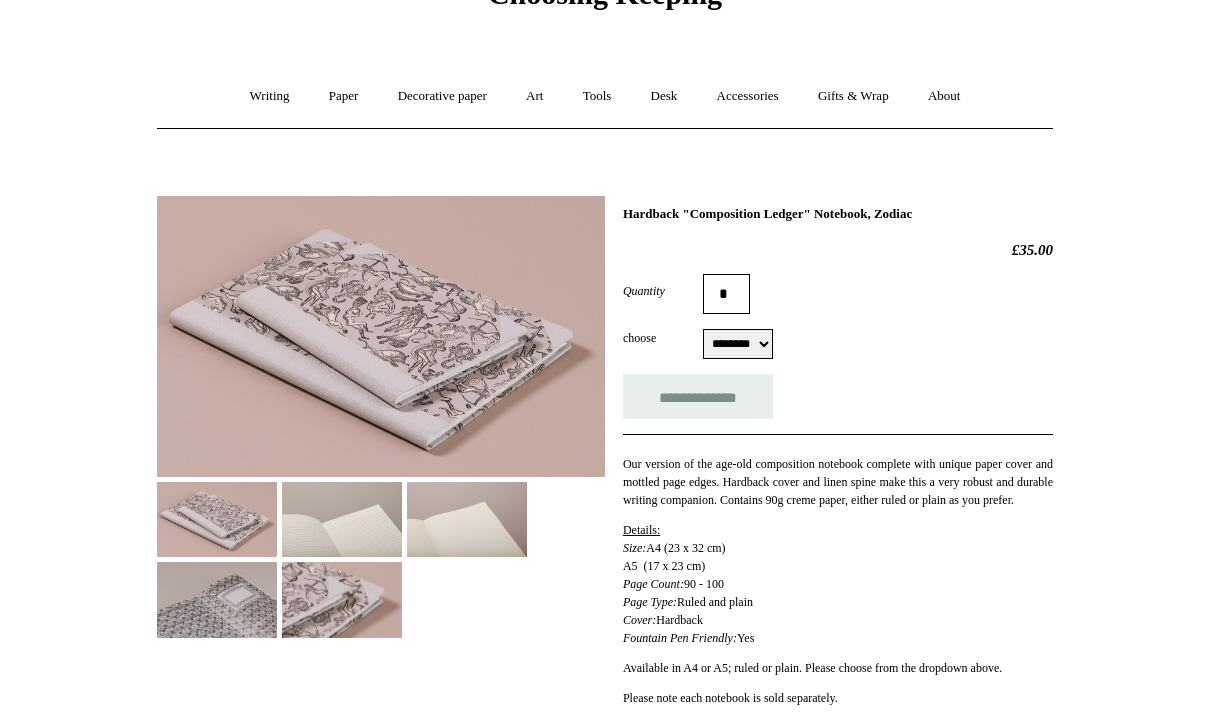 click at bounding box center [381, 336] 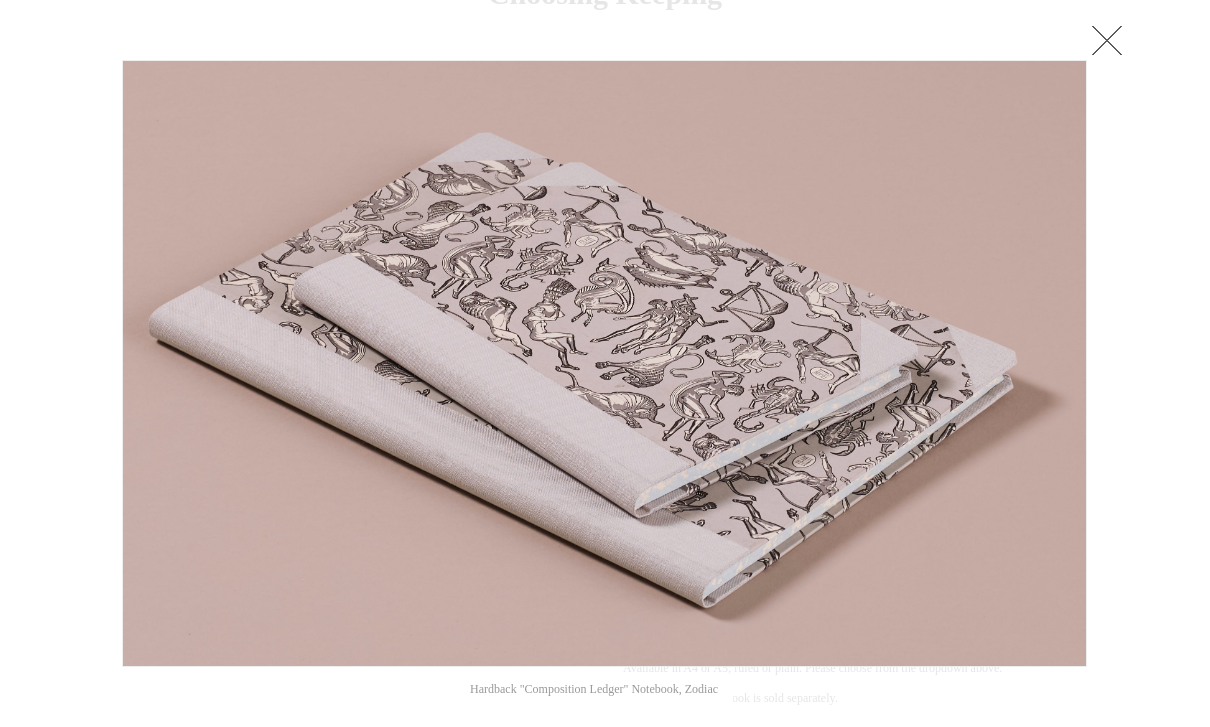 click at bounding box center [1107, 40] 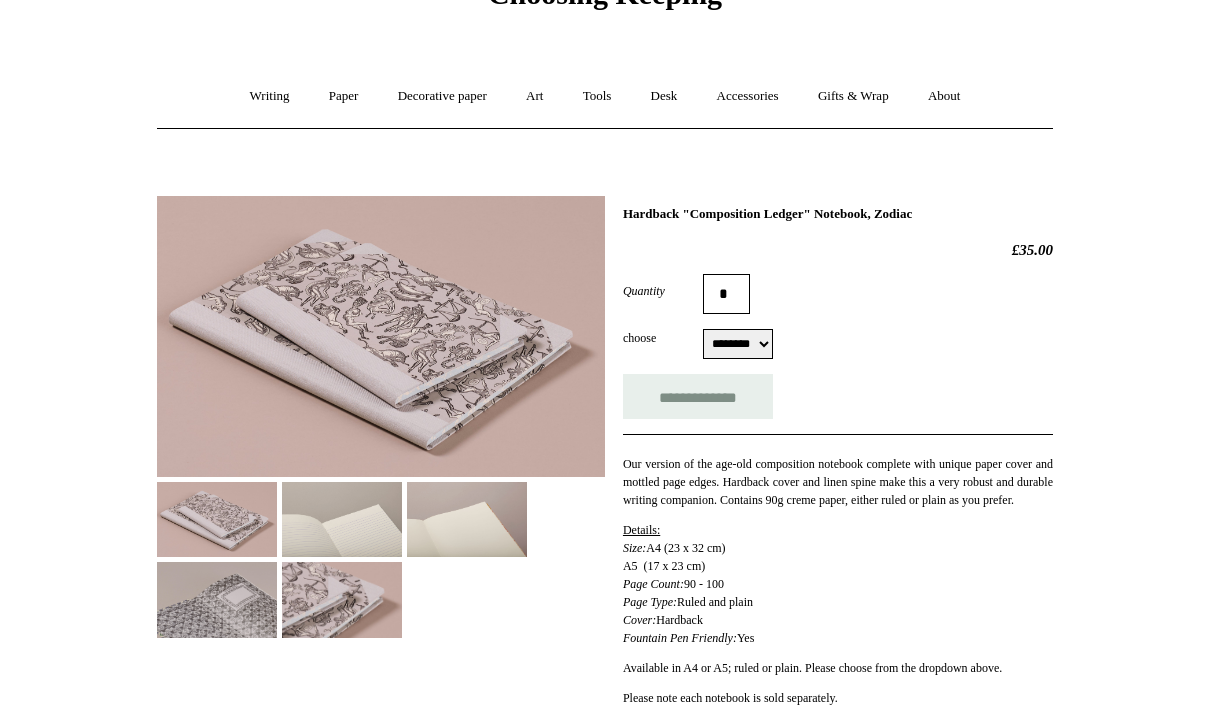 click on "Writing +" at bounding box center (270, 96) 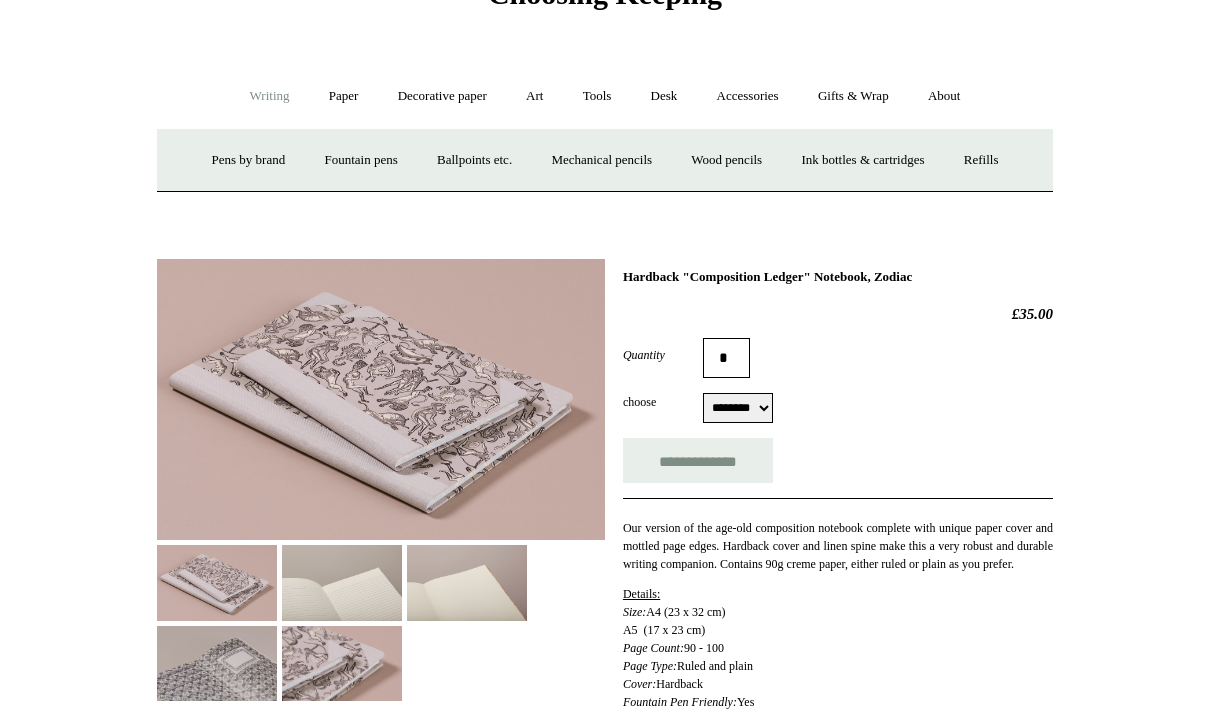 click on "Paper +" at bounding box center (344, 96) 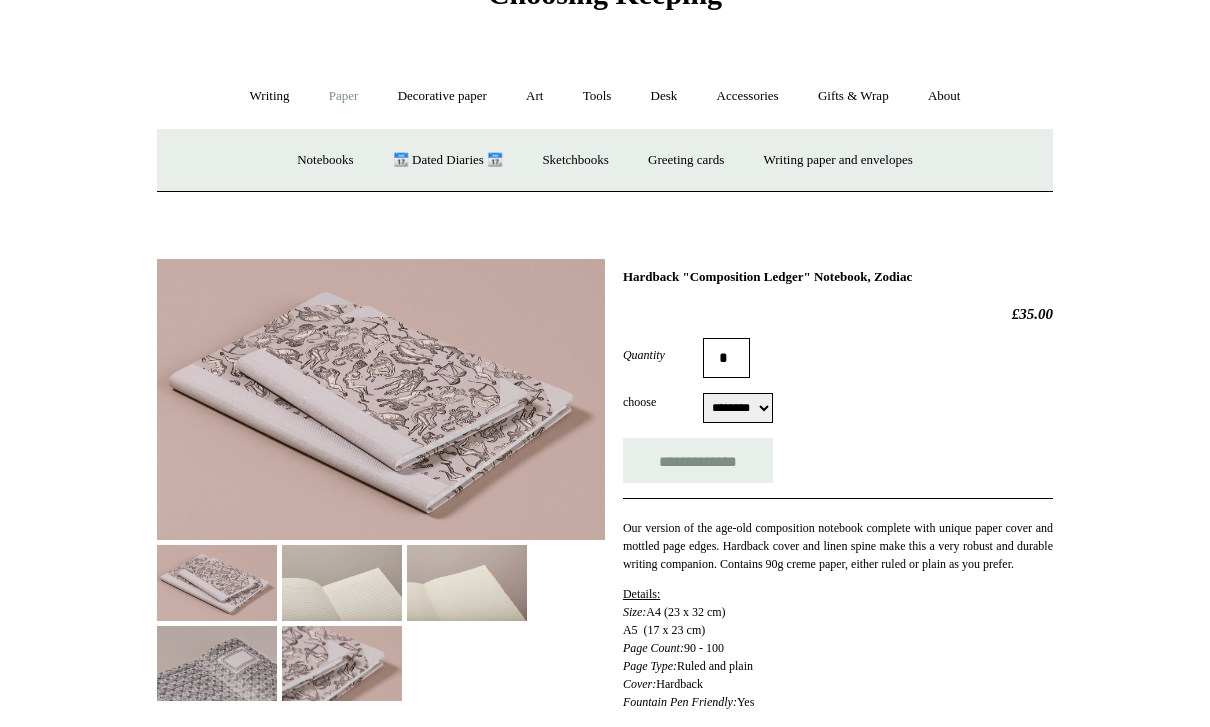 click on "📆 Dated Diaries 📆" at bounding box center (448, 160) 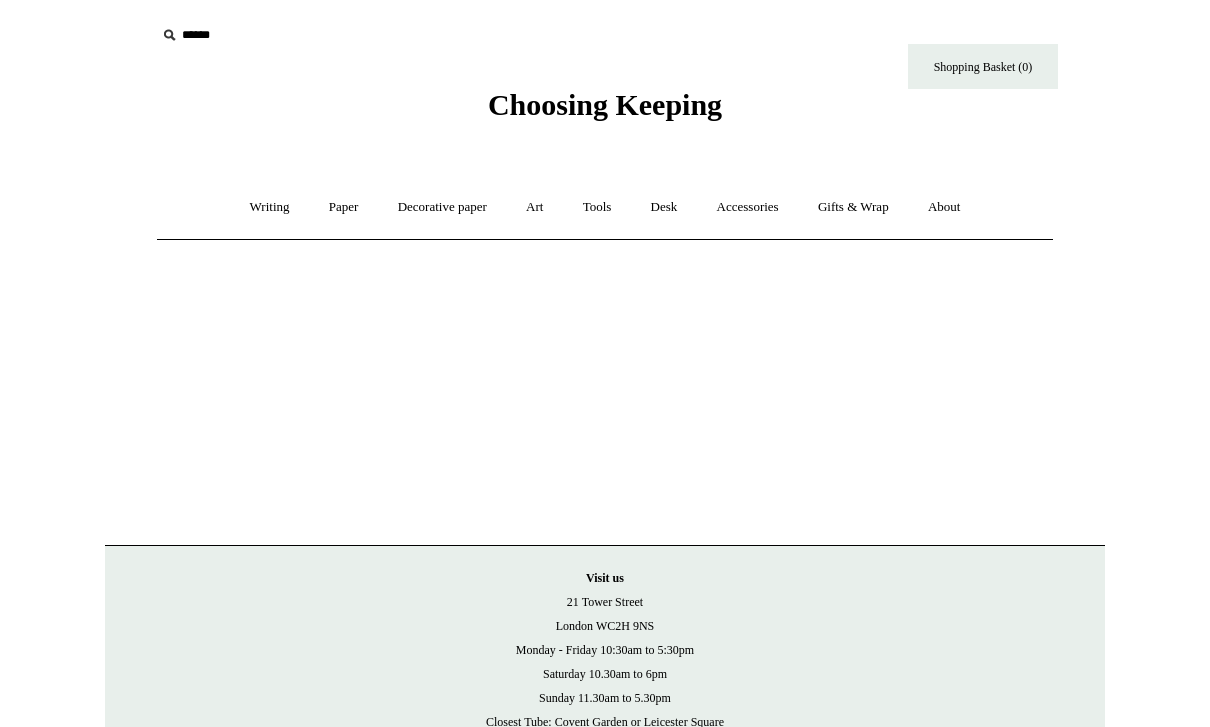 scroll, scrollTop: 0, scrollLeft: 0, axis: both 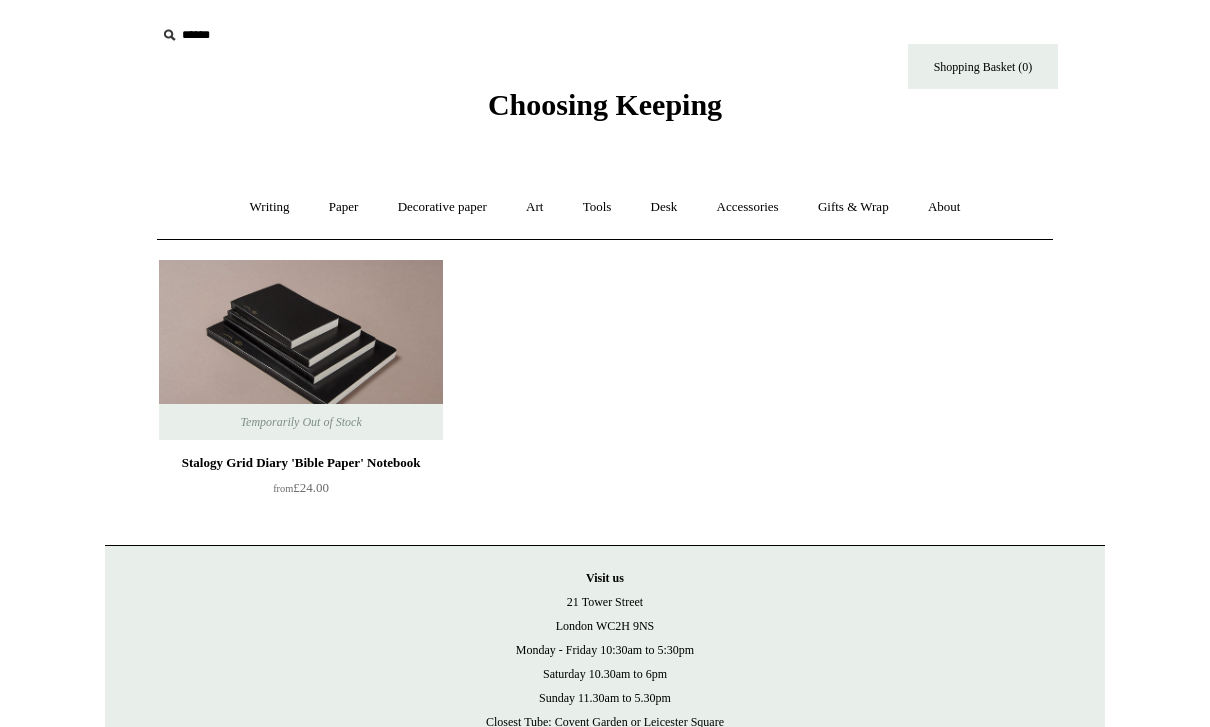 click on "Paper +" at bounding box center (344, 207) 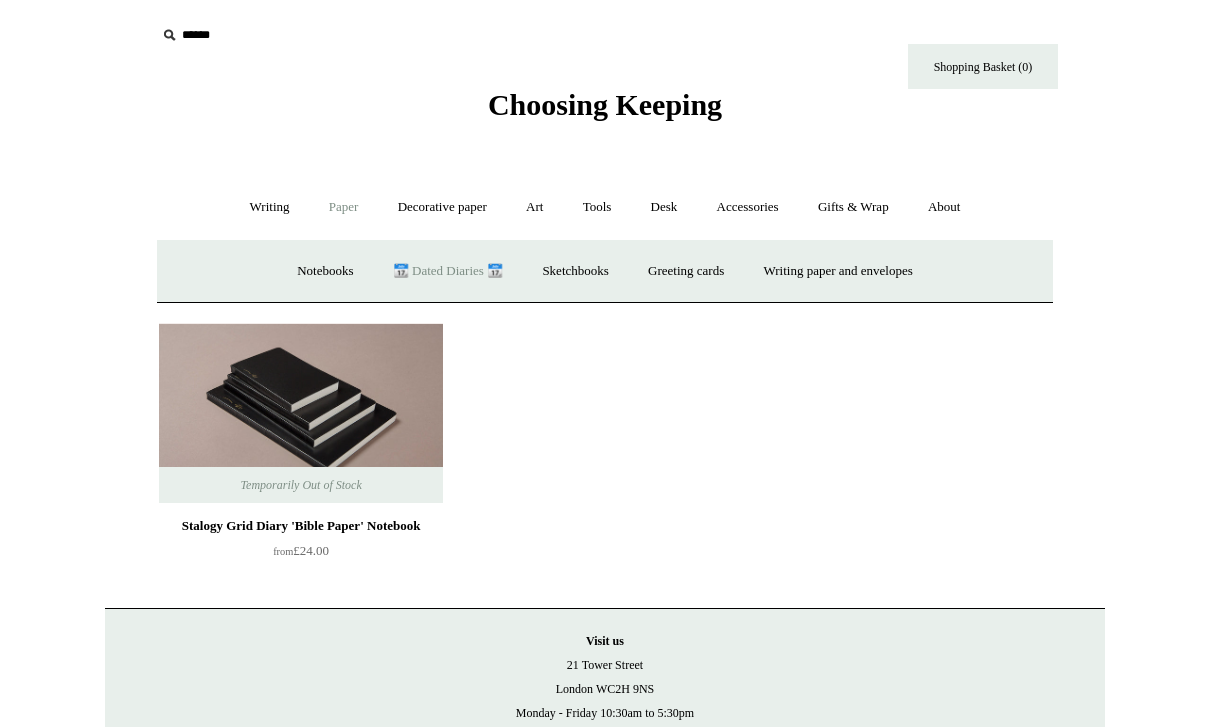 click on "Sketchbooks +" at bounding box center (575, 271) 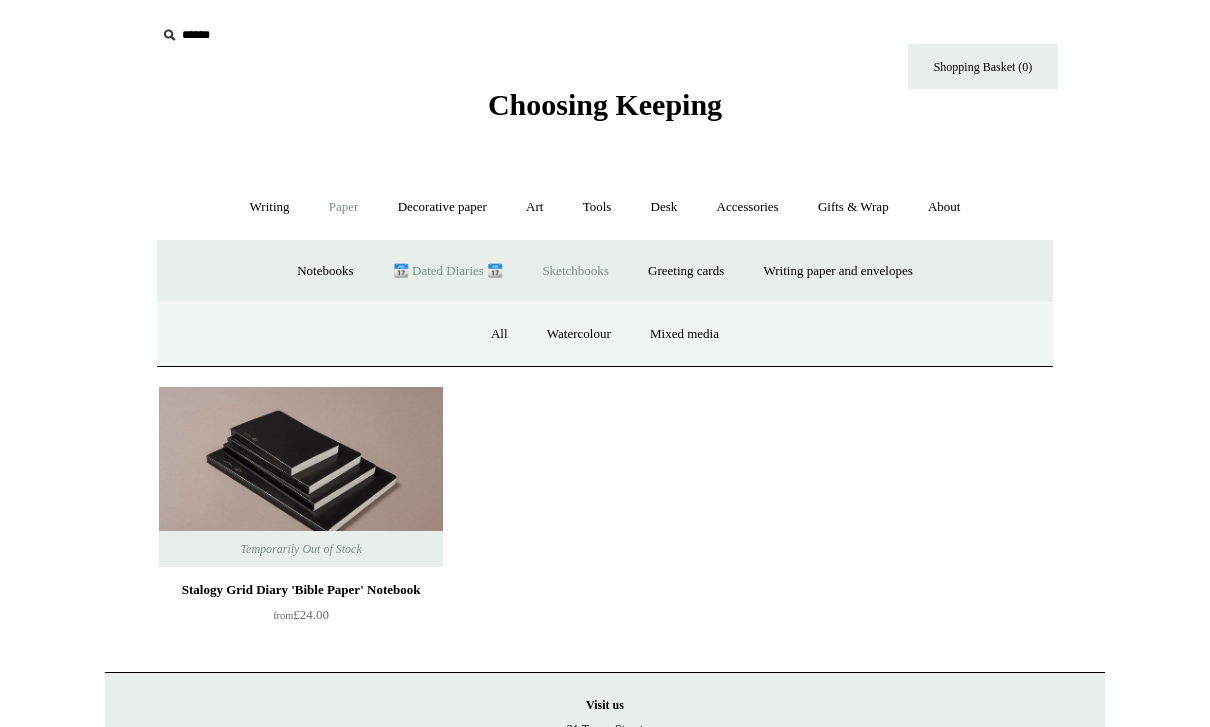 click on "All" at bounding box center [499, 334] 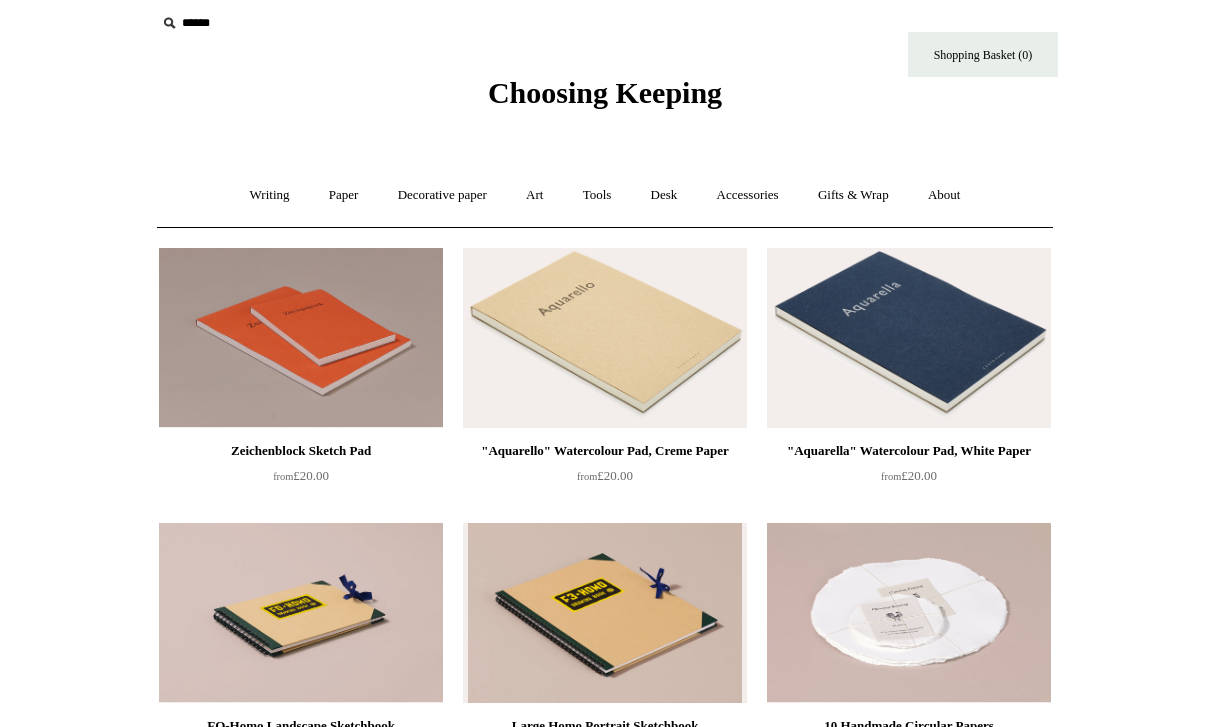 scroll, scrollTop: 12, scrollLeft: 0, axis: vertical 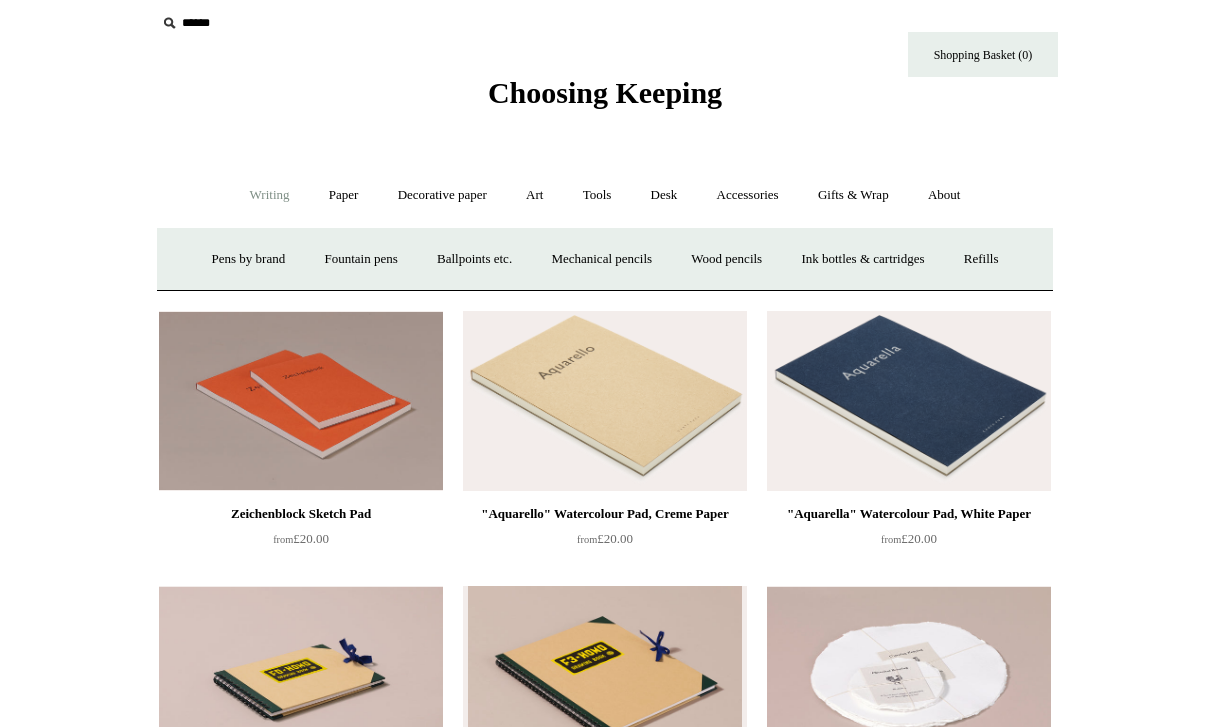 click on "Paper +" at bounding box center [344, 195] 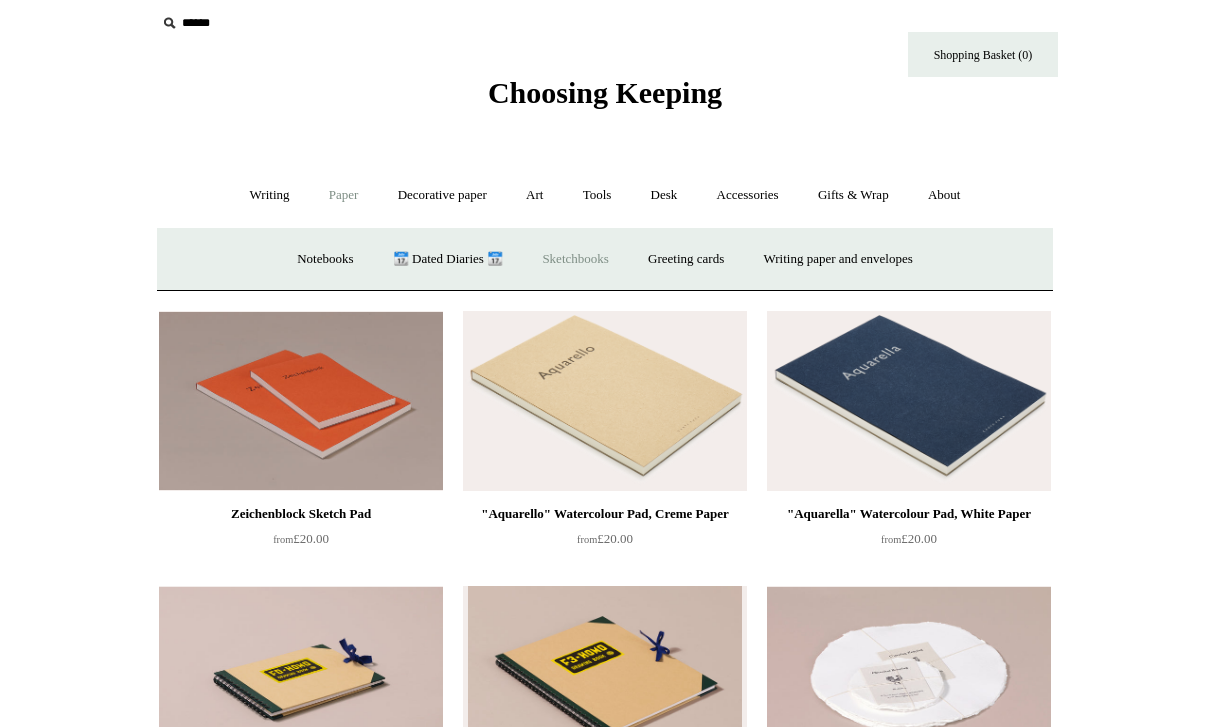 click on "Greeting cards +" at bounding box center [686, 259] 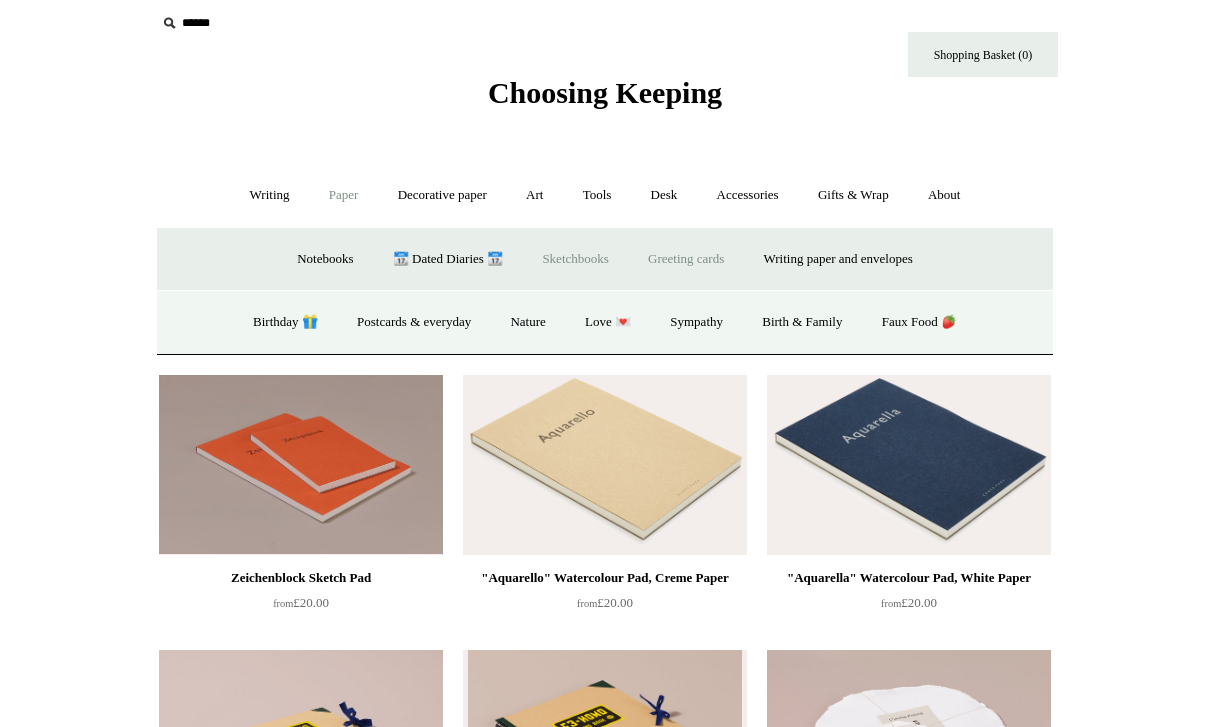 click on "Writing paper and envelopes +" at bounding box center [838, 259] 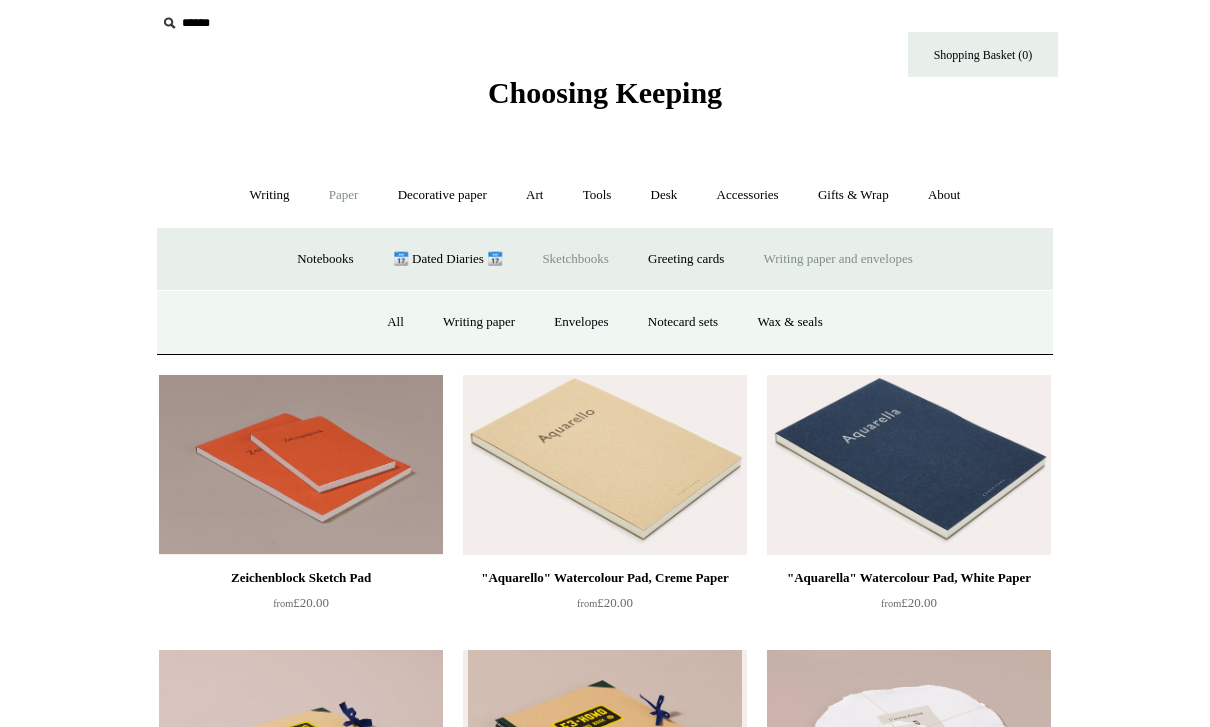 click on "All" at bounding box center (395, 322) 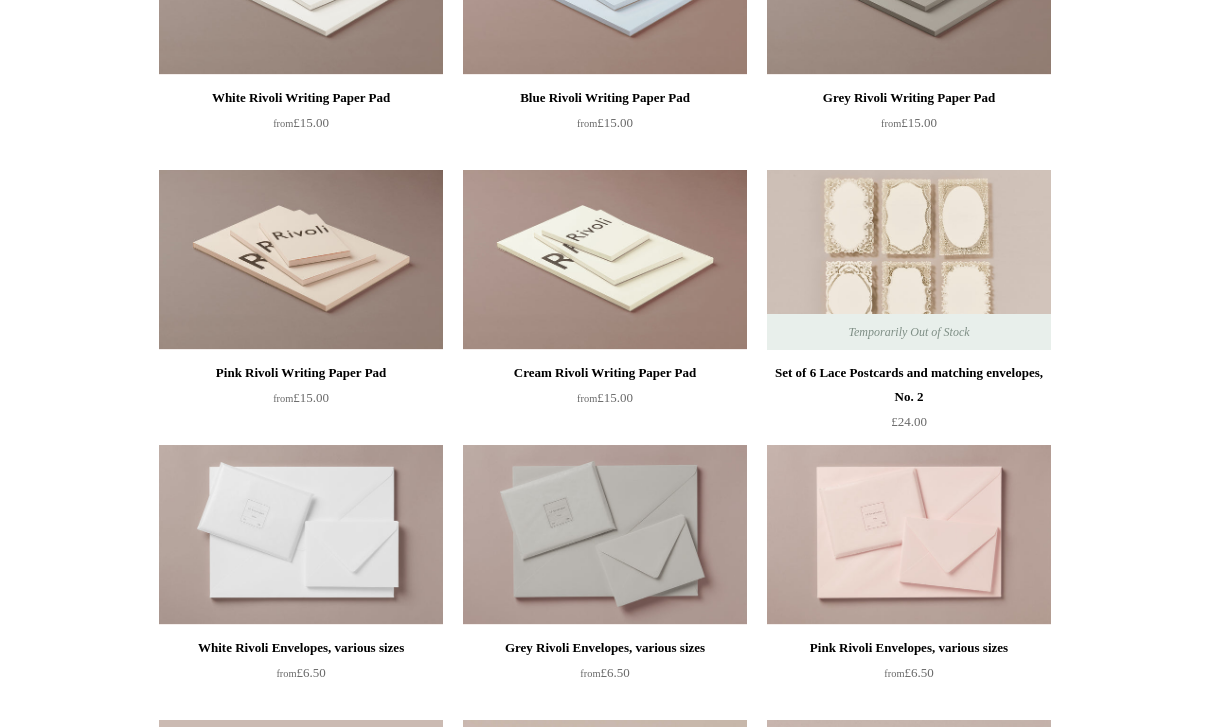 scroll, scrollTop: 365, scrollLeft: 0, axis: vertical 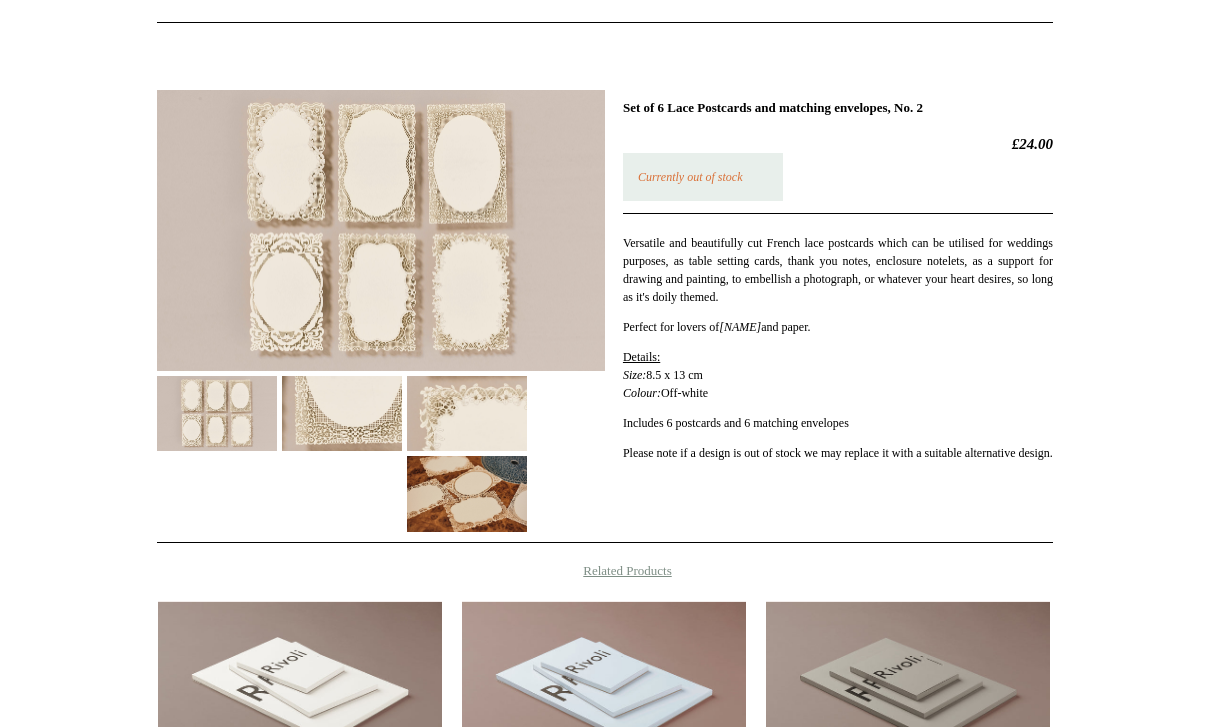 click at bounding box center [342, 414] 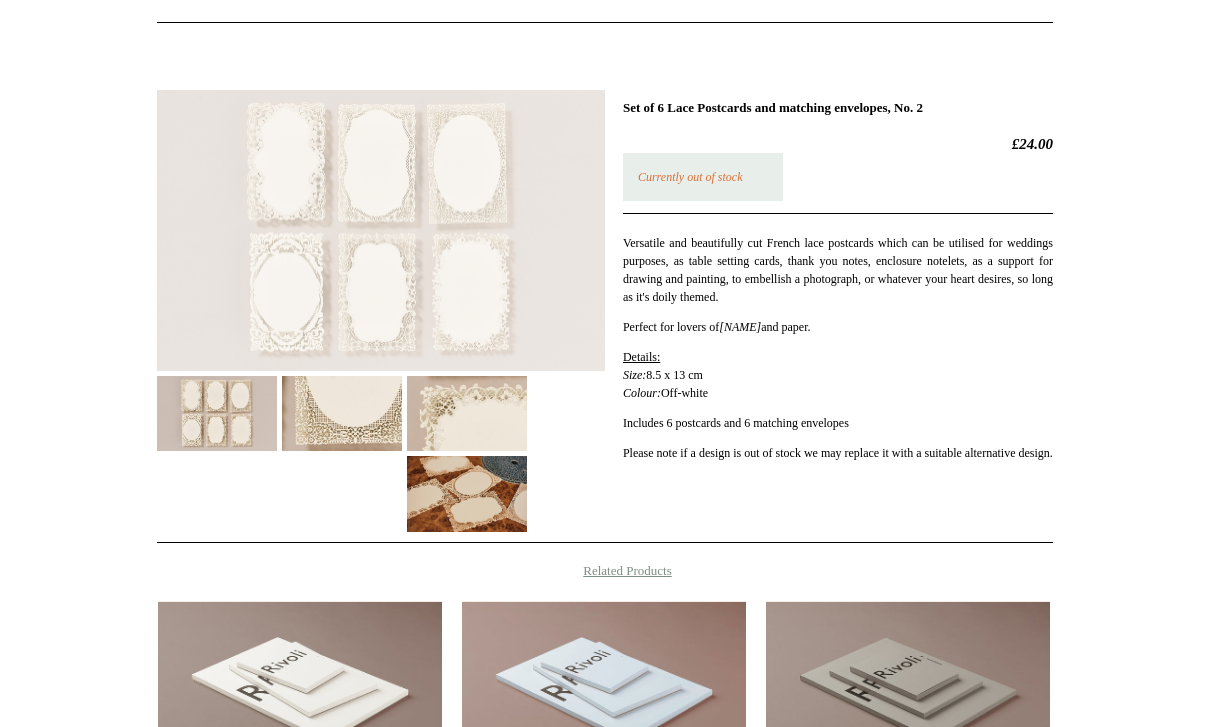 scroll, scrollTop: 217, scrollLeft: 0, axis: vertical 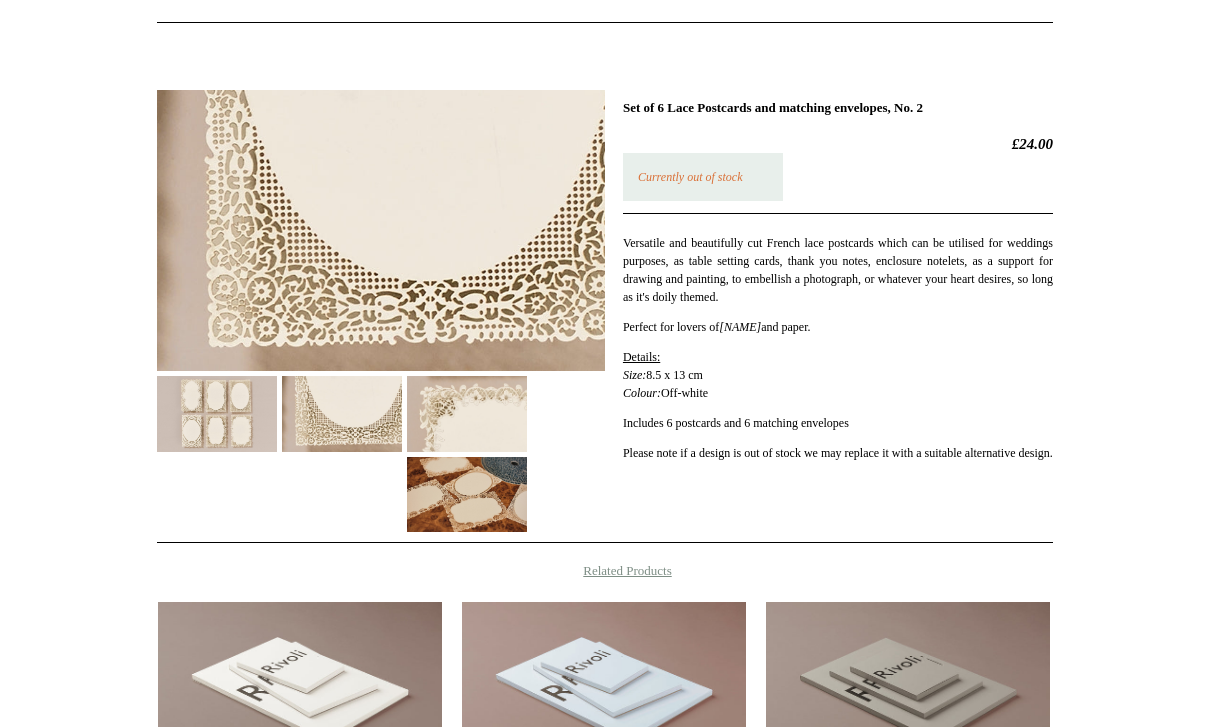 click at bounding box center [467, 413] 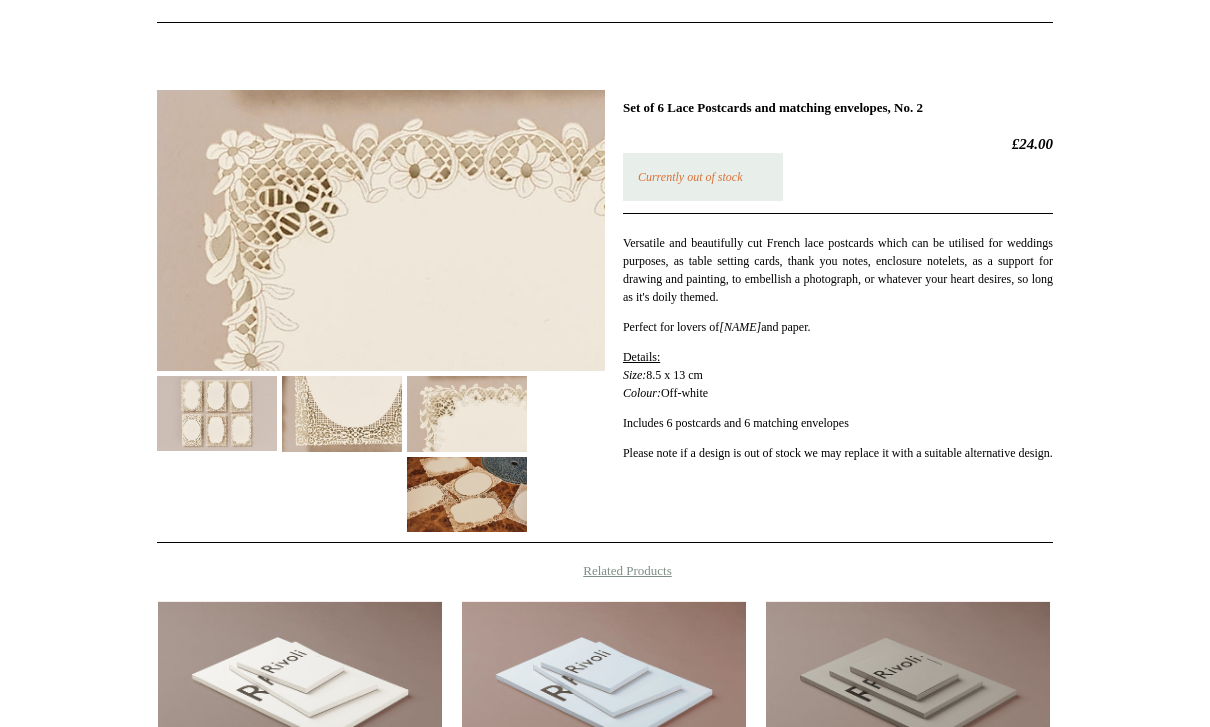 click at bounding box center [467, 494] 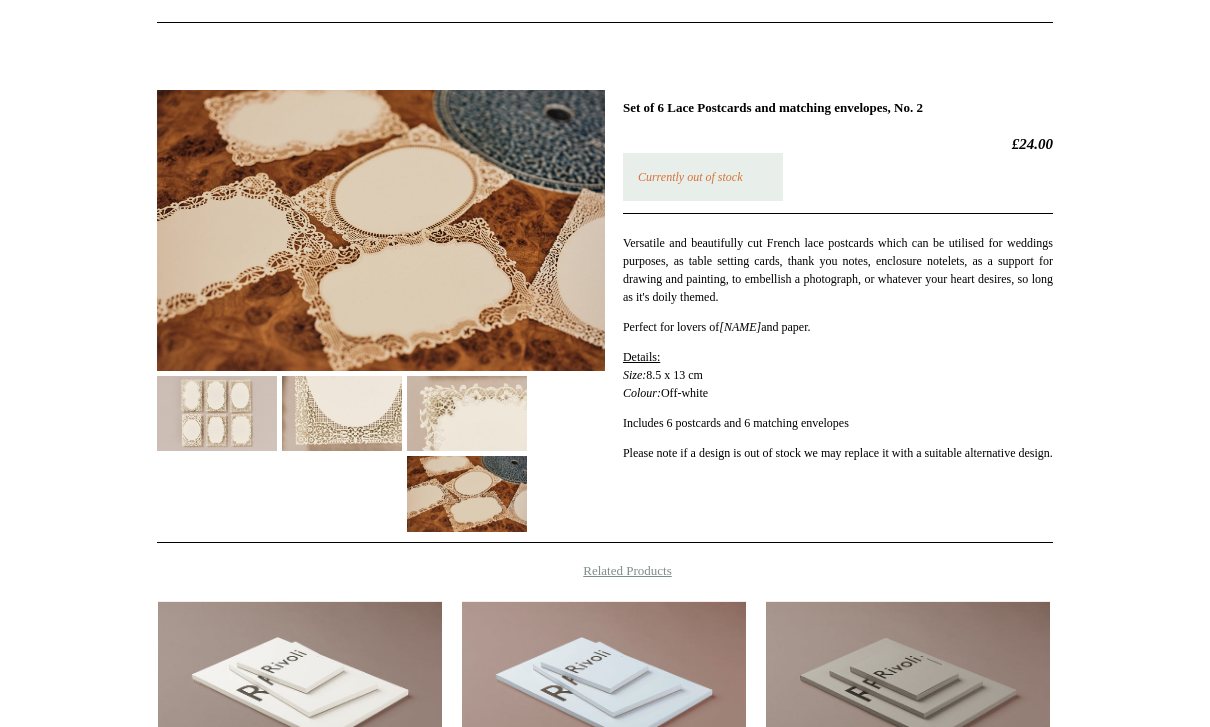 click at bounding box center [217, 413] 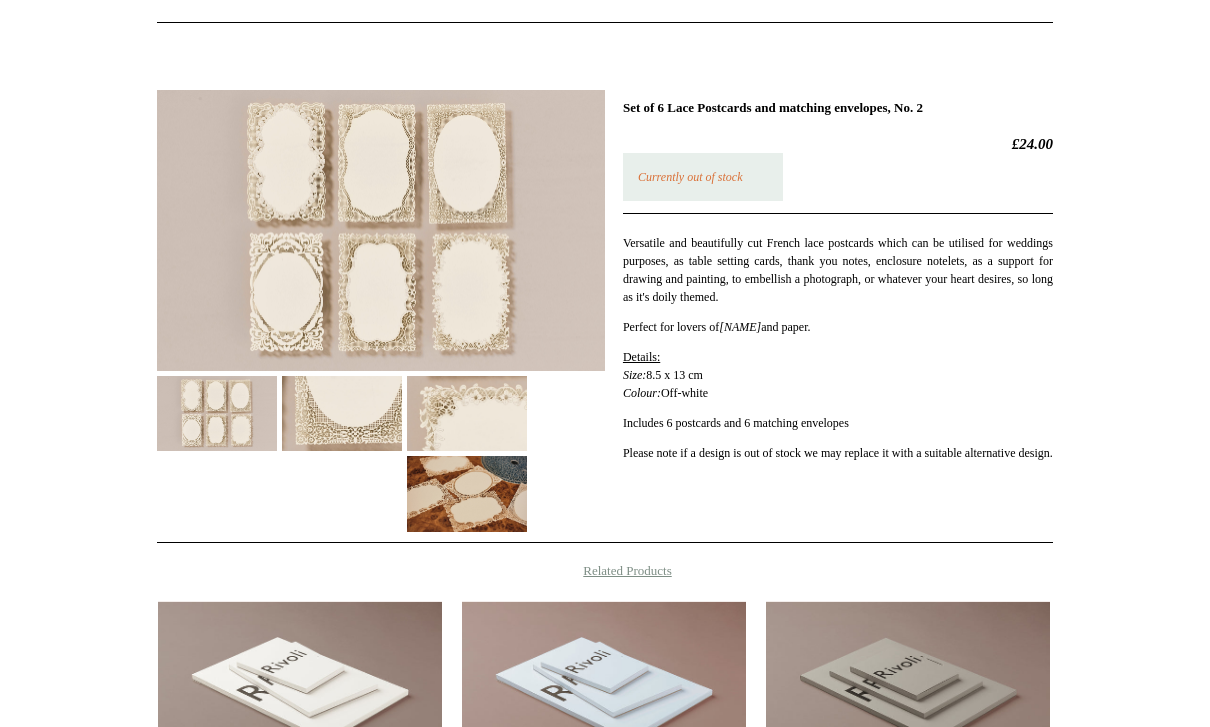 click at bounding box center [381, 230] 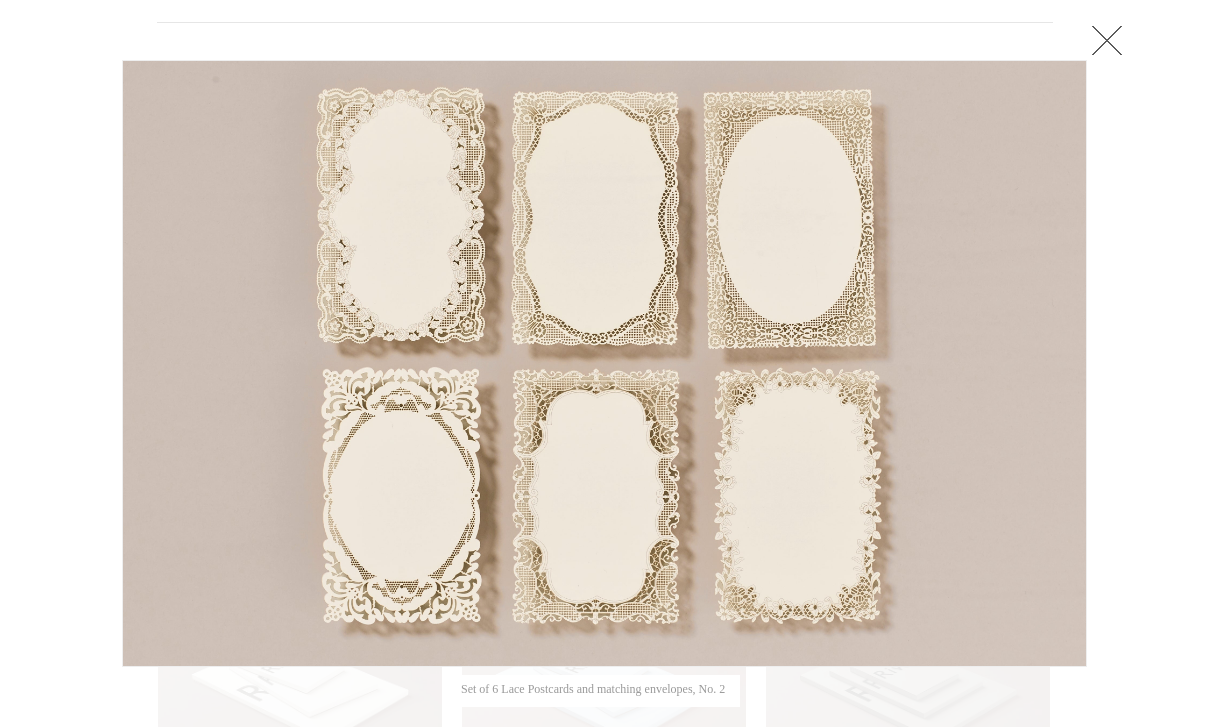 click at bounding box center [1107, 40] 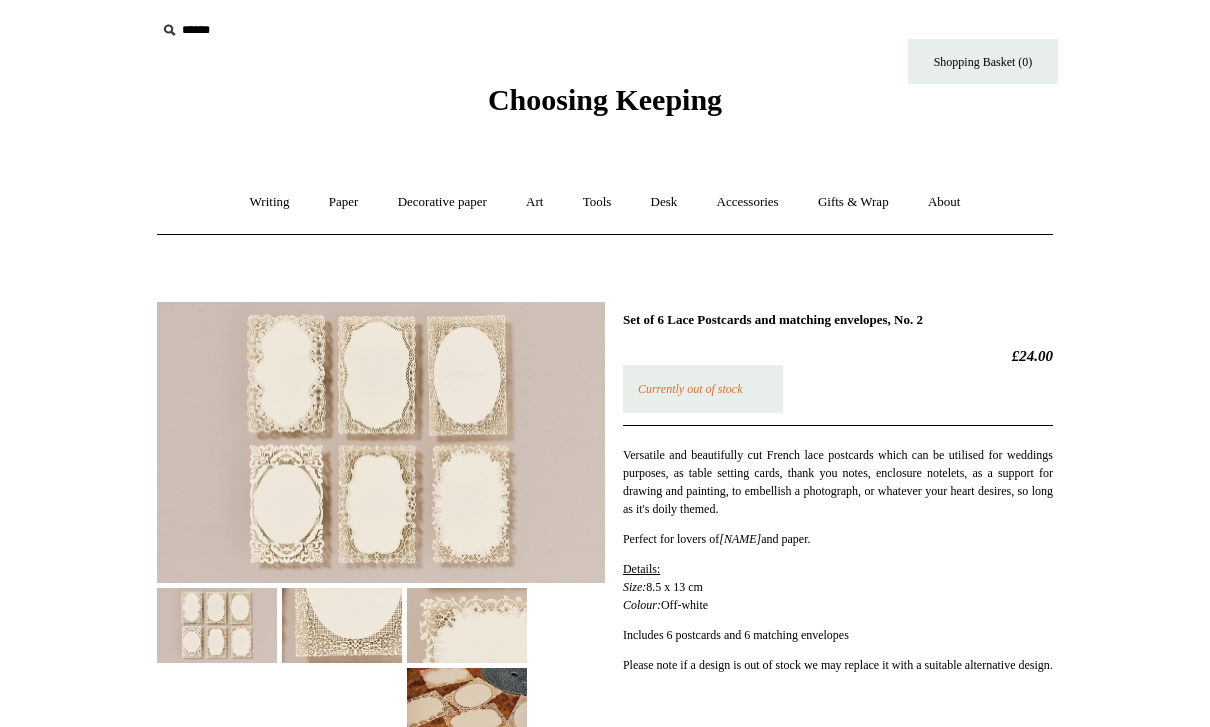scroll, scrollTop: 0, scrollLeft: 0, axis: both 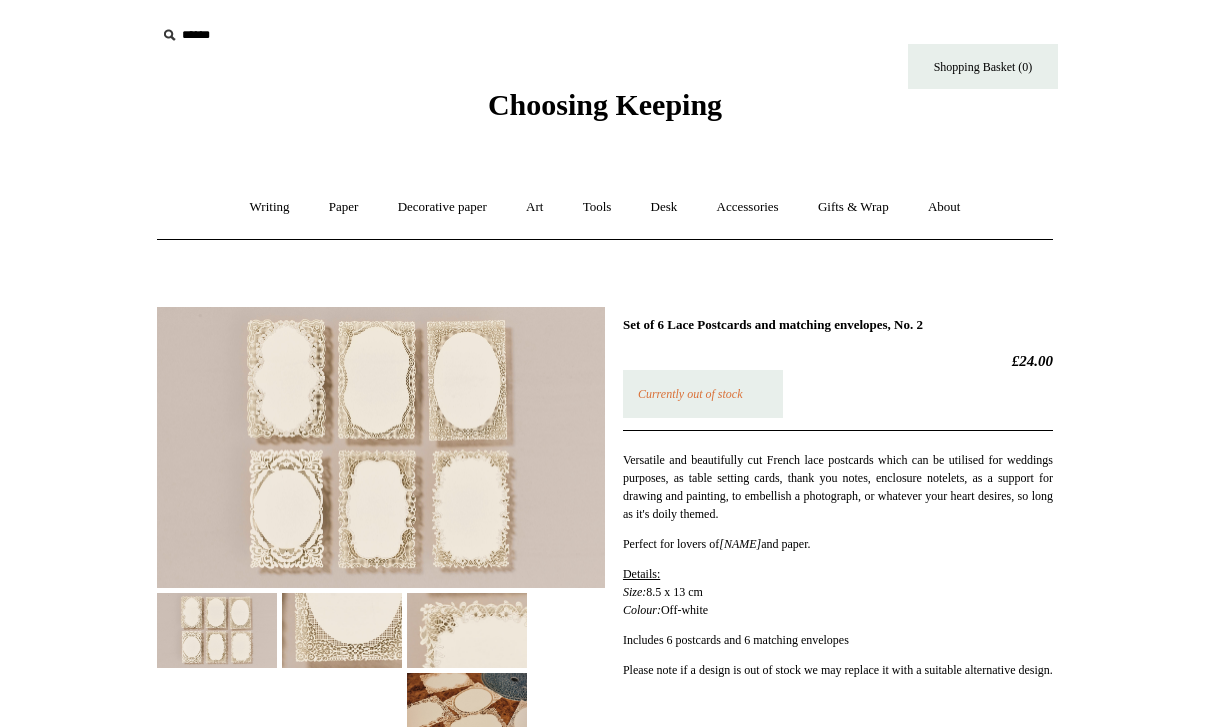 click on "Decorative paper +" at bounding box center [442, 207] 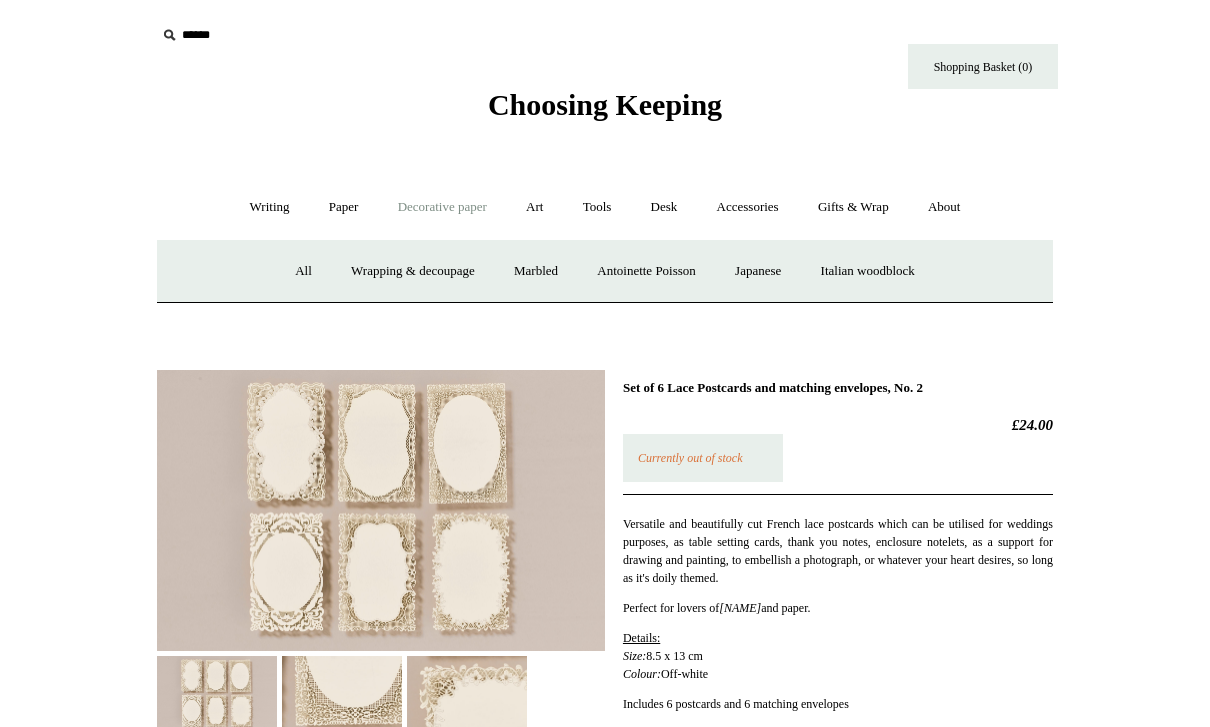 click on "All" at bounding box center (303, 271) 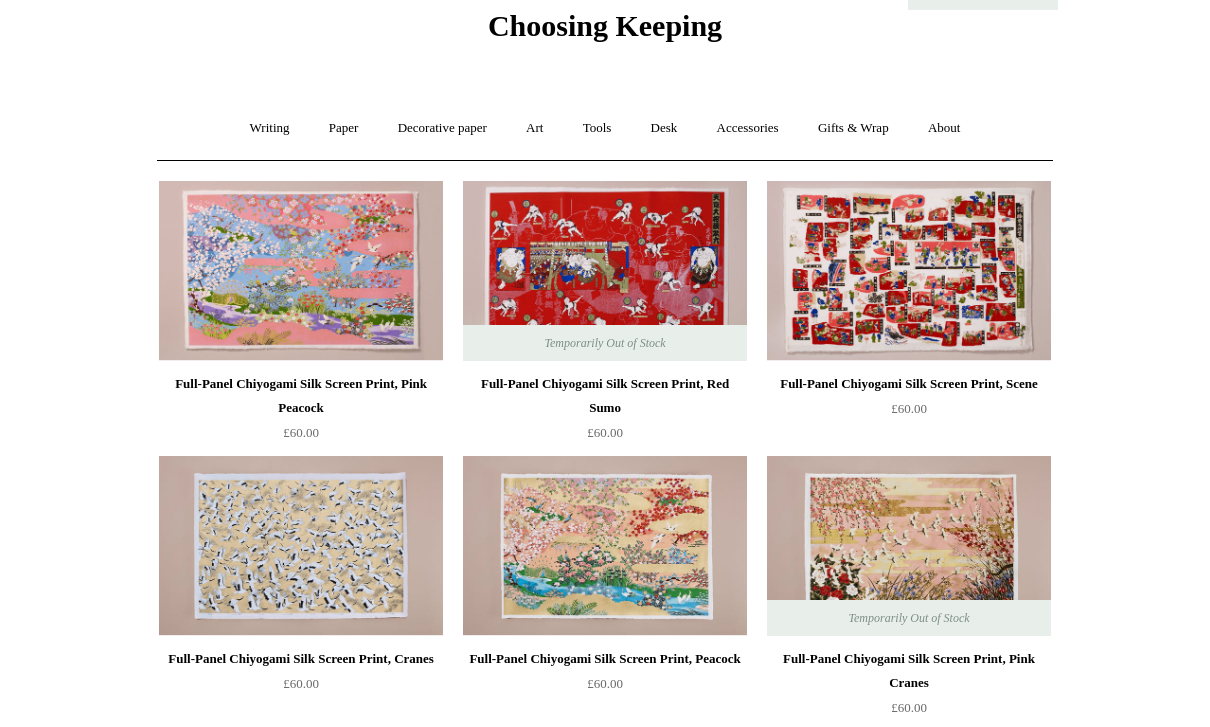 scroll, scrollTop: 0, scrollLeft: 0, axis: both 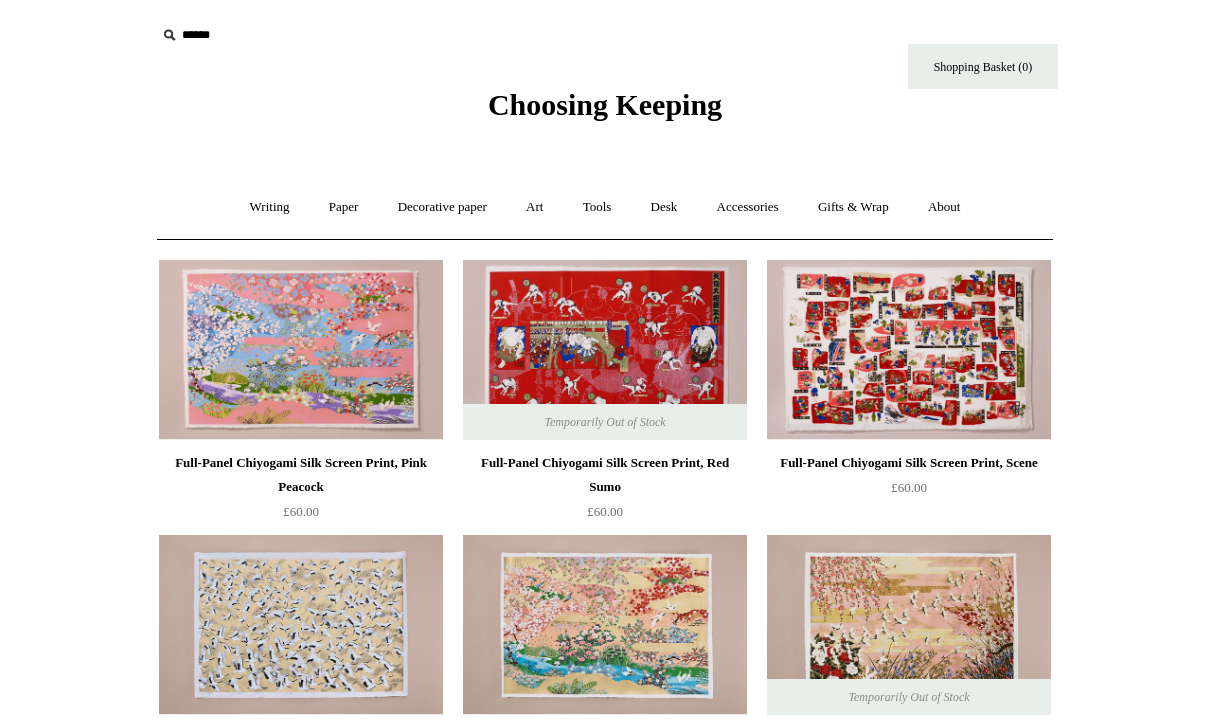 click on "Art +" at bounding box center (534, 207) 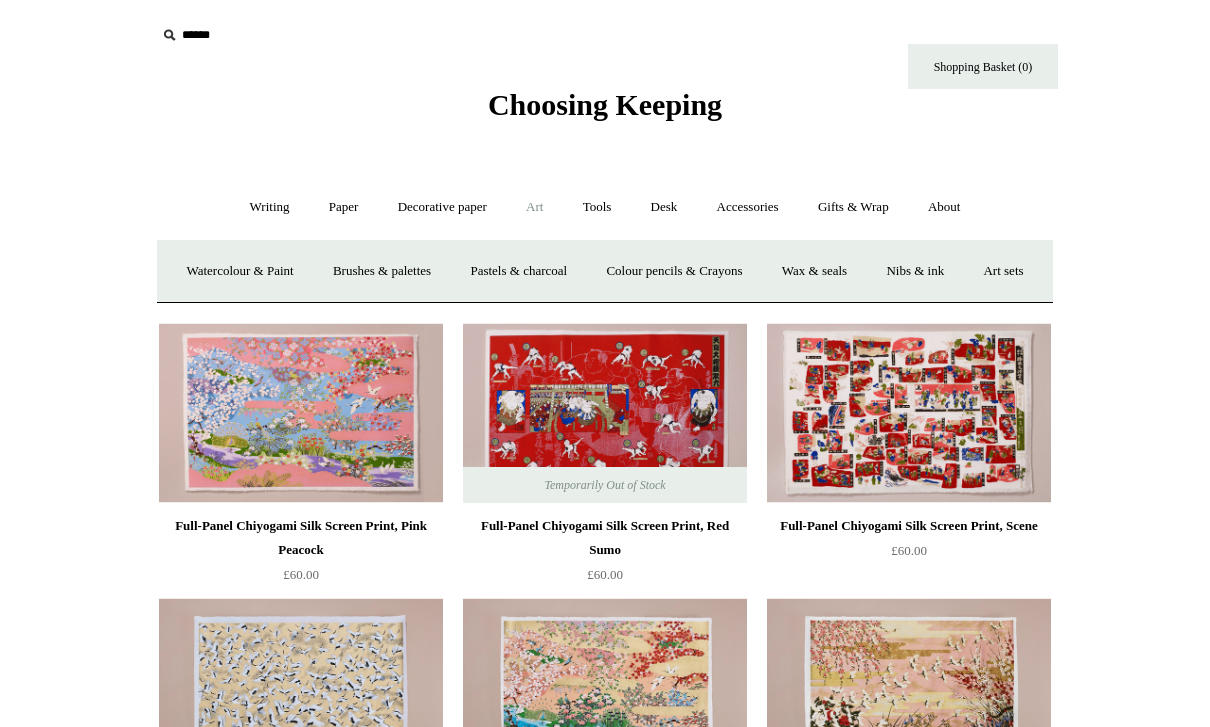 click on "Tools +" at bounding box center [597, 207] 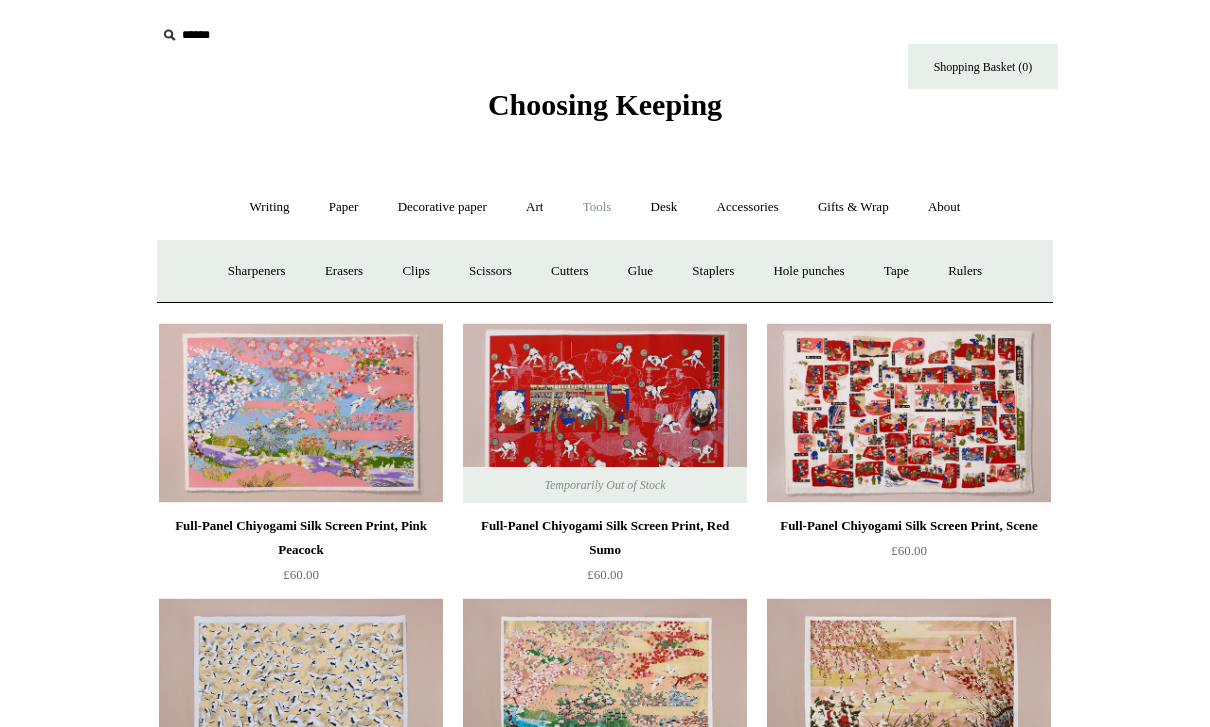 click on "Sharpeners" at bounding box center (257, 271) 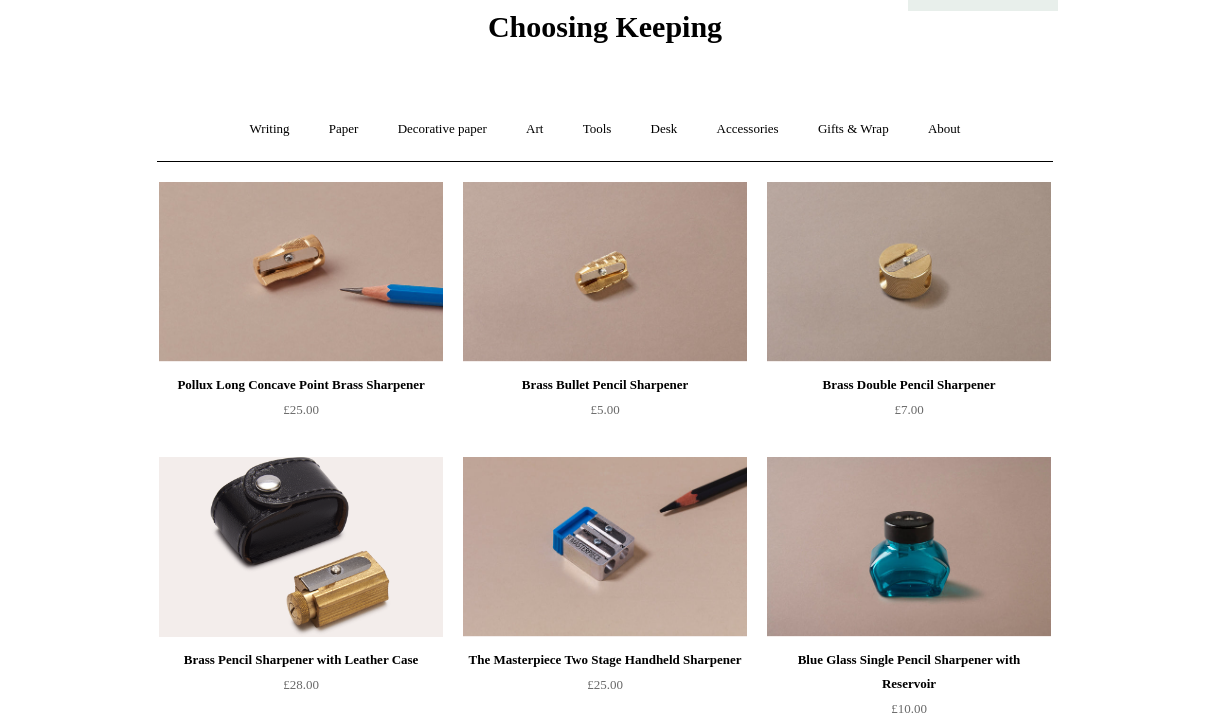scroll, scrollTop: 78, scrollLeft: 0, axis: vertical 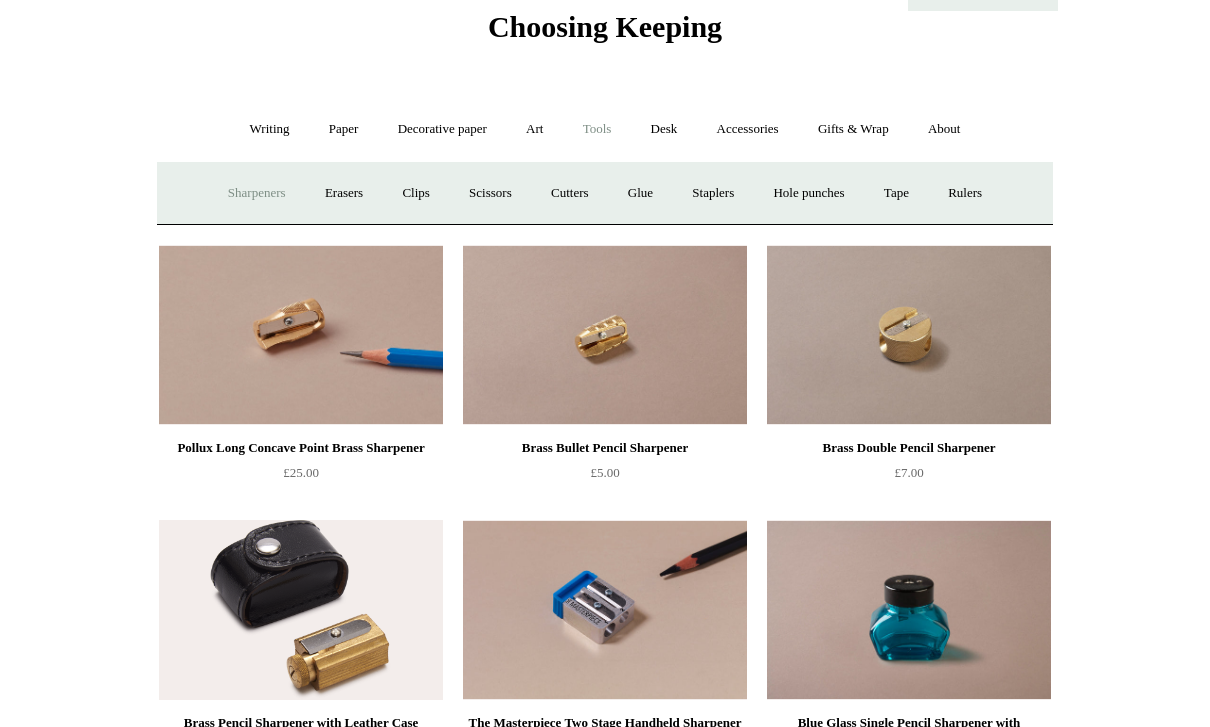 click on "Erasers" at bounding box center [344, 193] 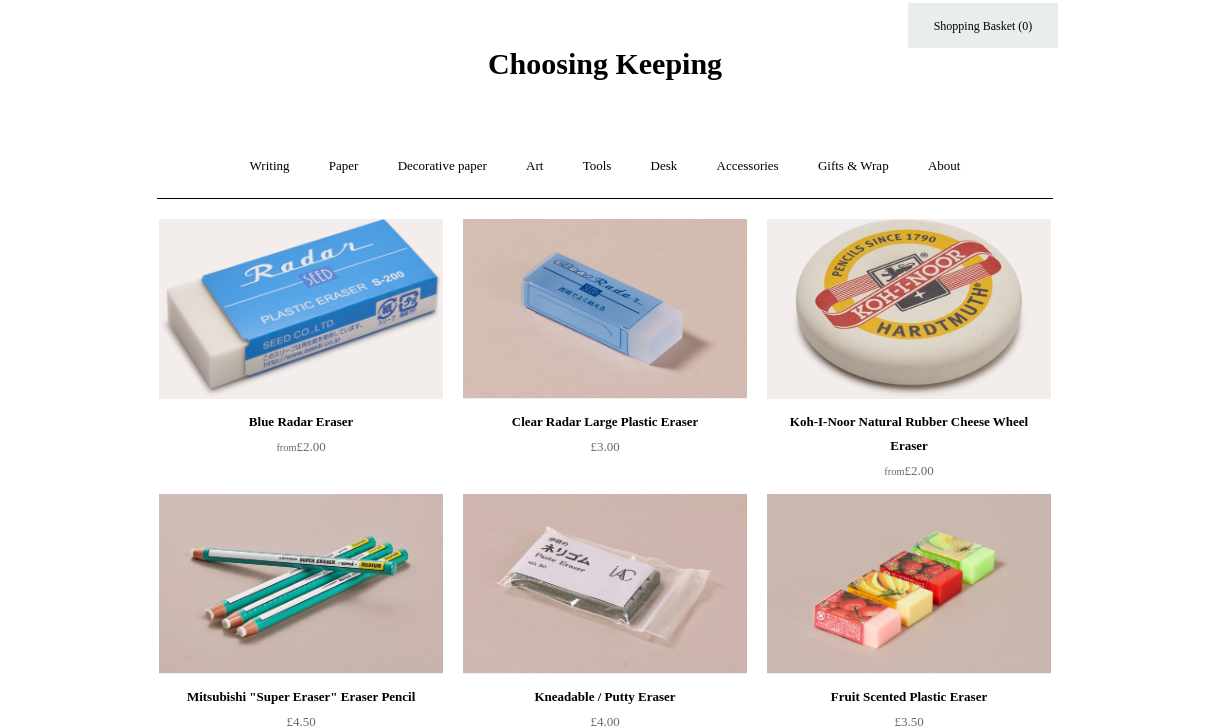 scroll, scrollTop: 40, scrollLeft: 0, axis: vertical 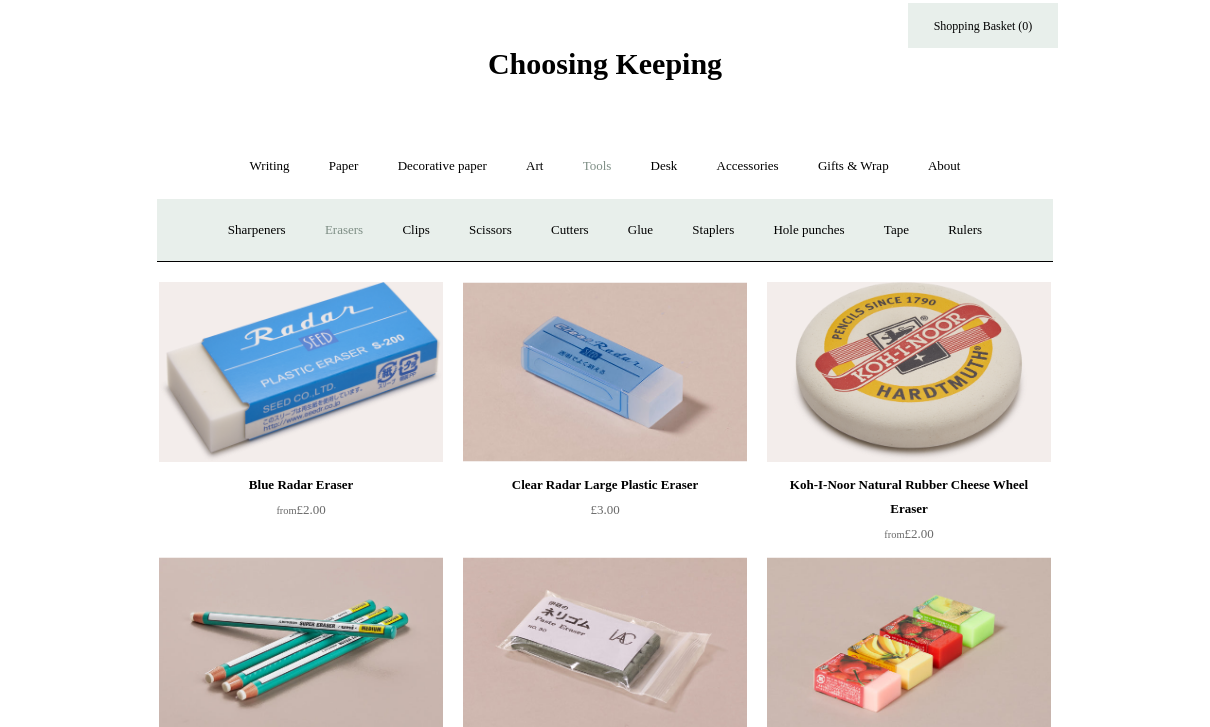 click on "Clips +" at bounding box center [415, 230] 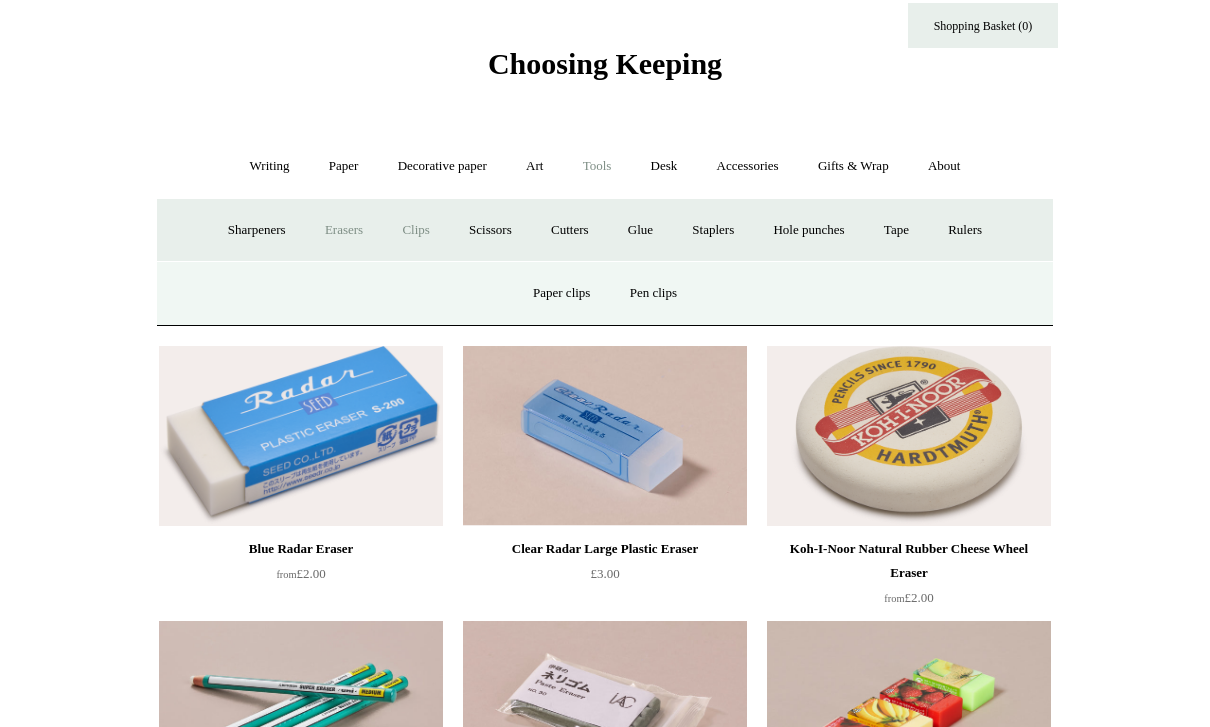 click on "Scissors" at bounding box center (490, 230) 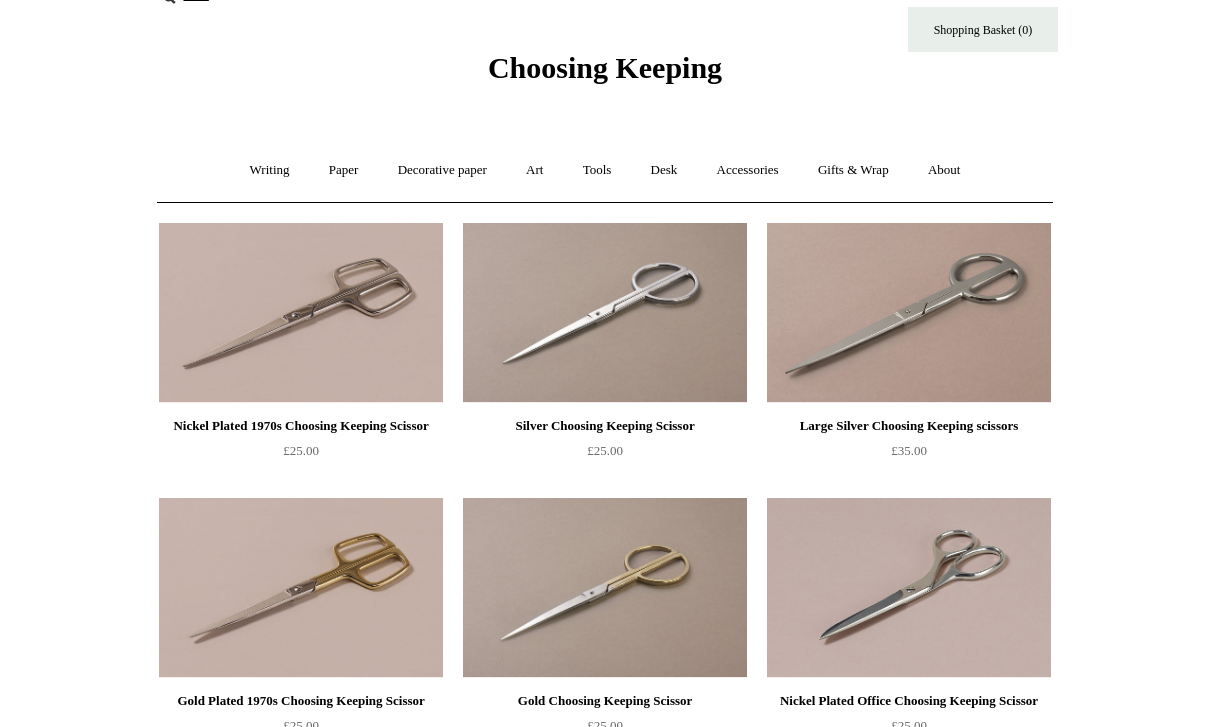 scroll, scrollTop: 42, scrollLeft: 0, axis: vertical 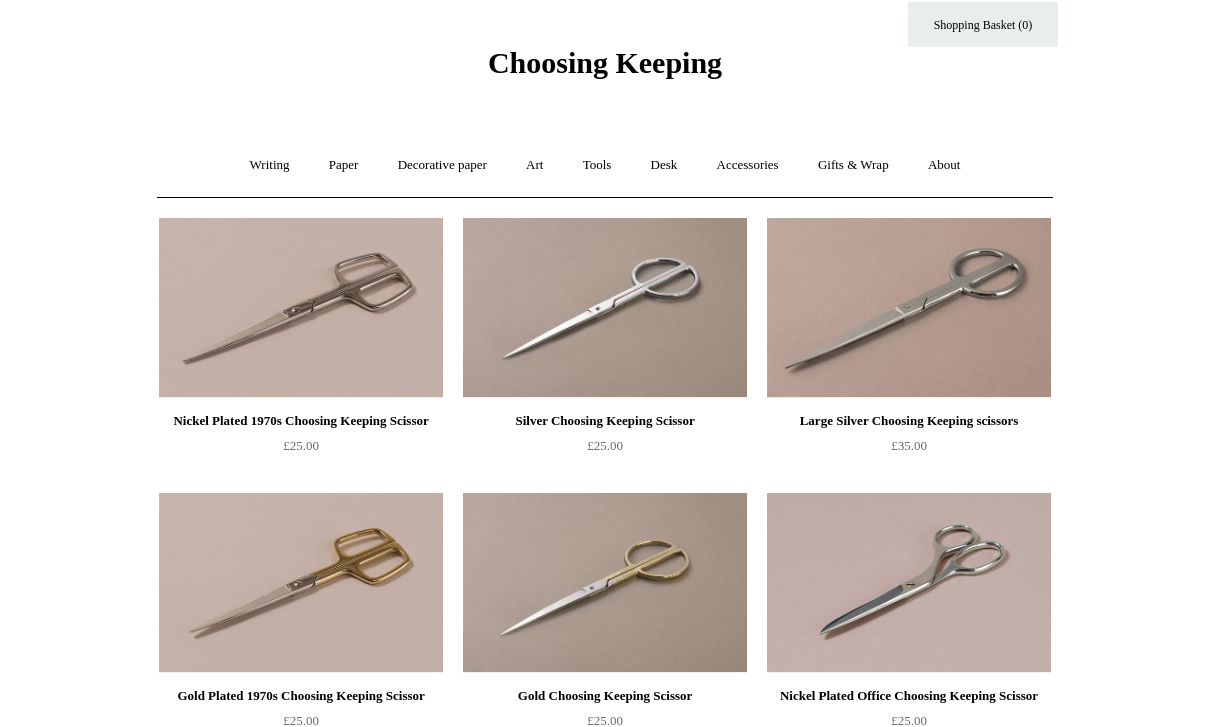 click on "Tools +" at bounding box center [597, 165] 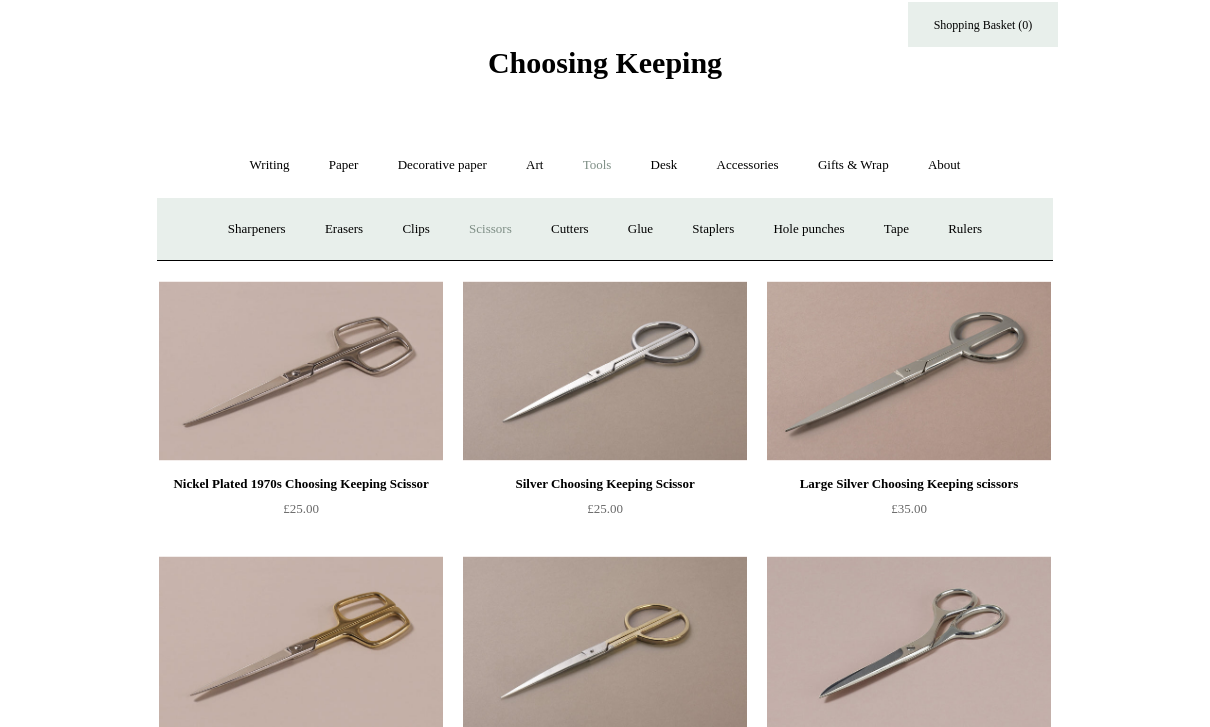 click on "Cutters" at bounding box center [570, 229] 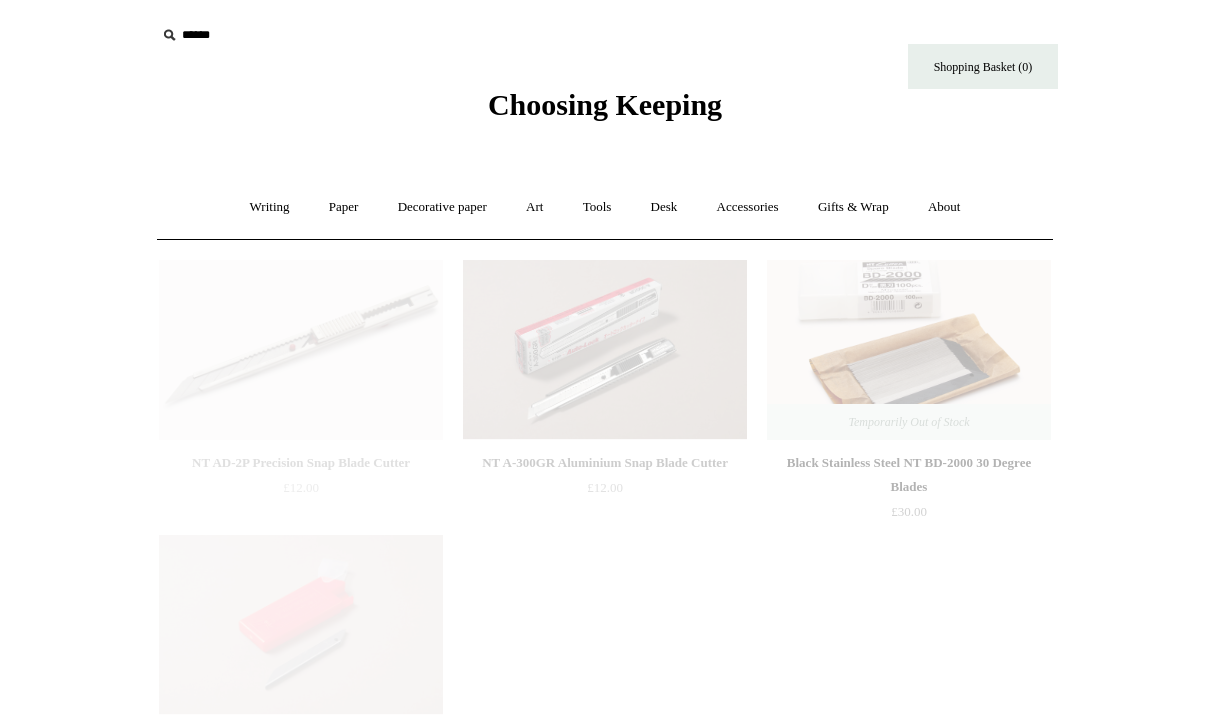 scroll, scrollTop: 0, scrollLeft: 0, axis: both 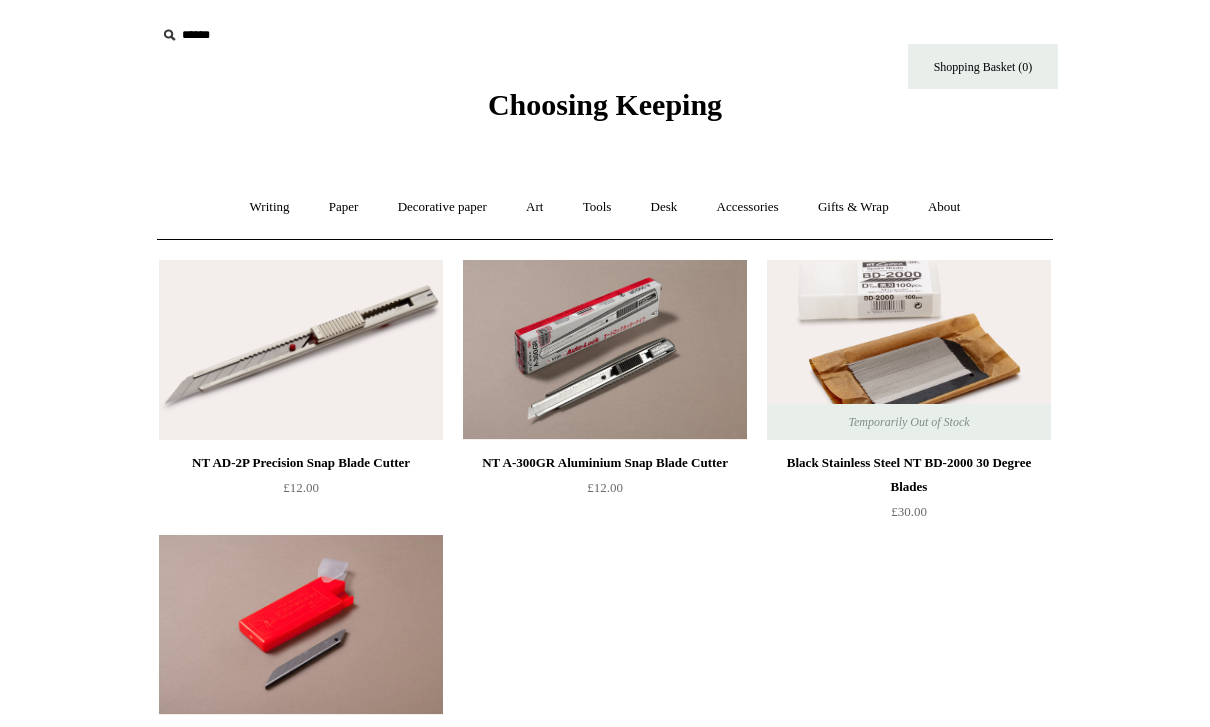 click on "Tools +" at bounding box center [597, 207] 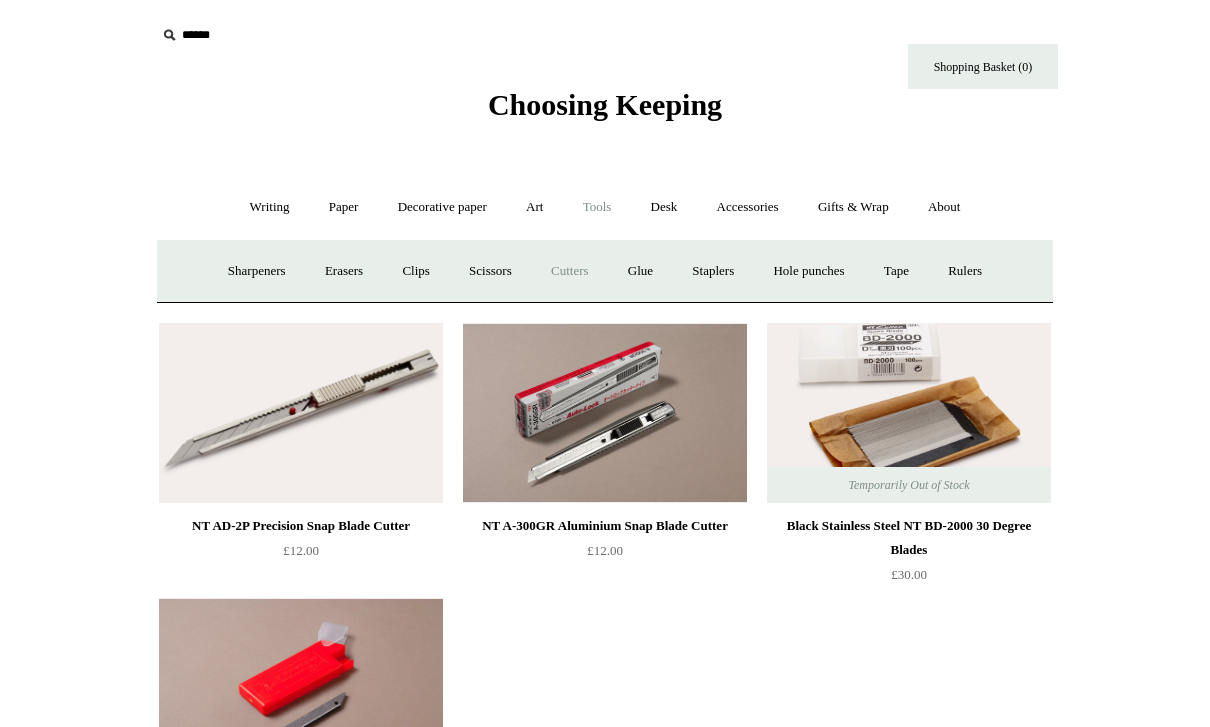 click on "Glue" at bounding box center (640, 271) 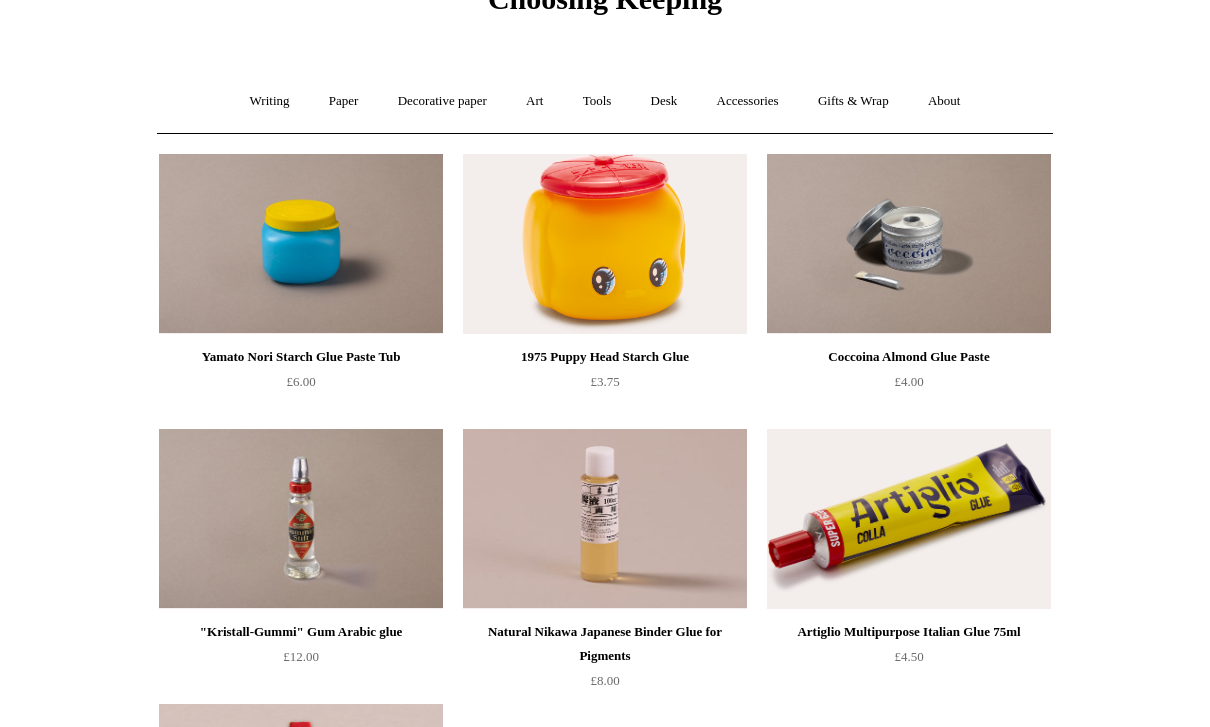 scroll, scrollTop: 106, scrollLeft: 0, axis: vertical 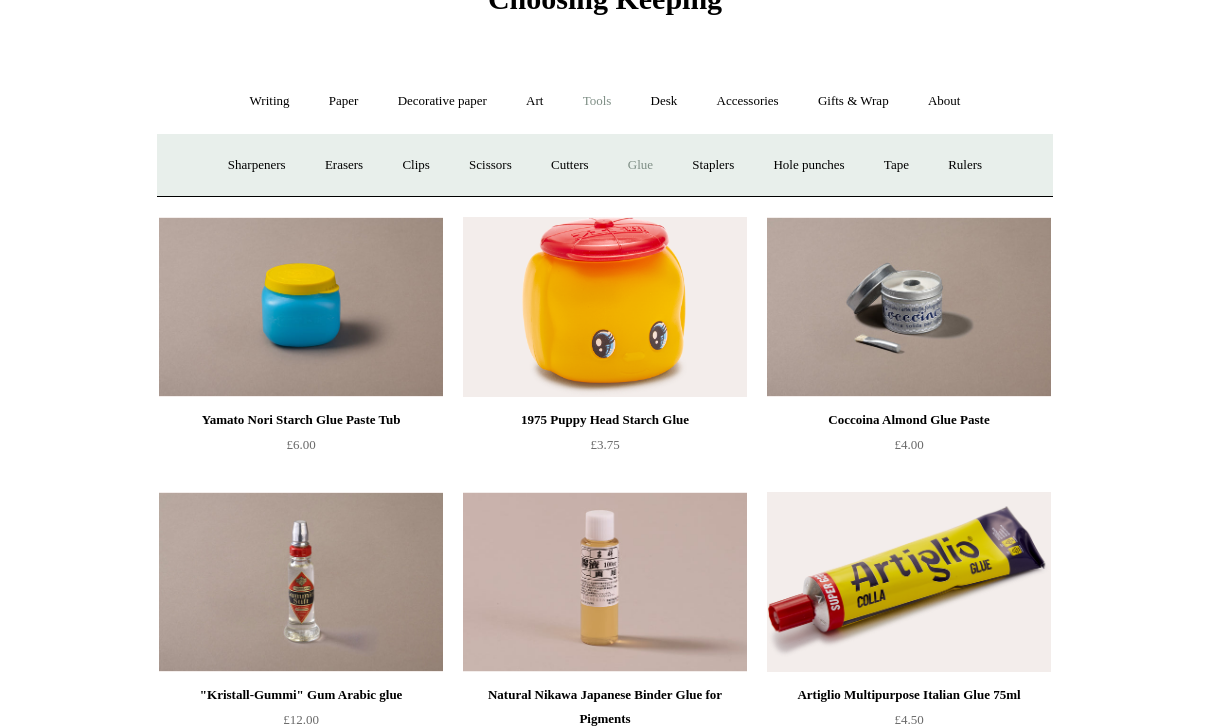 click on "Staplers +" at bounding box center (713, 165) 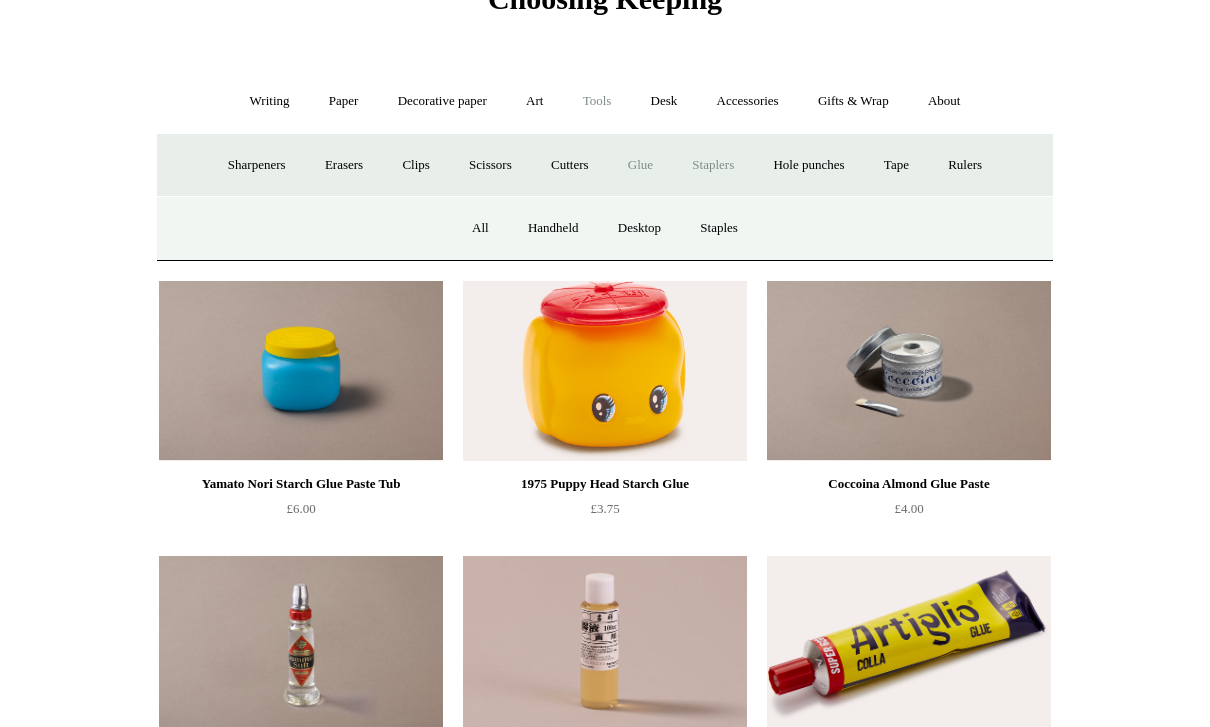 click on "All" at bounding box center (480, 228) 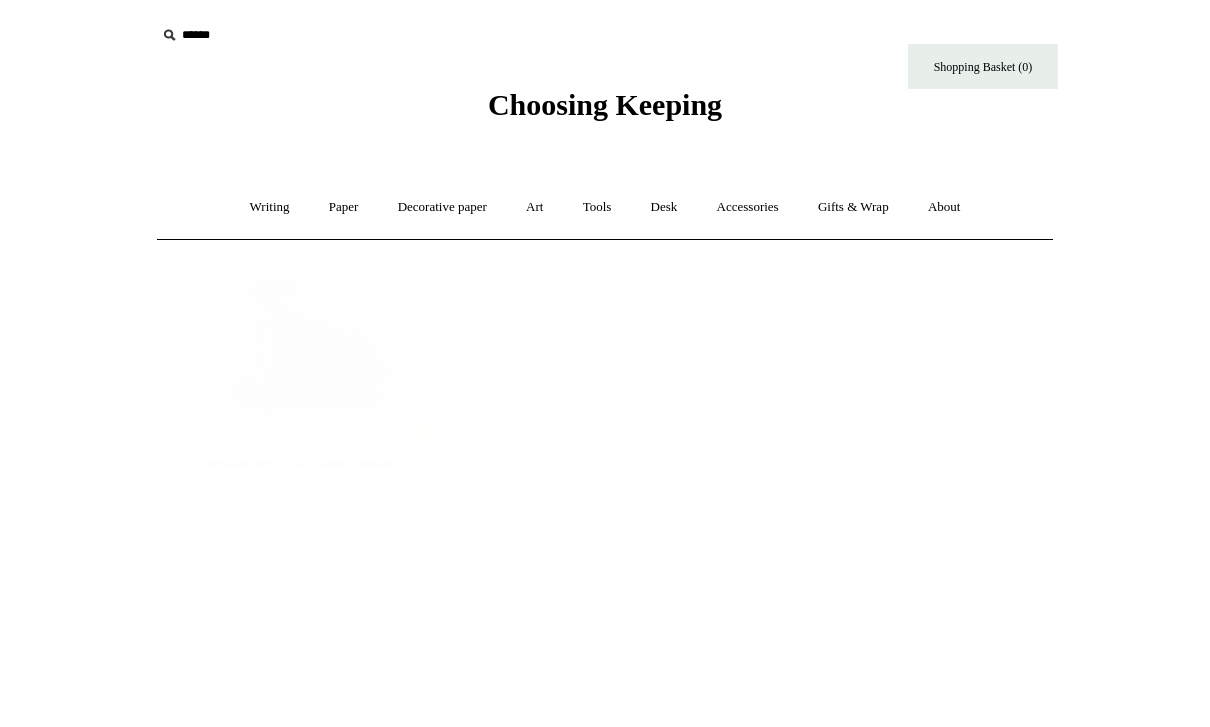 scroll, scrollTop: 0, scrollLeft: 0, axis: both 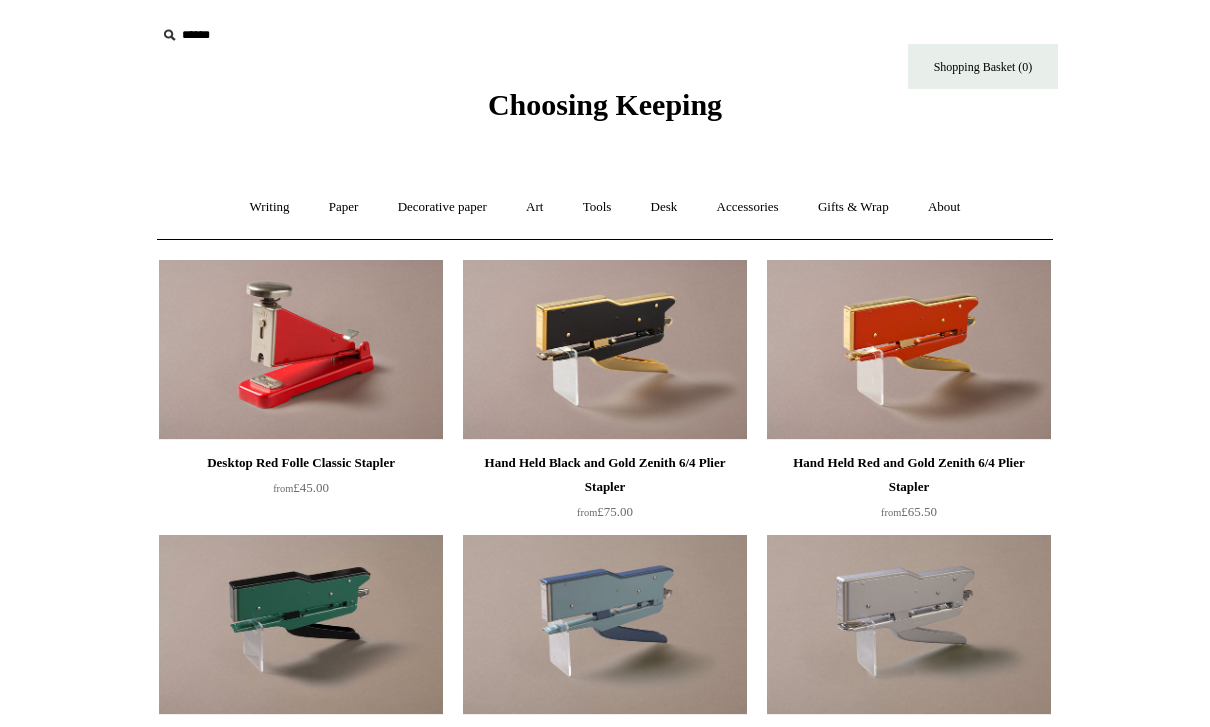 click on "Tools +" at bounding box center [597, 207] 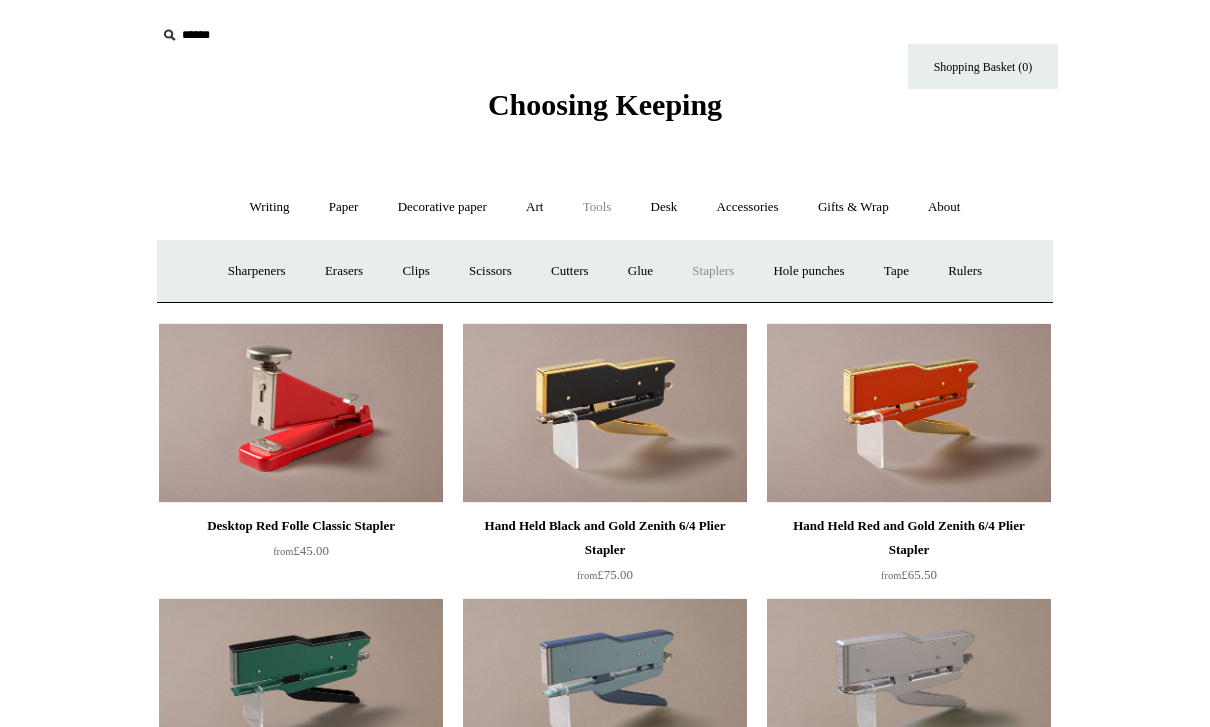 click on "Hole punches" at bounding box center (808, 271) 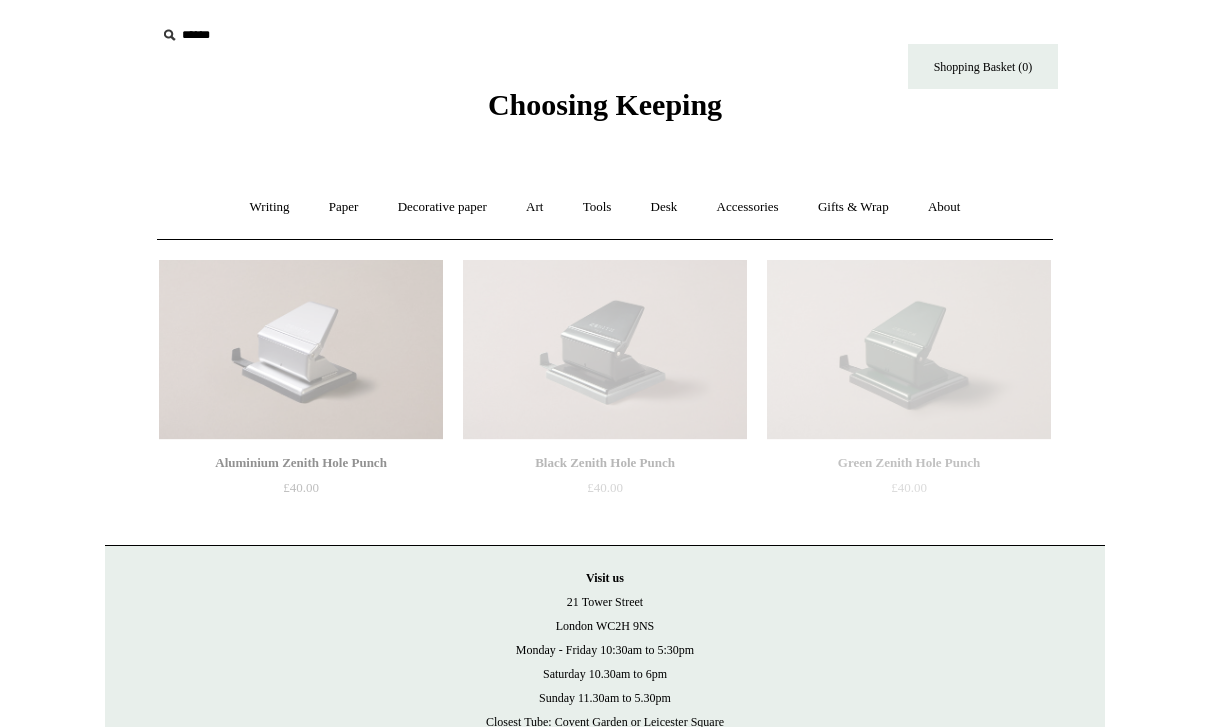 scroll, scrollTop: 0, scrollLeft: 0, axis: both 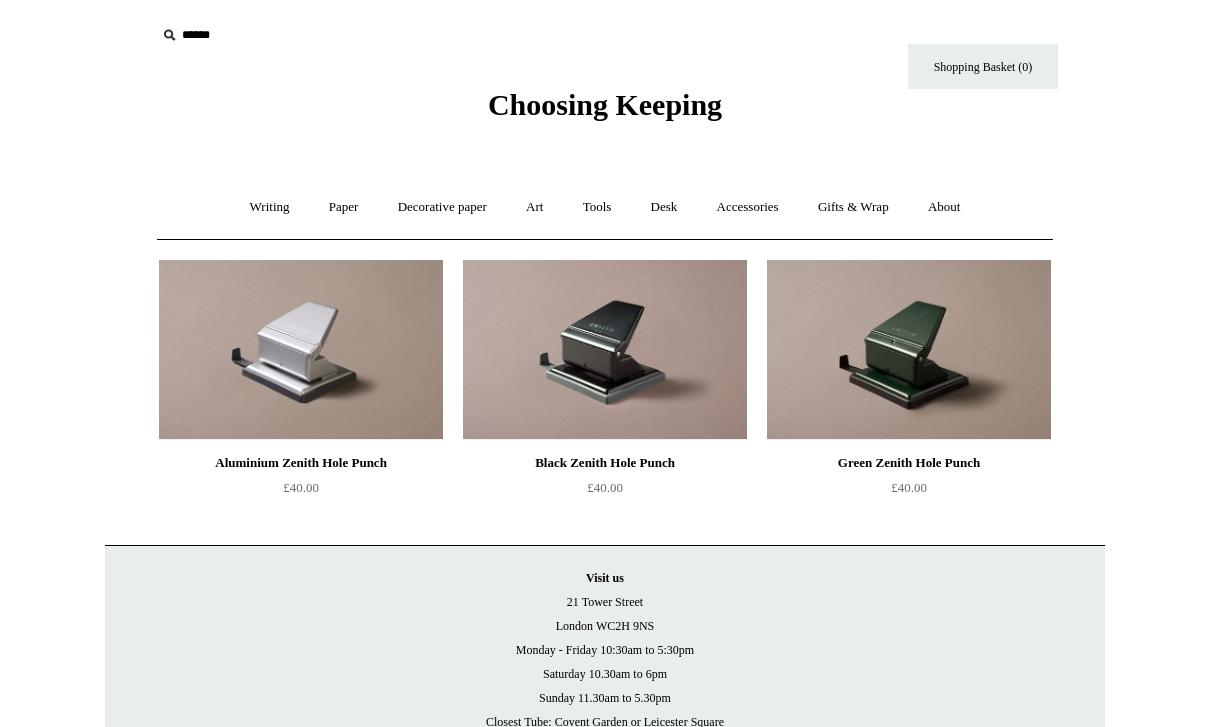 click on "Art +" at bounding box center (534, 207) 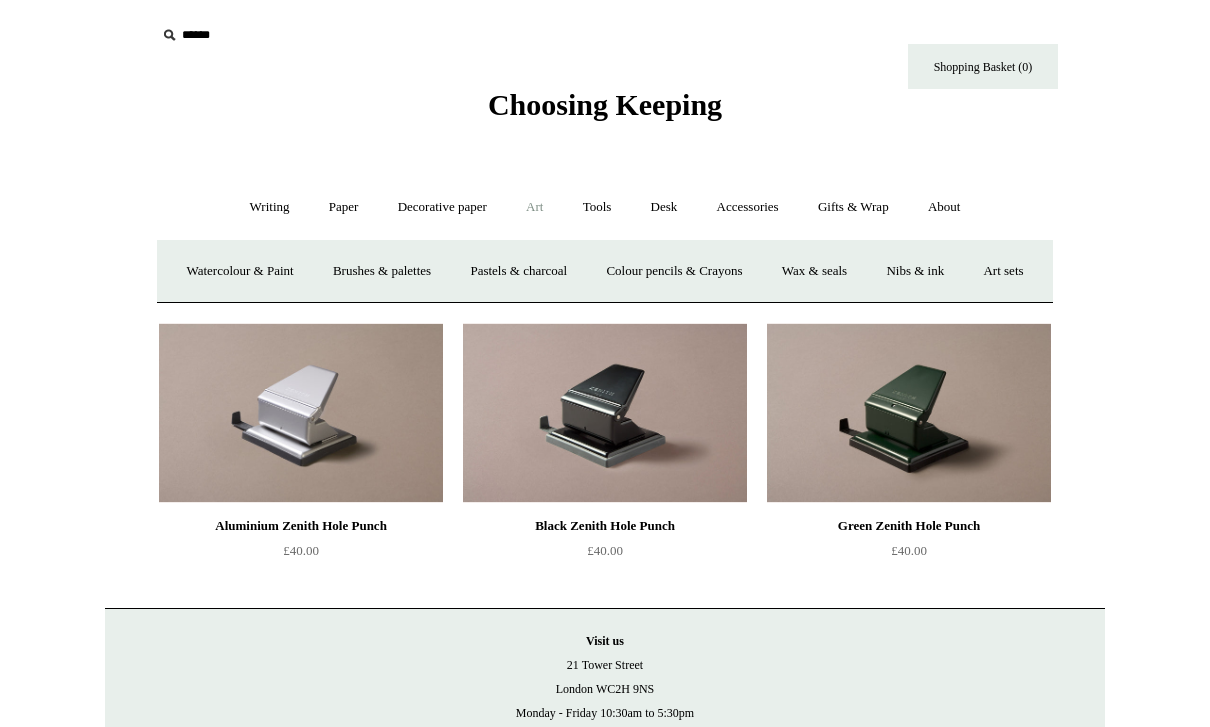 click on "Tools +" at bounding box center [597, 207] 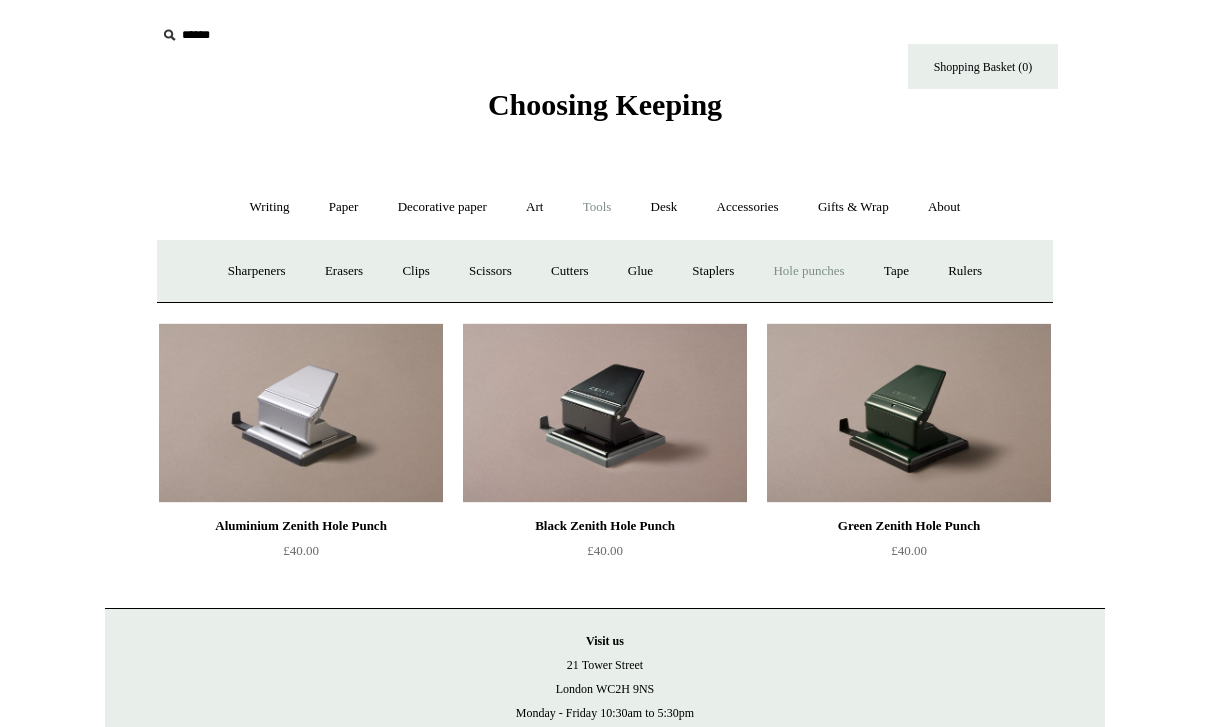 click on "Tape +" at bounding box center (896, 271) 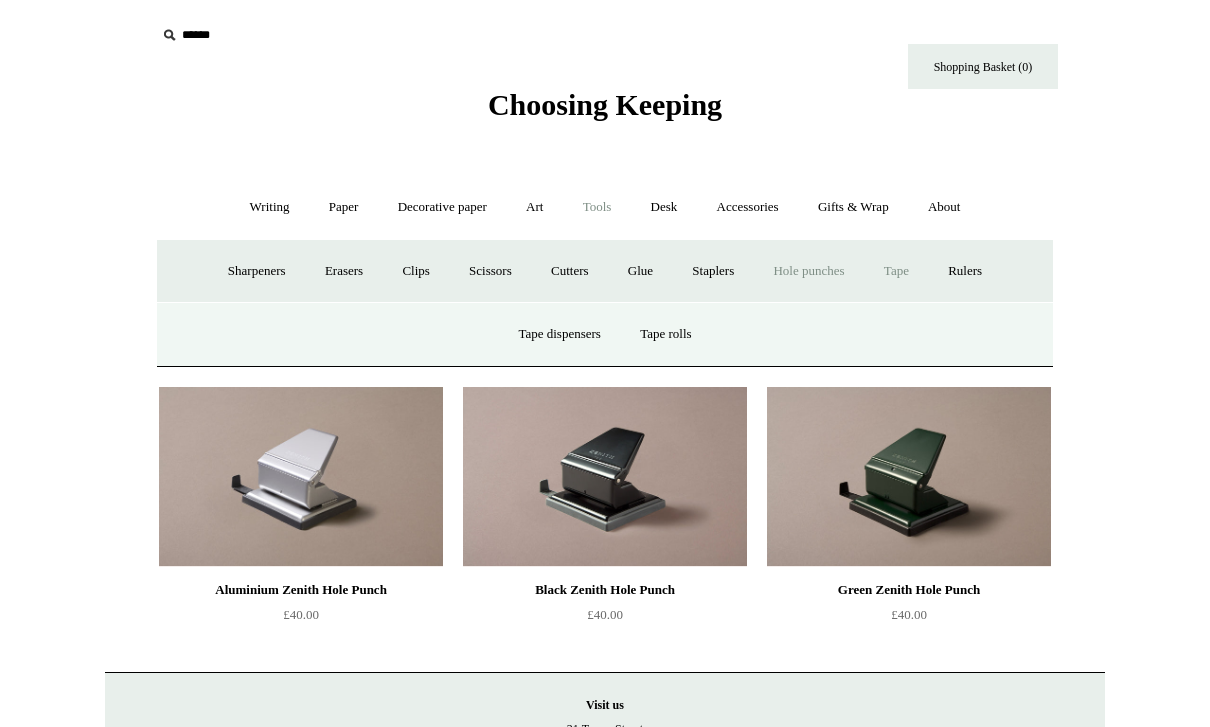 click on "Tape dispensers" at bounding box center (559, 334) 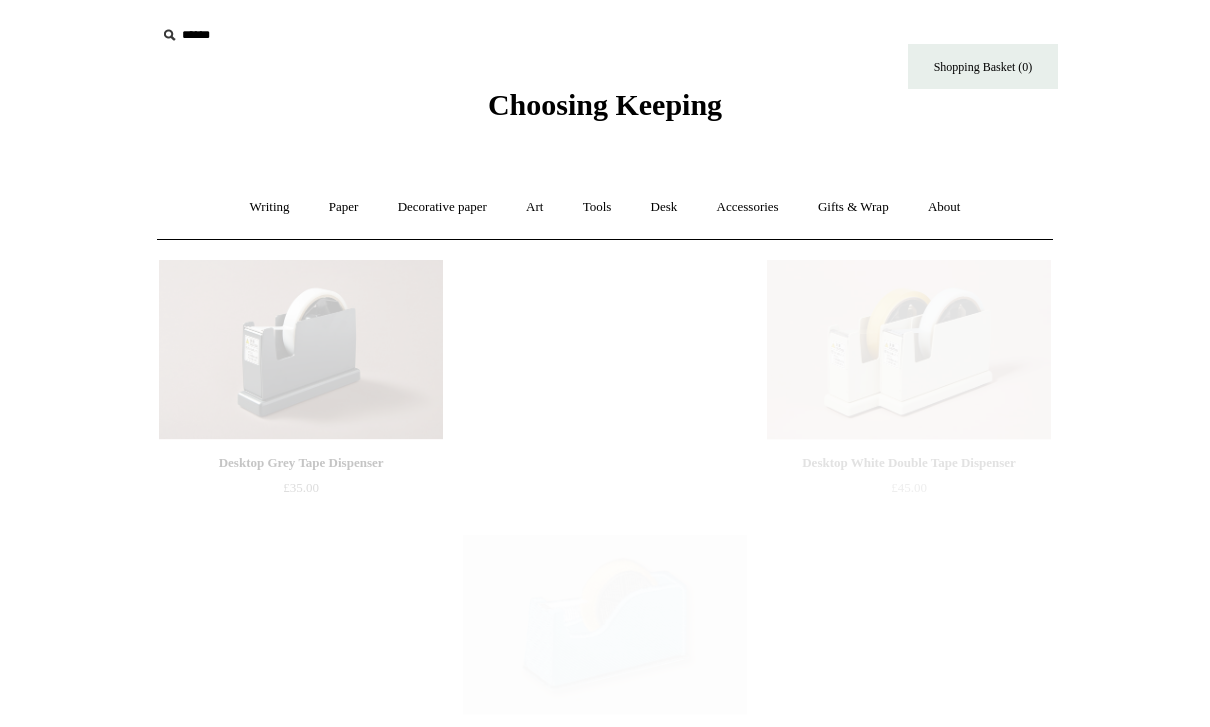 scroll, scrollTop: 0, scrollLeft: 0, axis: both 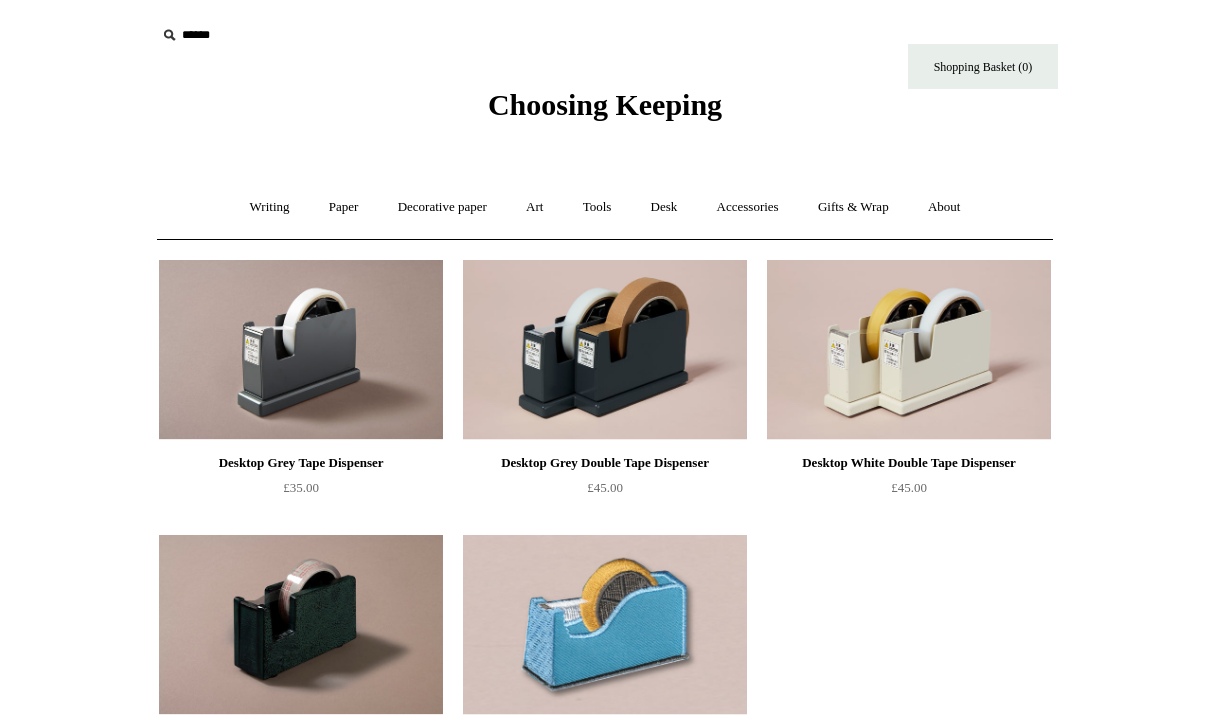 click on "Tools +" at bounding box center [597, 207] 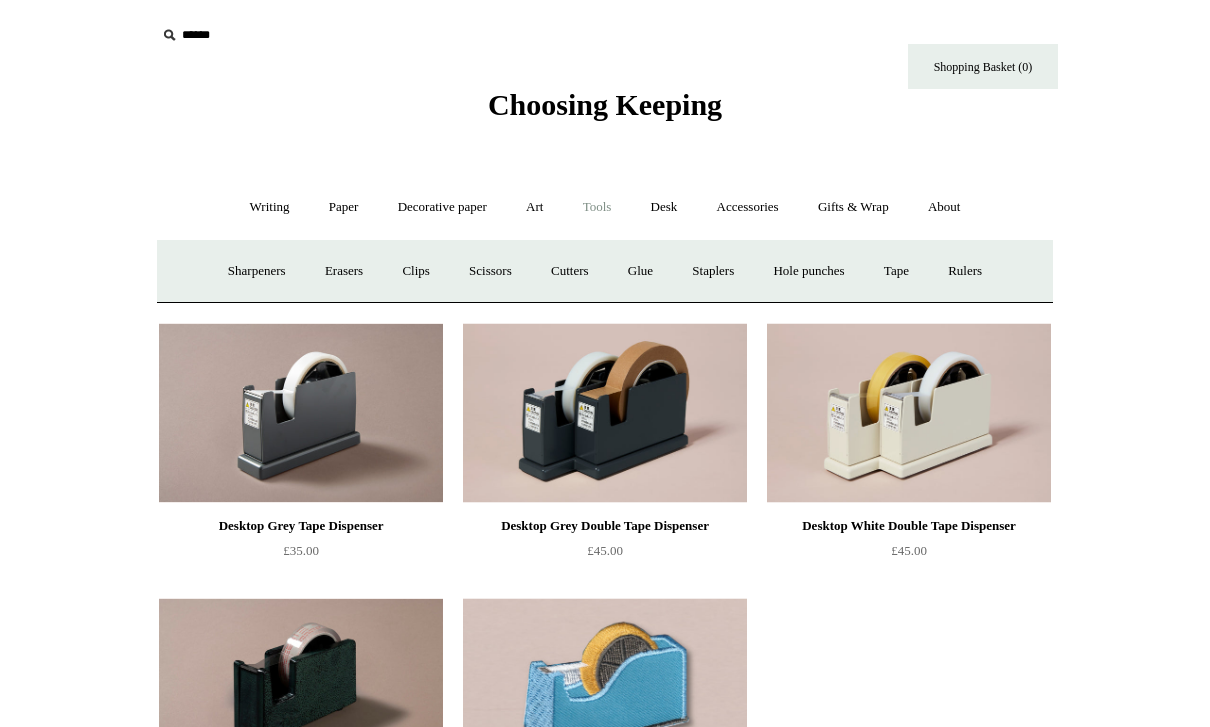 click on "Rulers" at bounding box center (965, 271) 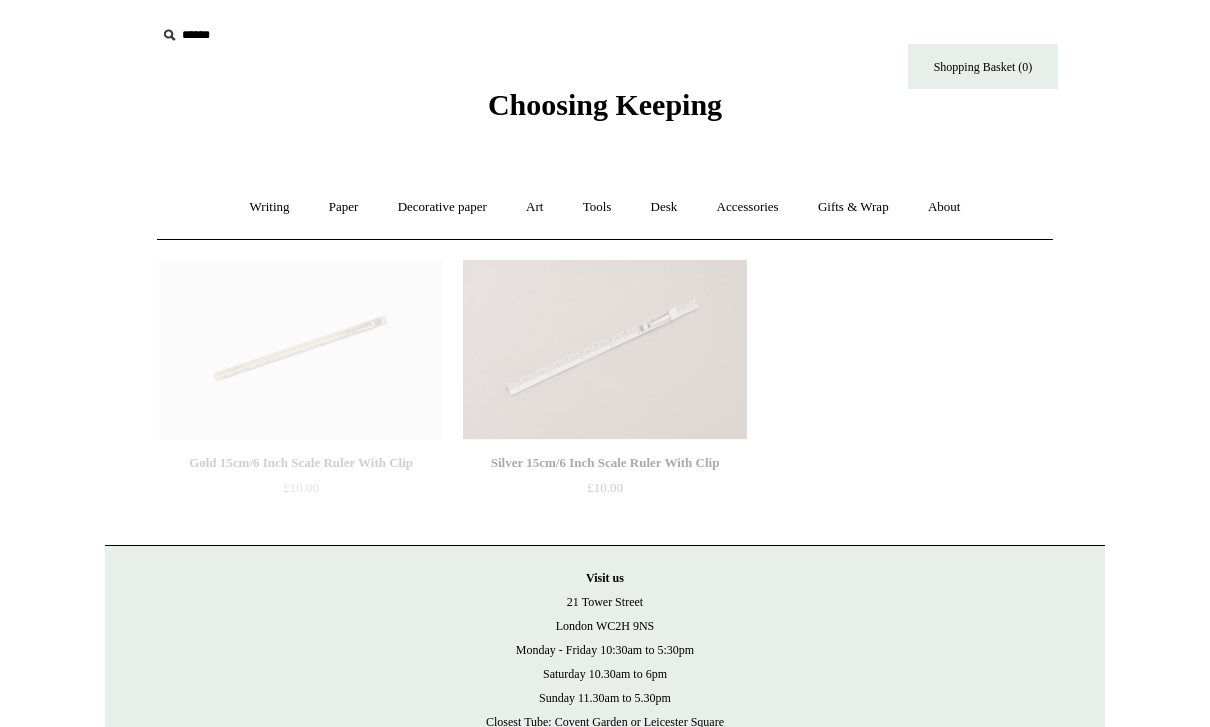 scroll, scrollTop: 0, scrollLeft: 0, axis: both 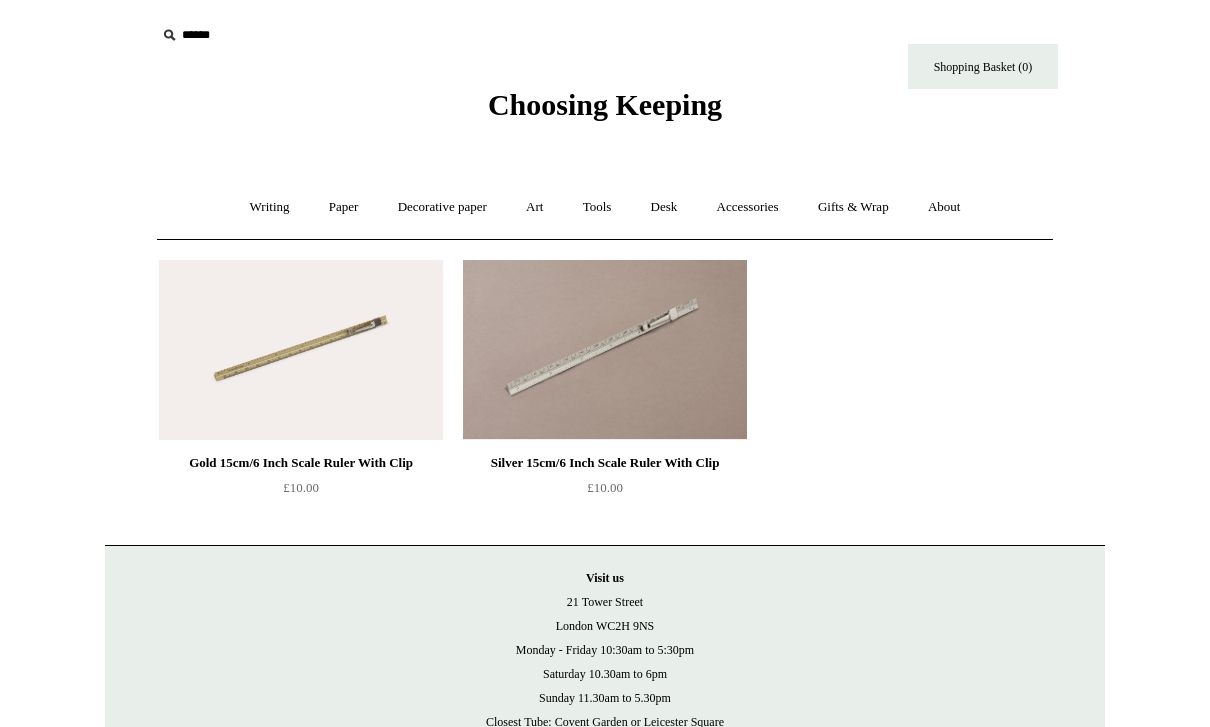 click on "Desk +" at bounding box center (664, 207) 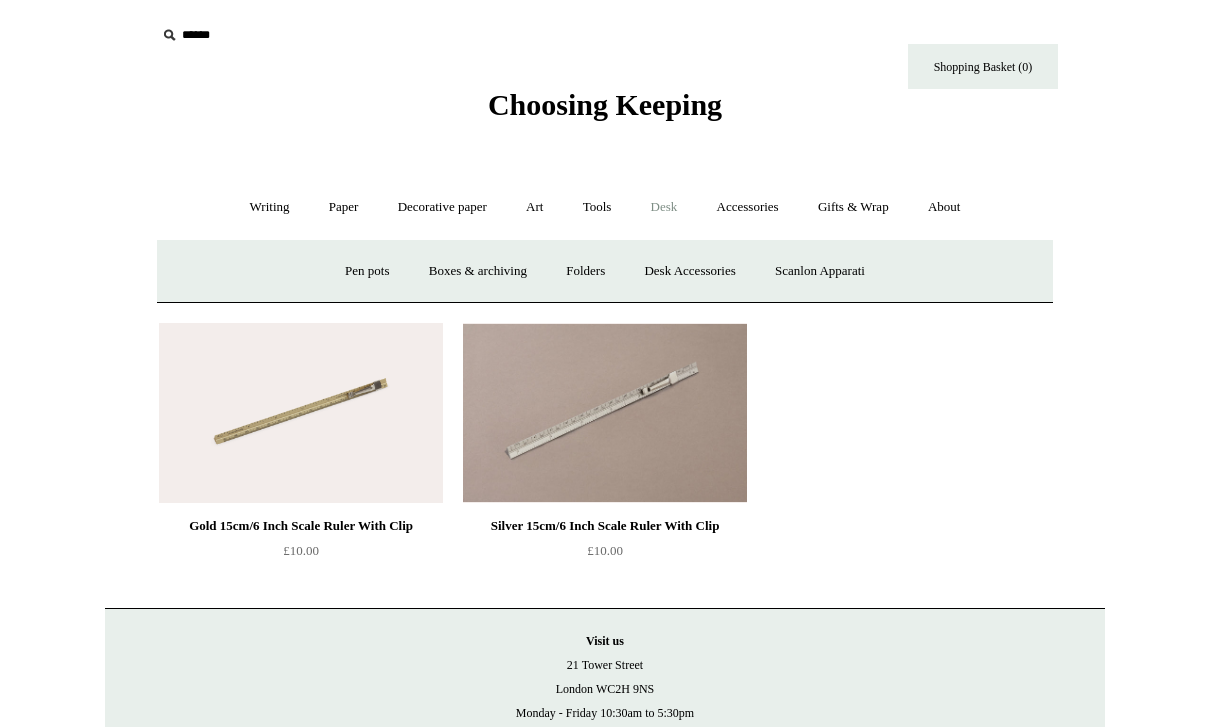 click on "Pen pots" at bounding box center (367, 271) 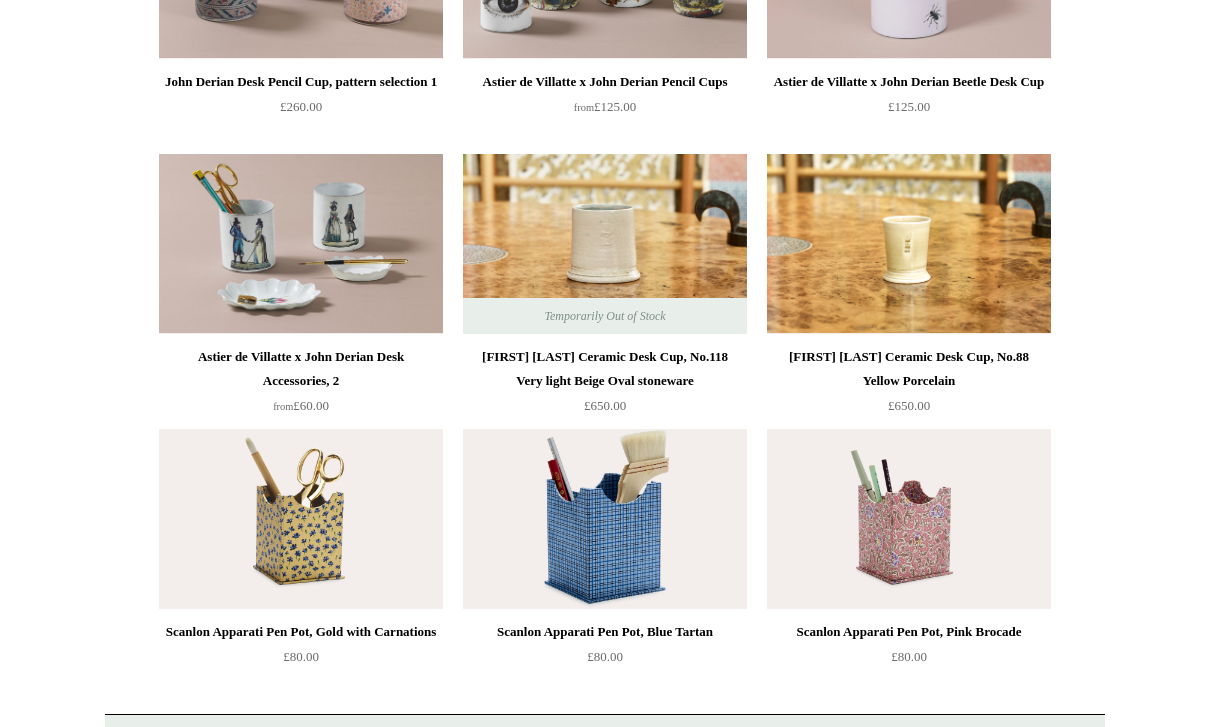 scroll, scrollTop: 1755, scrollLeft: 0, axis: vertical 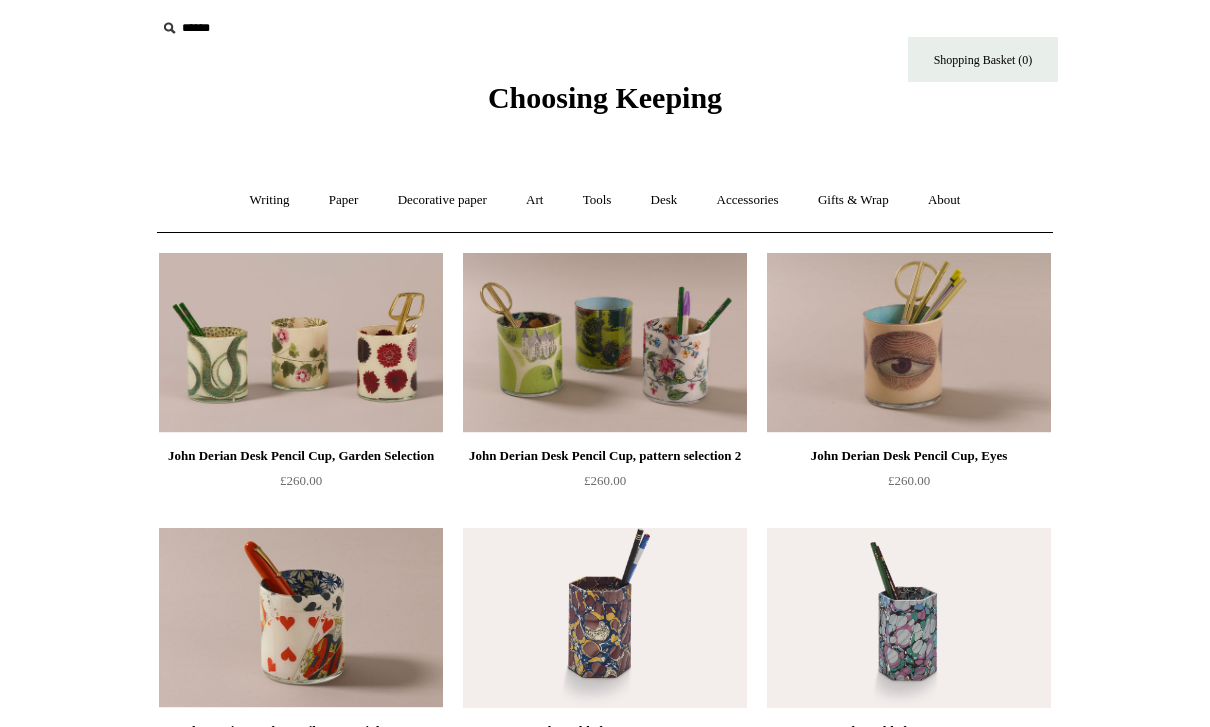 click on "Desk +" at bounding box center (664, 200) 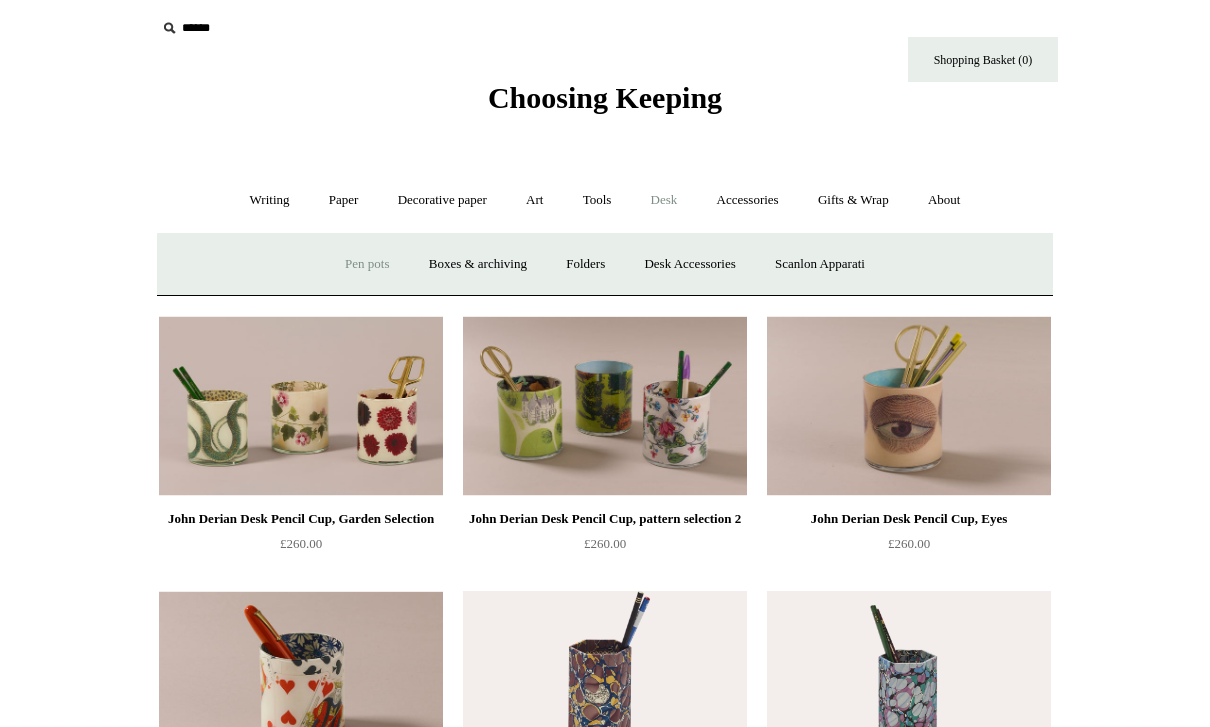 click on "Boxes & archiving" at bounding box center [478, 264] 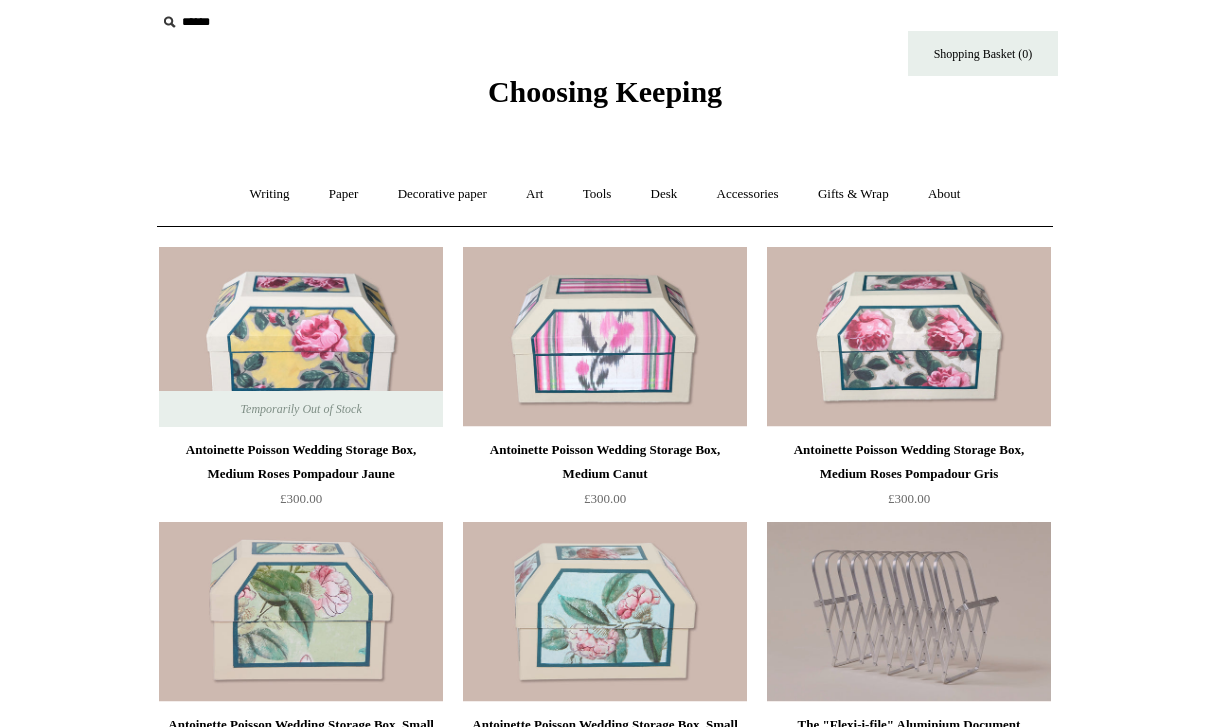 scroll, scrollTop: 0, scrollLeft: 0, axis: both 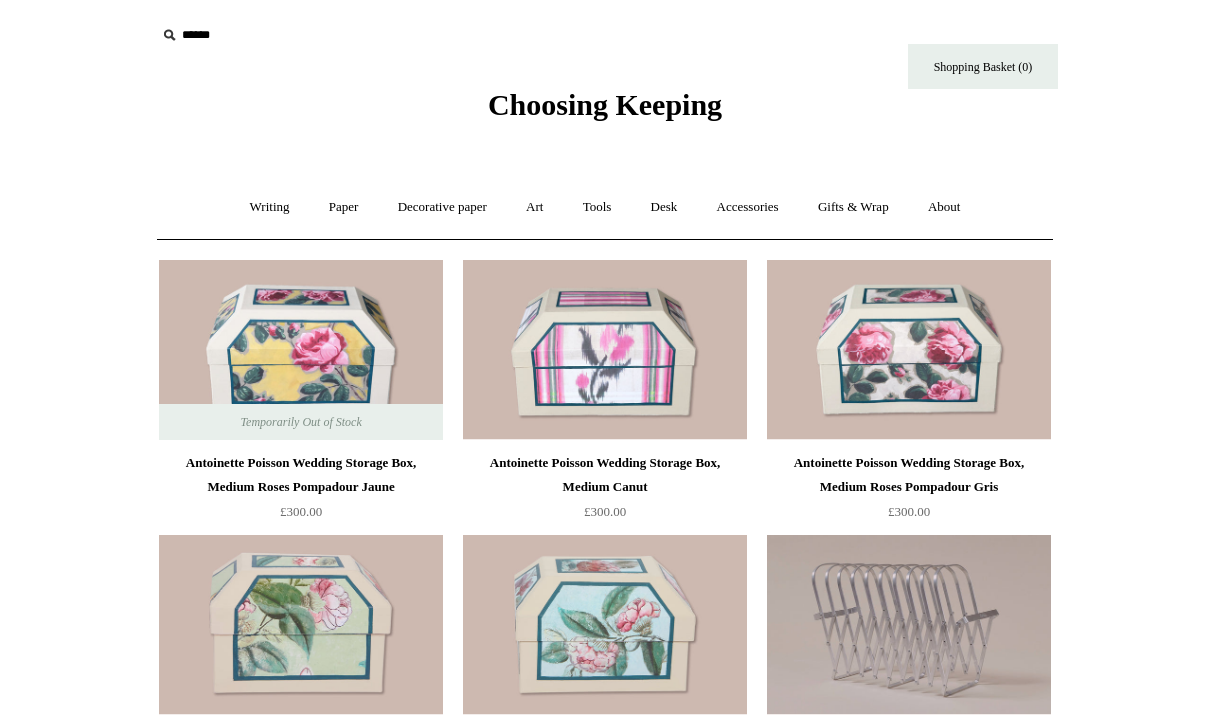 click on "Desk +" at bounding box center [664, 207] 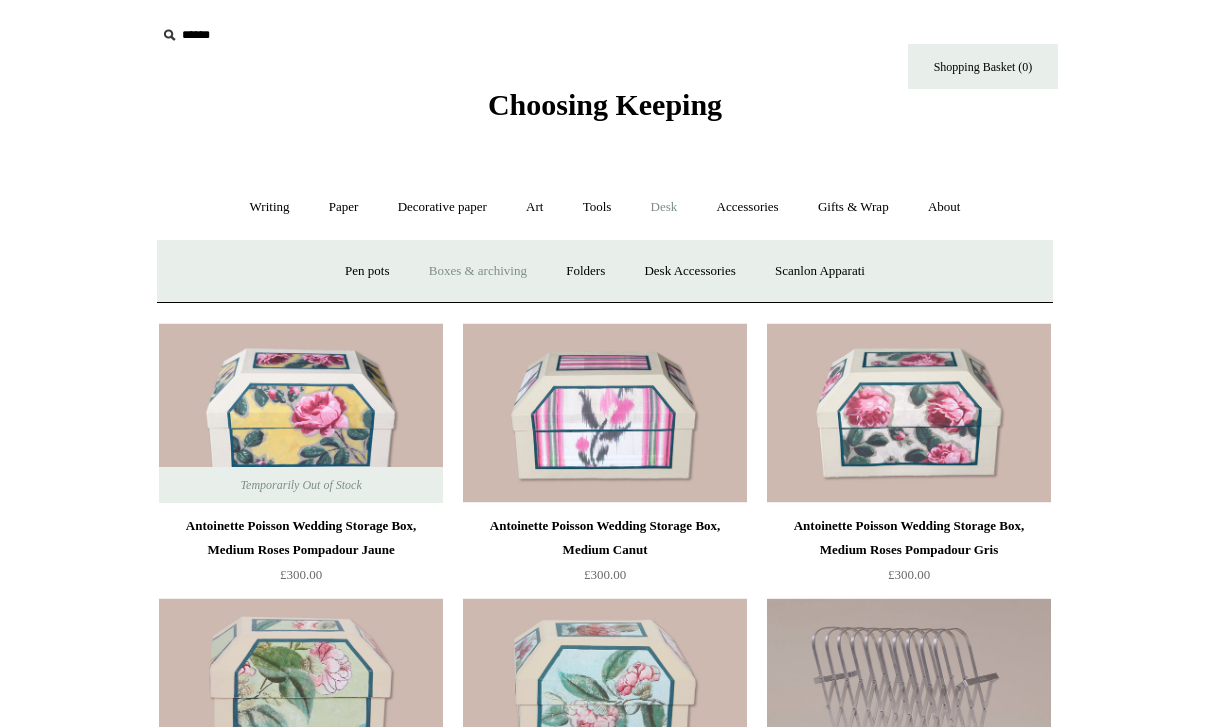 click on "Folders" at bounding box center (585, 271) 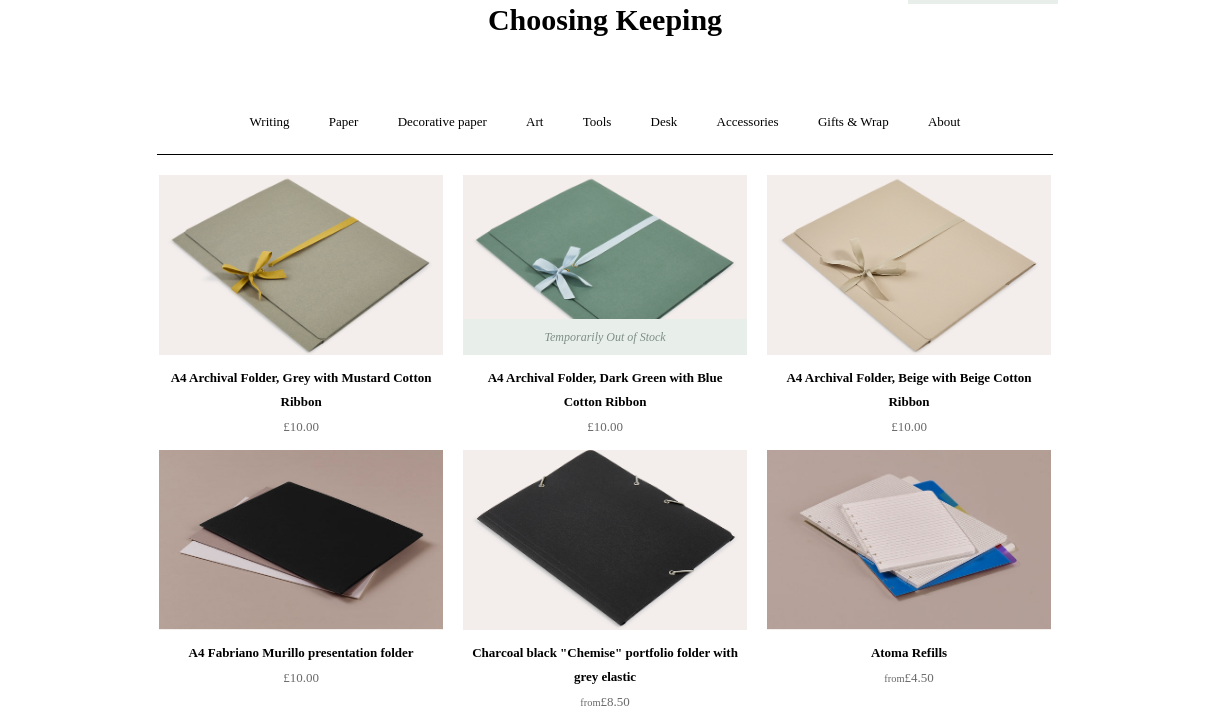 scroll, scrollTop: 60, scrollLeft: 0, axis: vertical 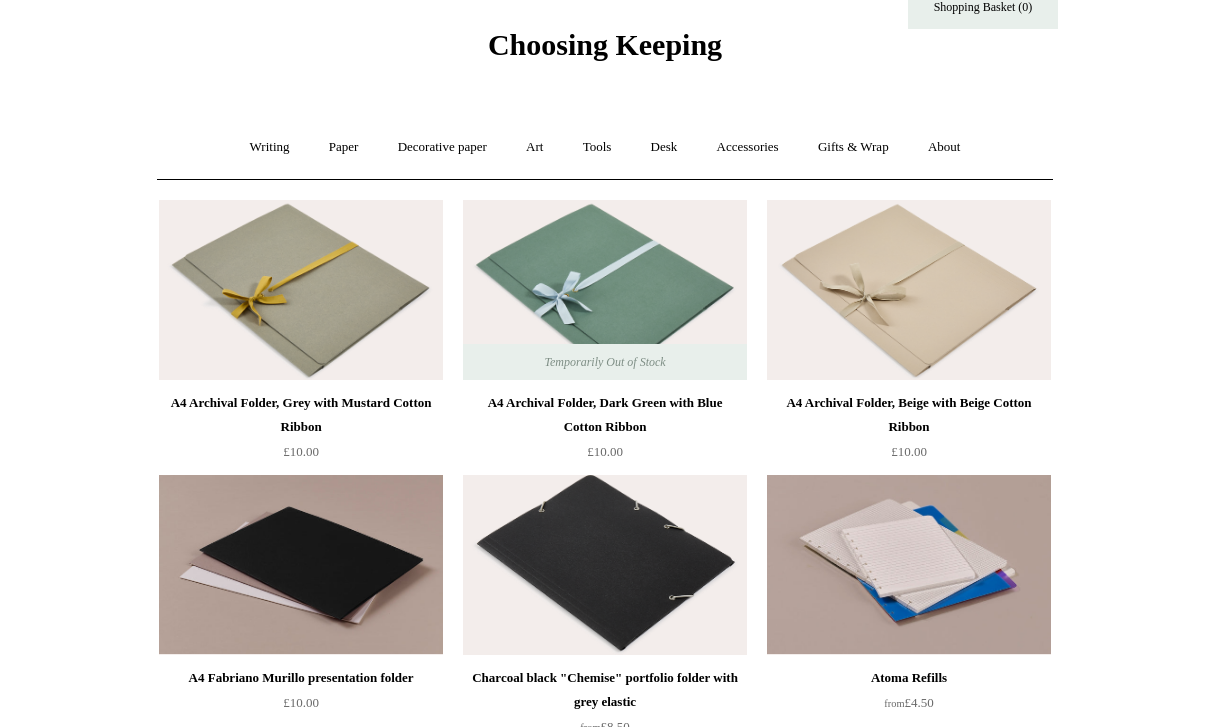 click on "Desk +" at bounding box center (664, 147) 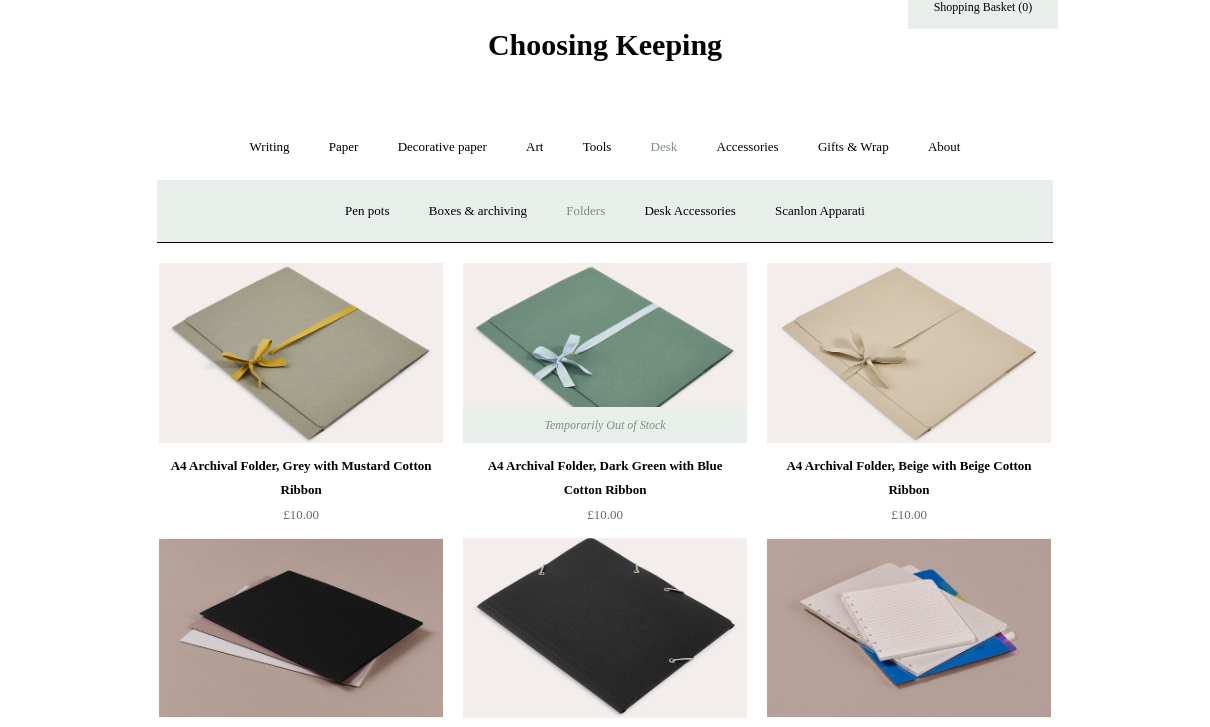 click on "Desk Accessories" at bounding box center [689, 211] 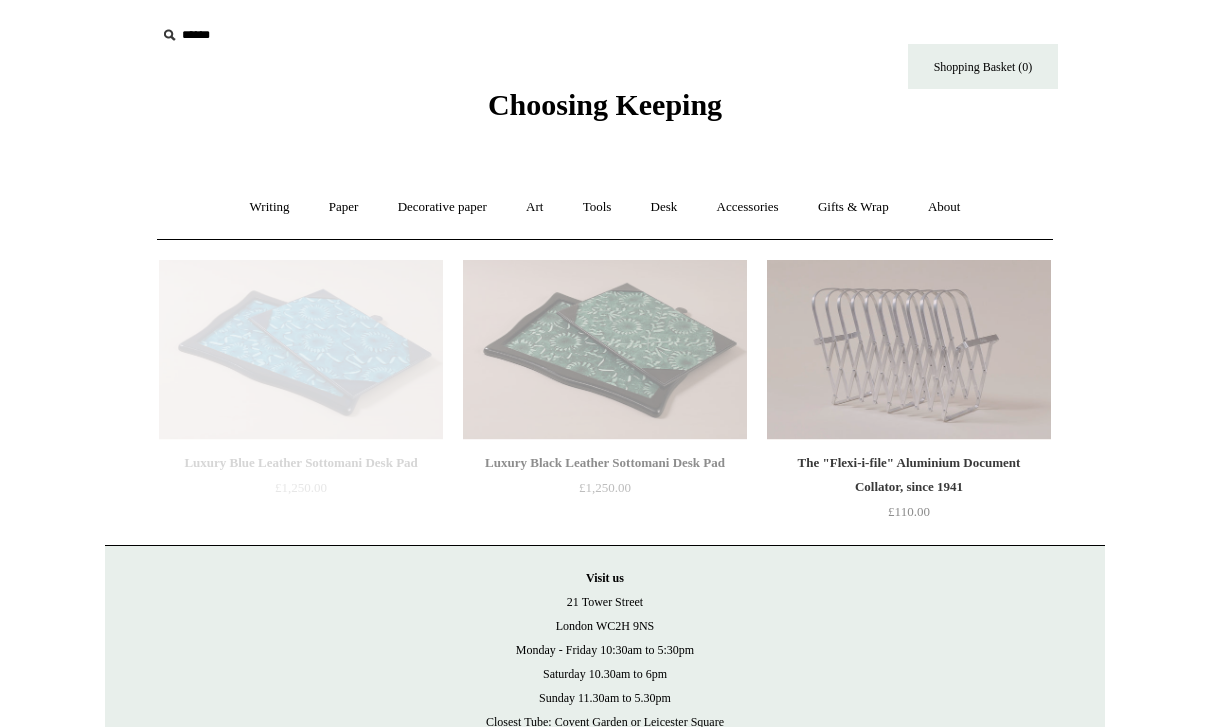 scroll, scrollTop: 0, scrollLeft: 0, axis: both 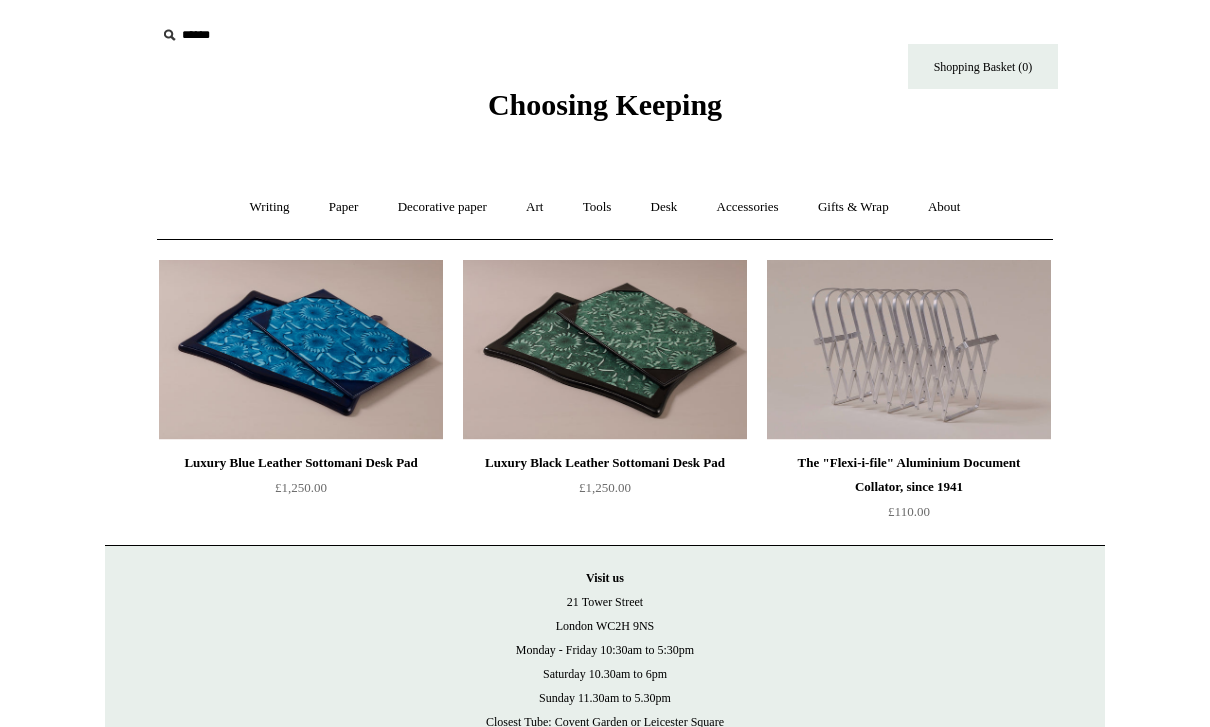 click on "Desk +" at bounding box center [664, 207] 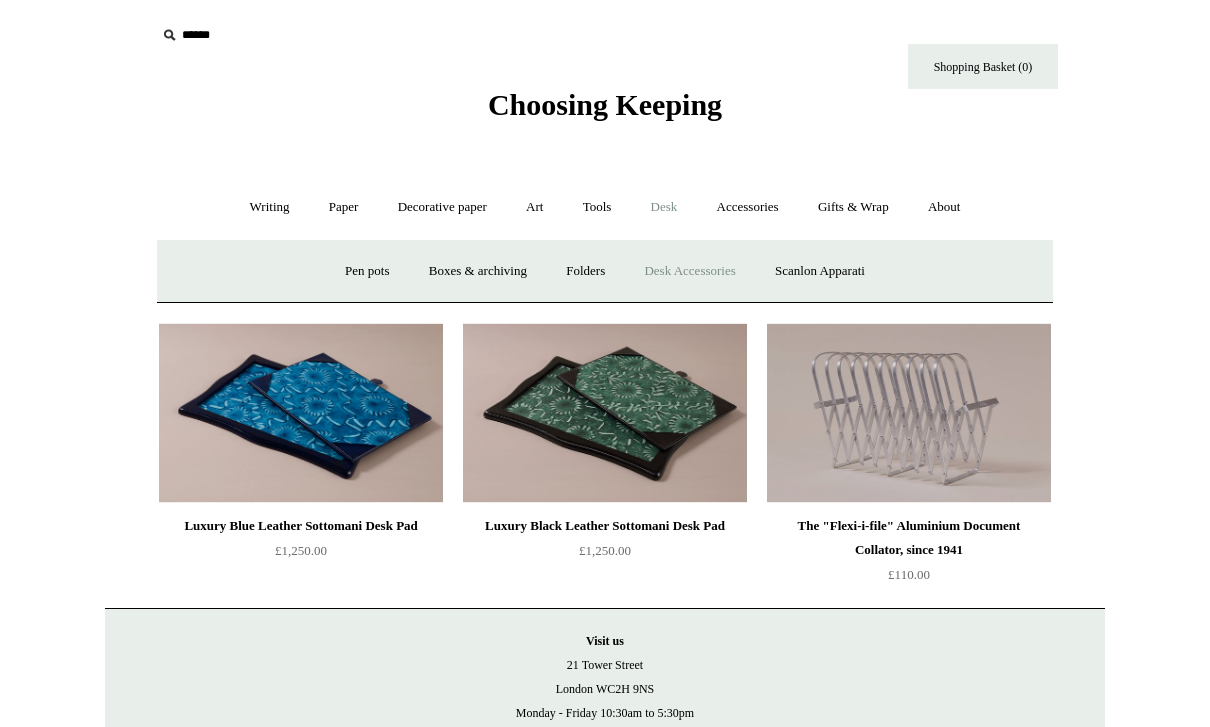 click on "Scanlon Apparati" at bounding box center [820, 271] 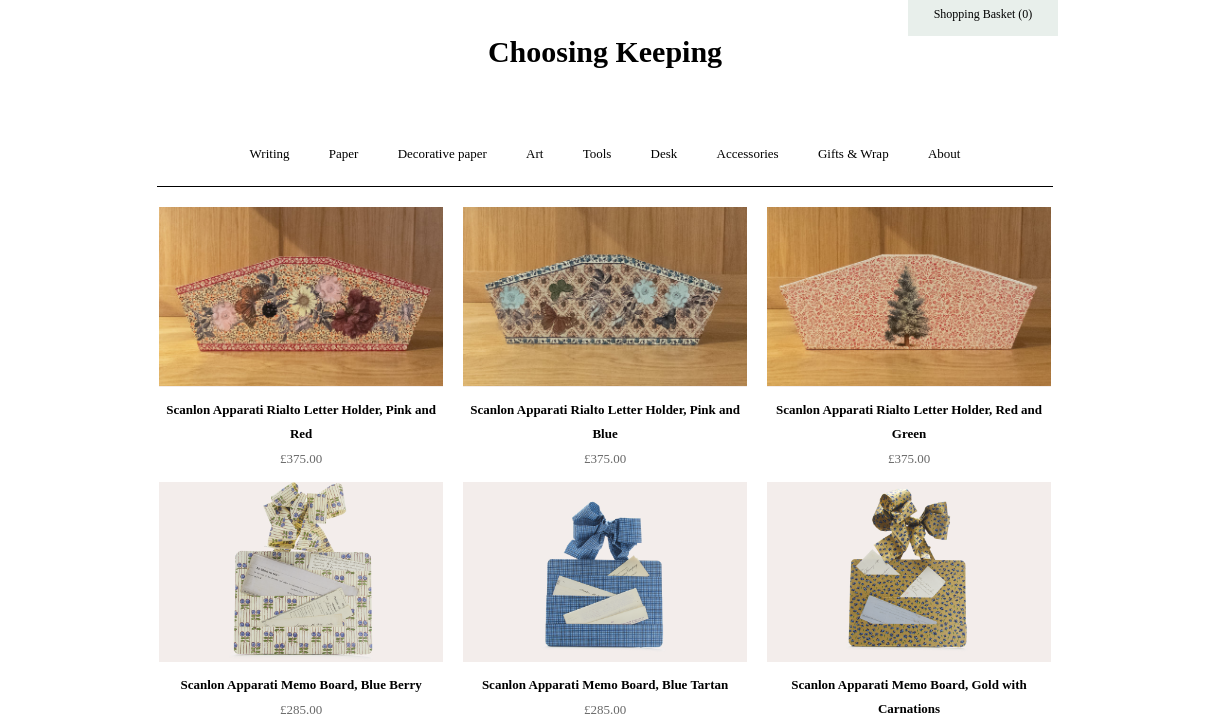scroll, scrollTop: 0, scrollLeft: 0, axis: both 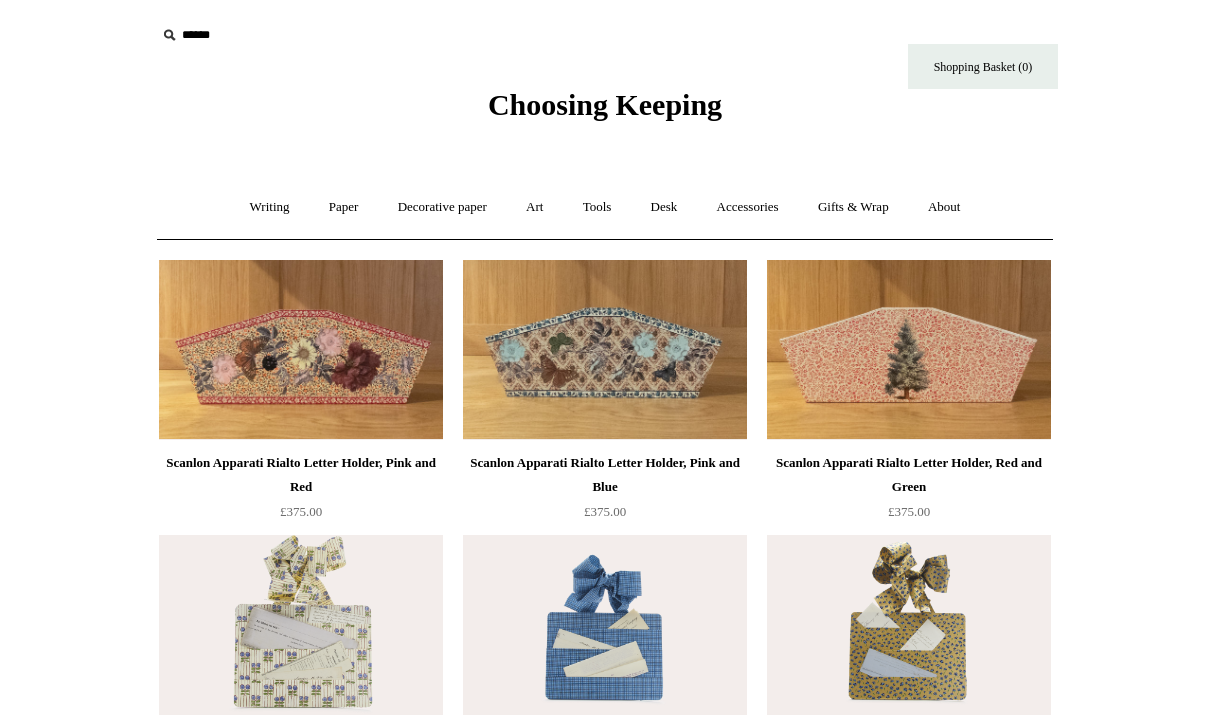 click on "Accessories +" at bounding box center (748, 207) 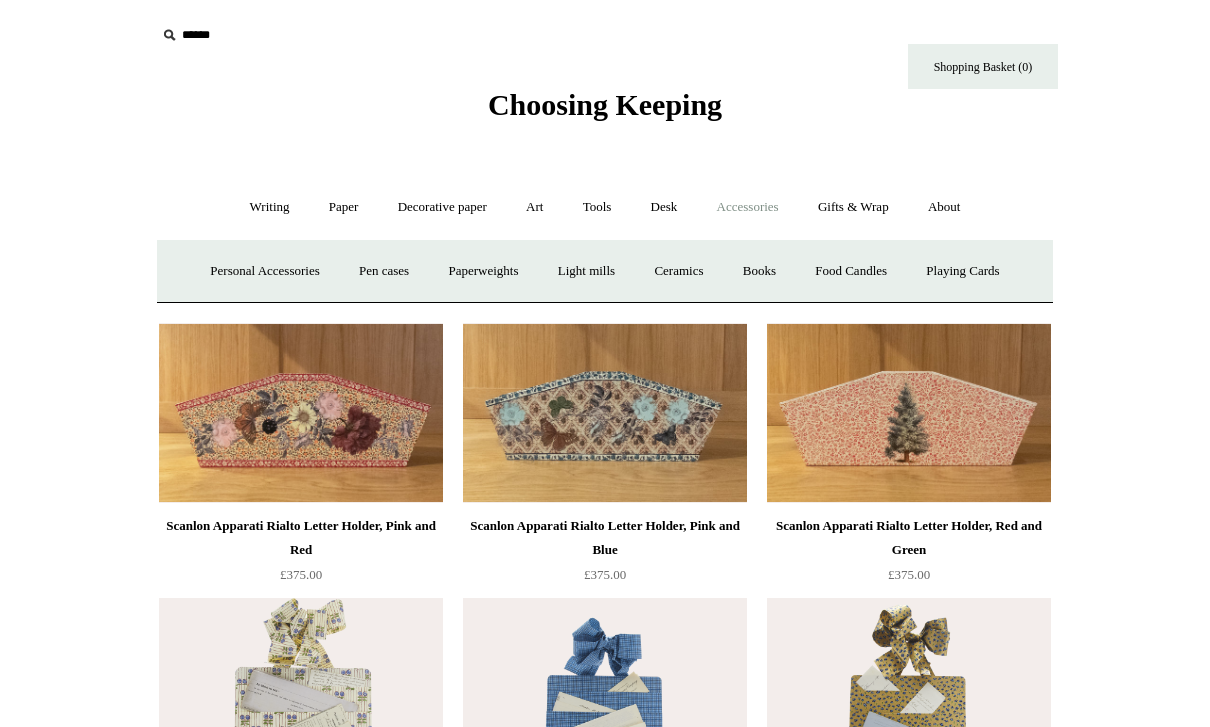 click on "Personal Accessories +" at bounding box center (264, 271) 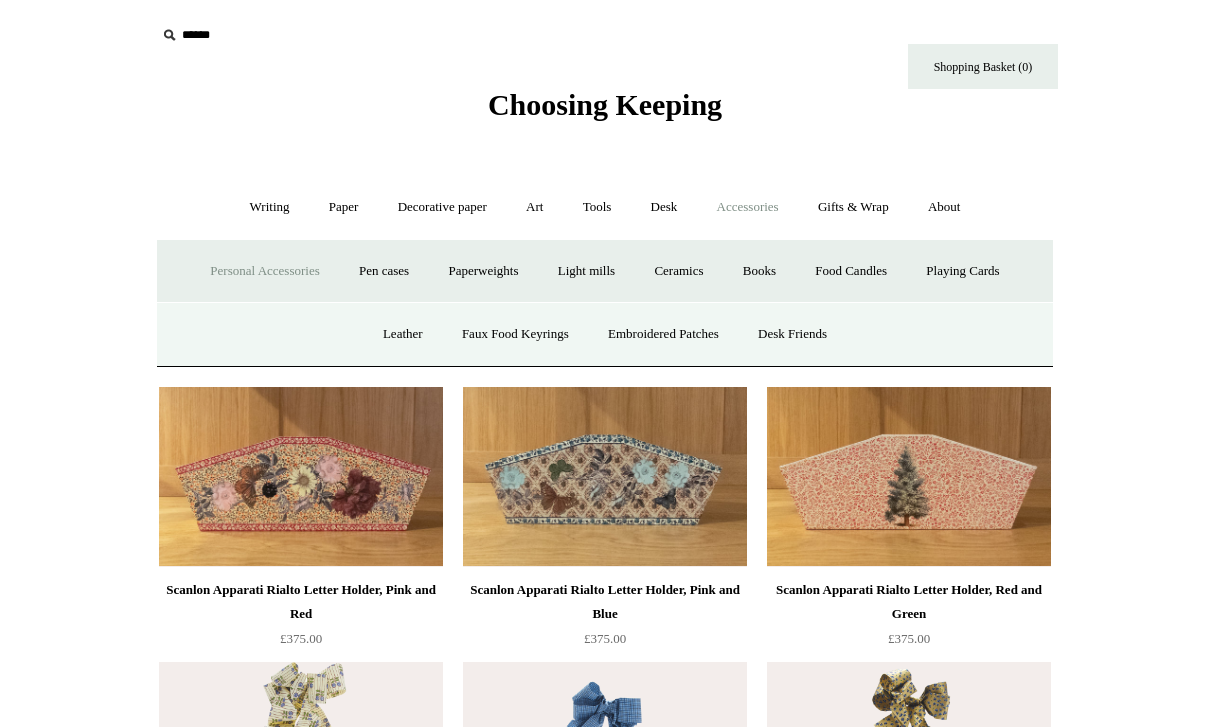 click on "Leather" at bounding box center (403, 334) 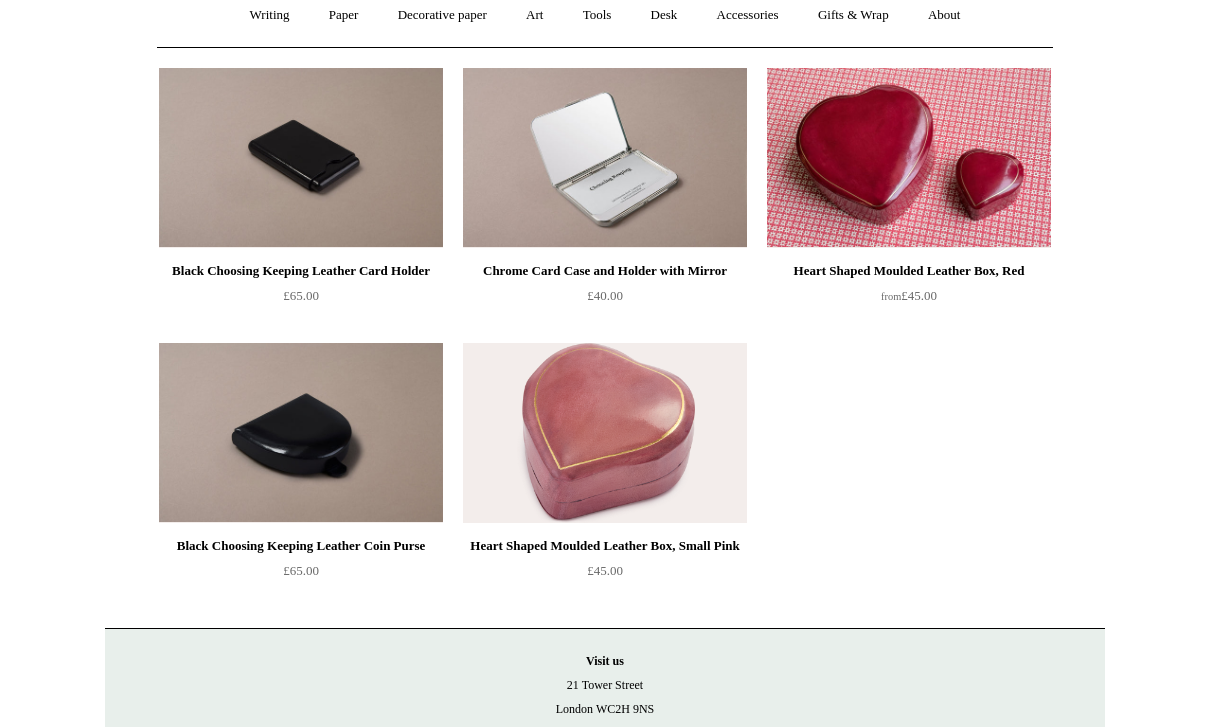 scroll, scrollTop: 191, scrollLeft: 0, axis: vertical 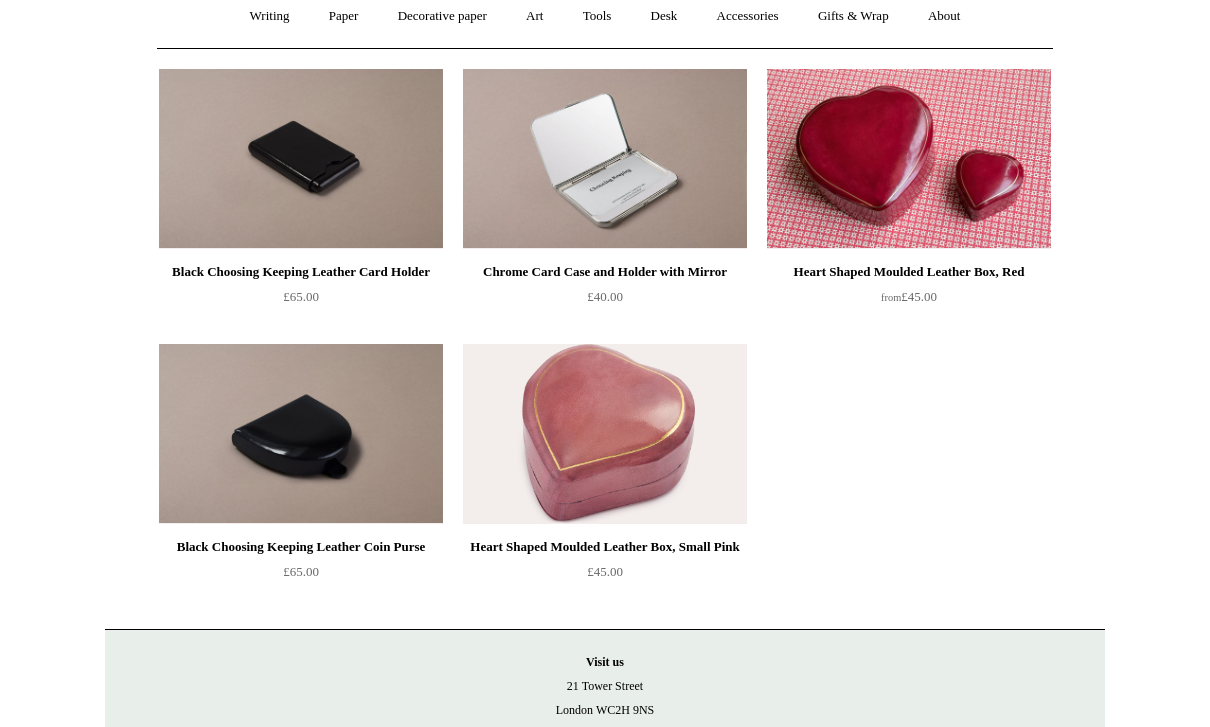 click at bounding box center [605, 159] 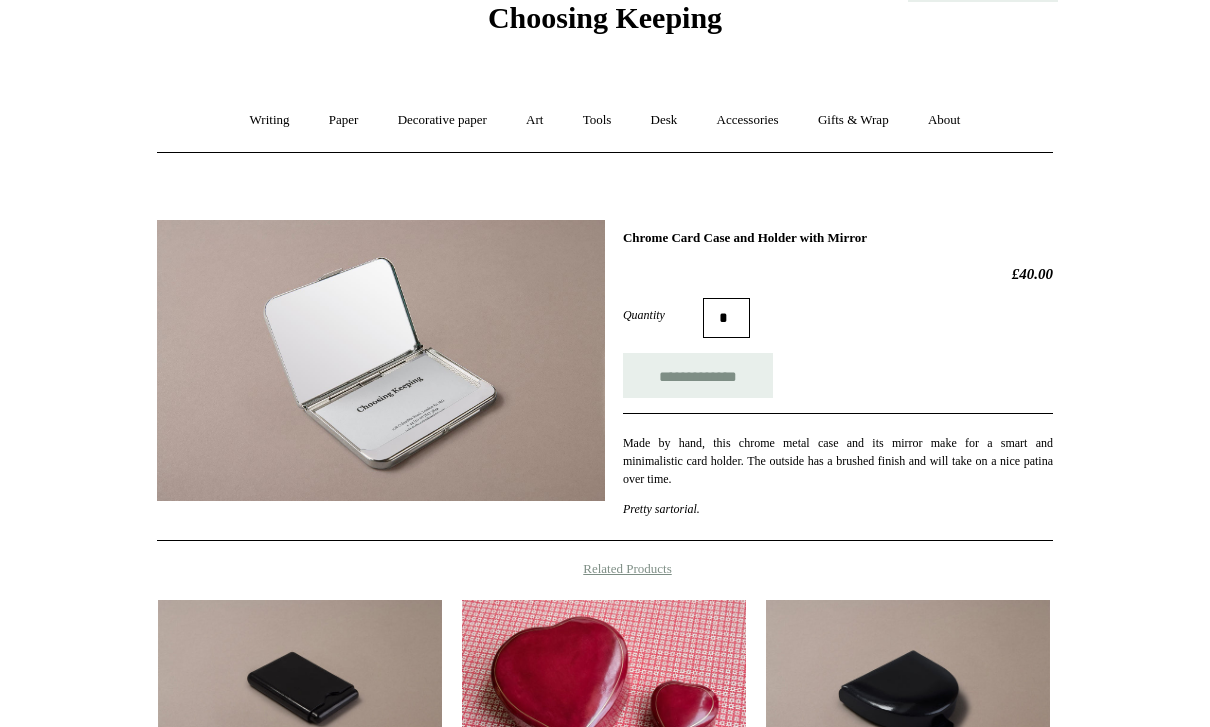 scroll, scrollTop: 84, scrollLeft: 0, axis: vertical 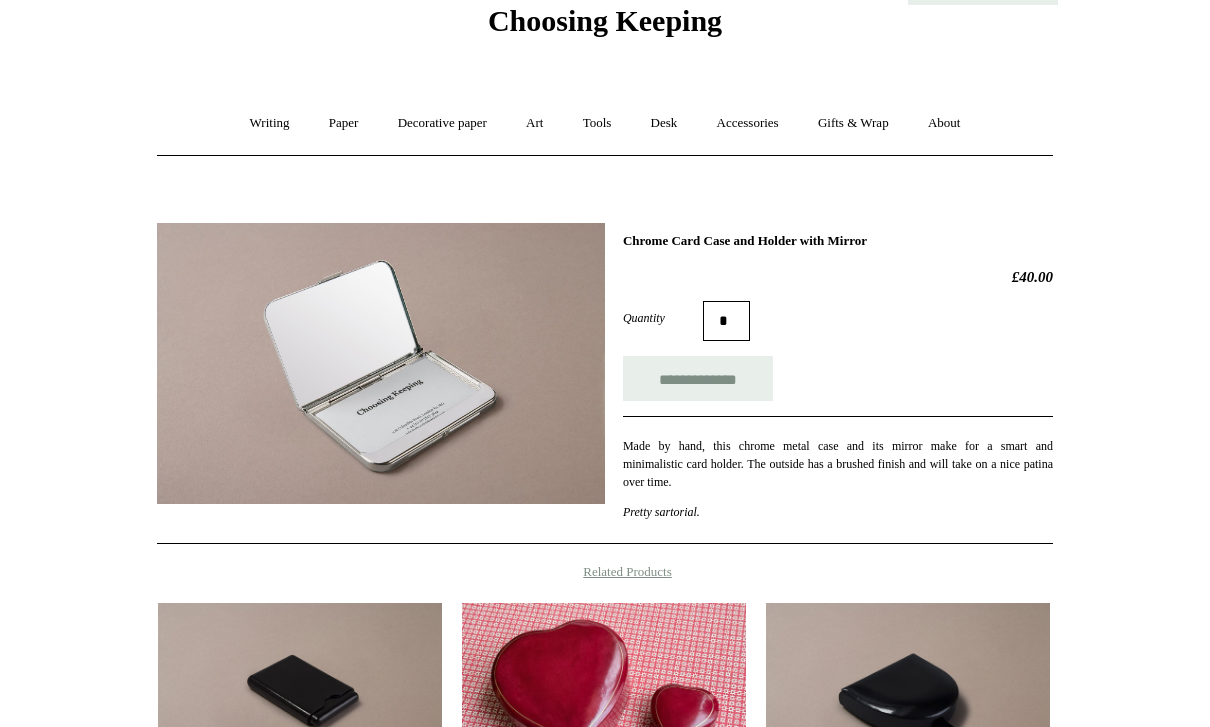 click on "Accessories +" at bounding box center (748, 123) 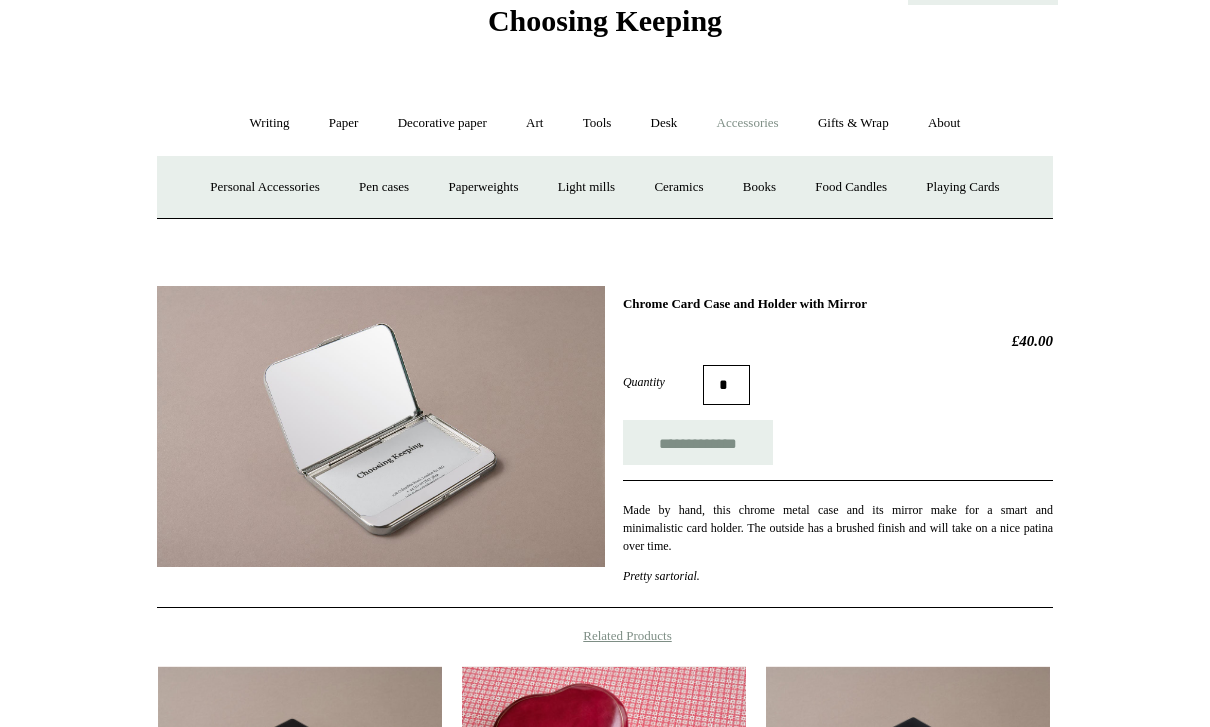 click on "Pen cases" at bounding box center [384, 187] 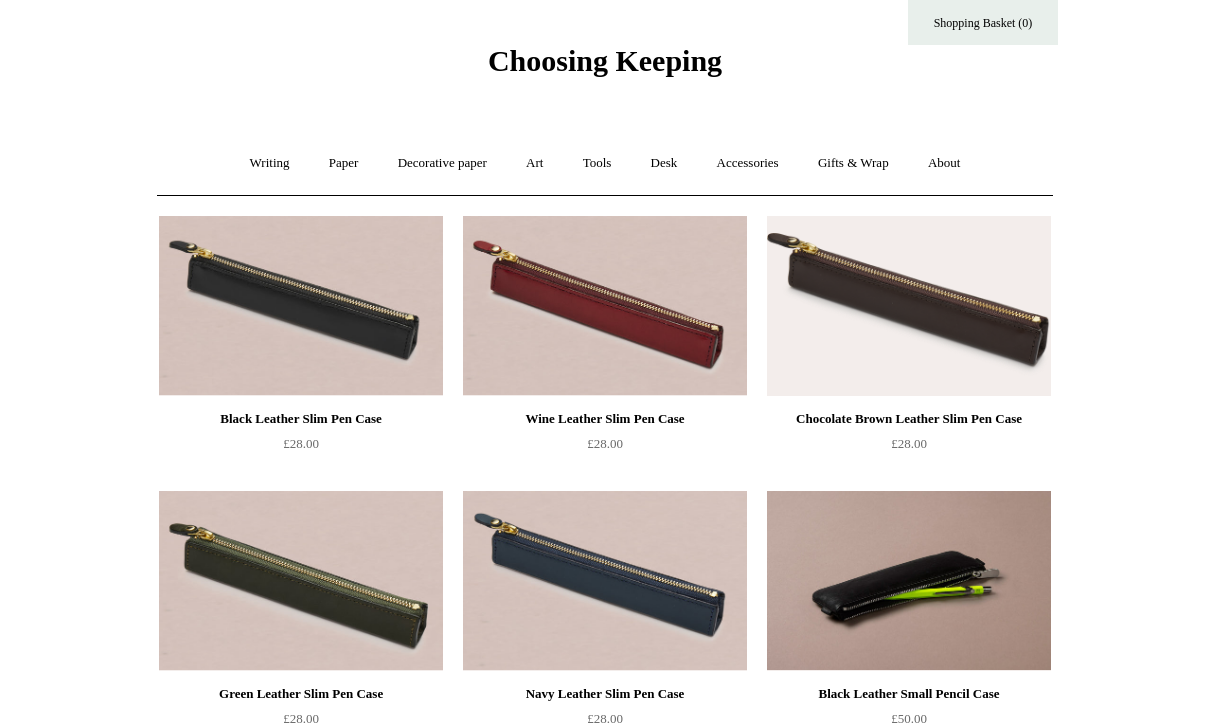 scroll, scrollTop: 0, scrollLeft: 0, axis: both 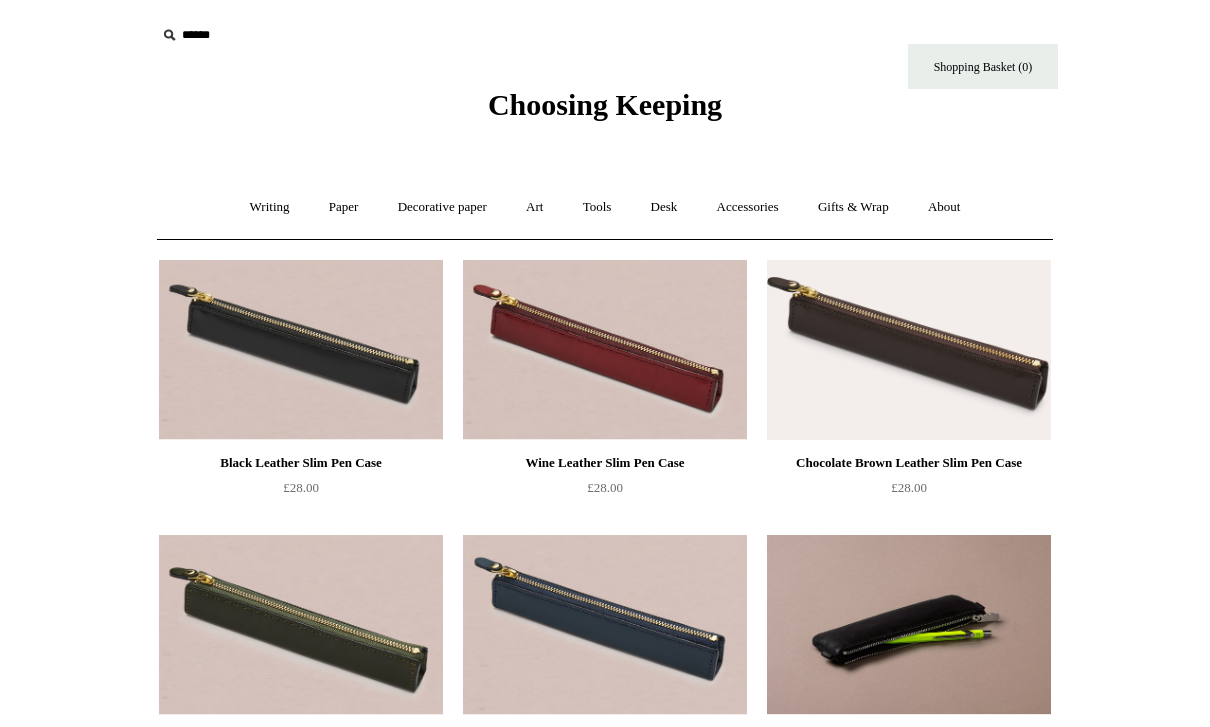 click on "Accessories +" at bounding box center [748, 207] 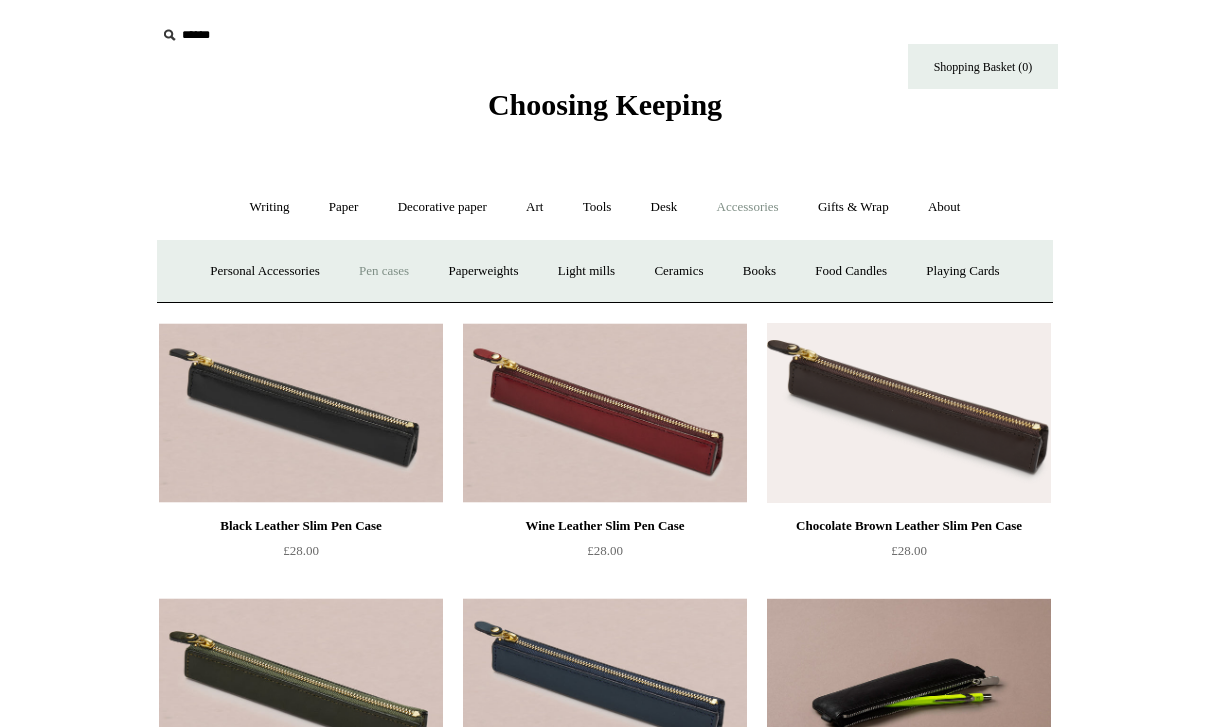 click on "Paperweights +" at bounding box center (483, 271) 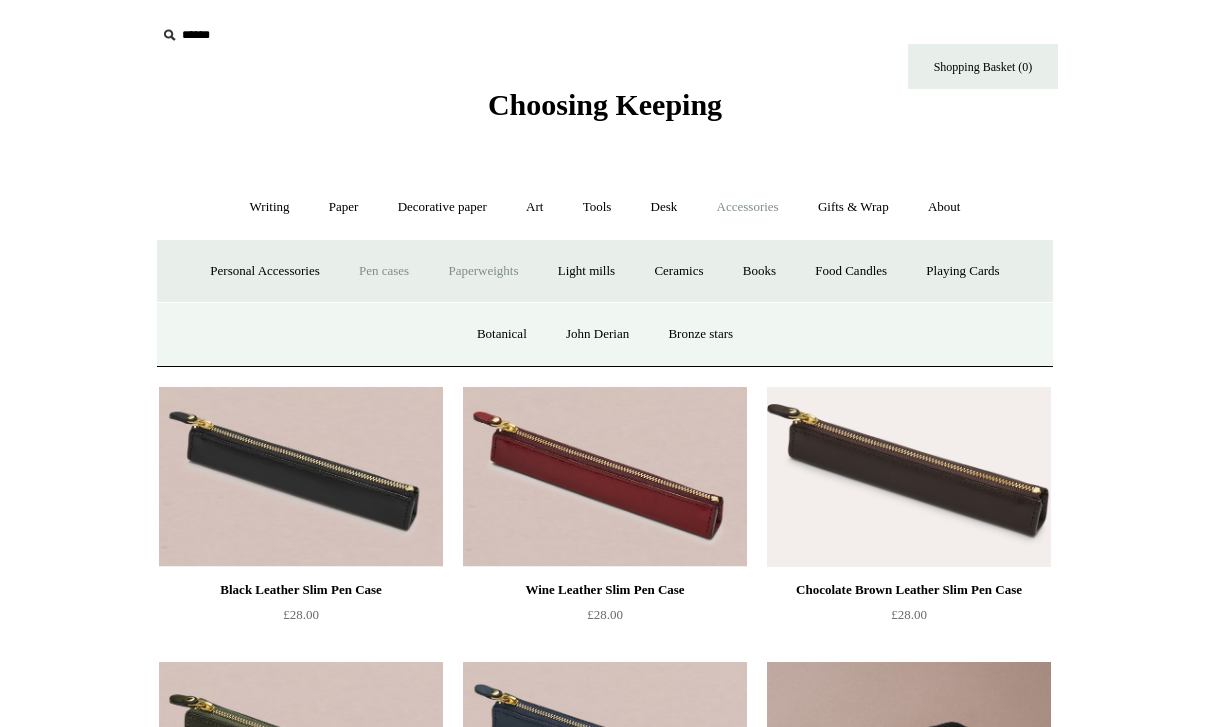 click on "Botanical" at bounding box center [502, 334] 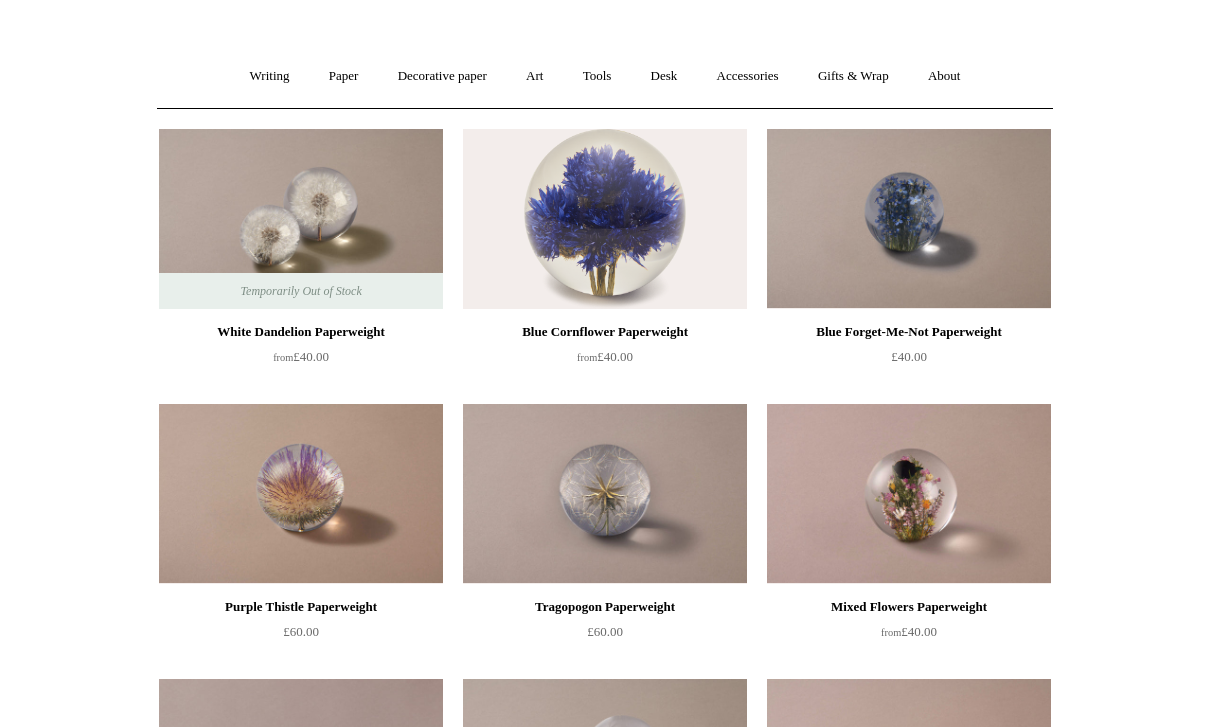 scroll, scrollTop: 96, scrollLeft: 0, axis: vertical 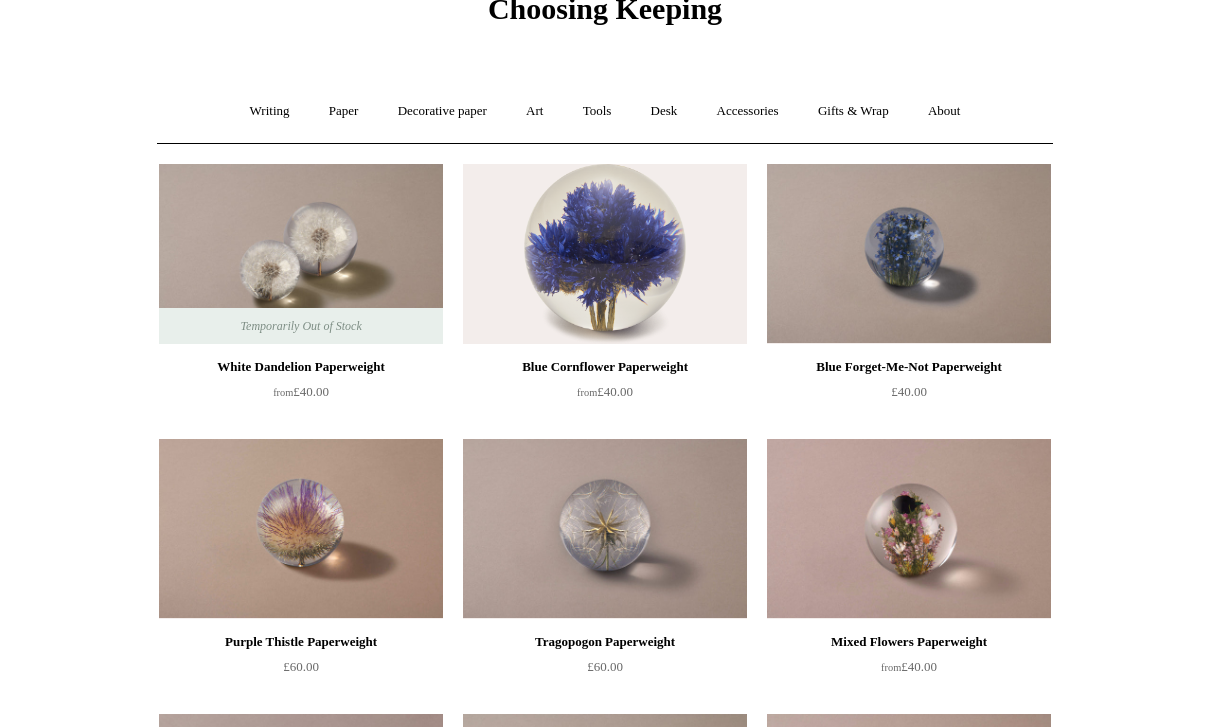 click on "Accessories +" at bounding box center [748, 111] 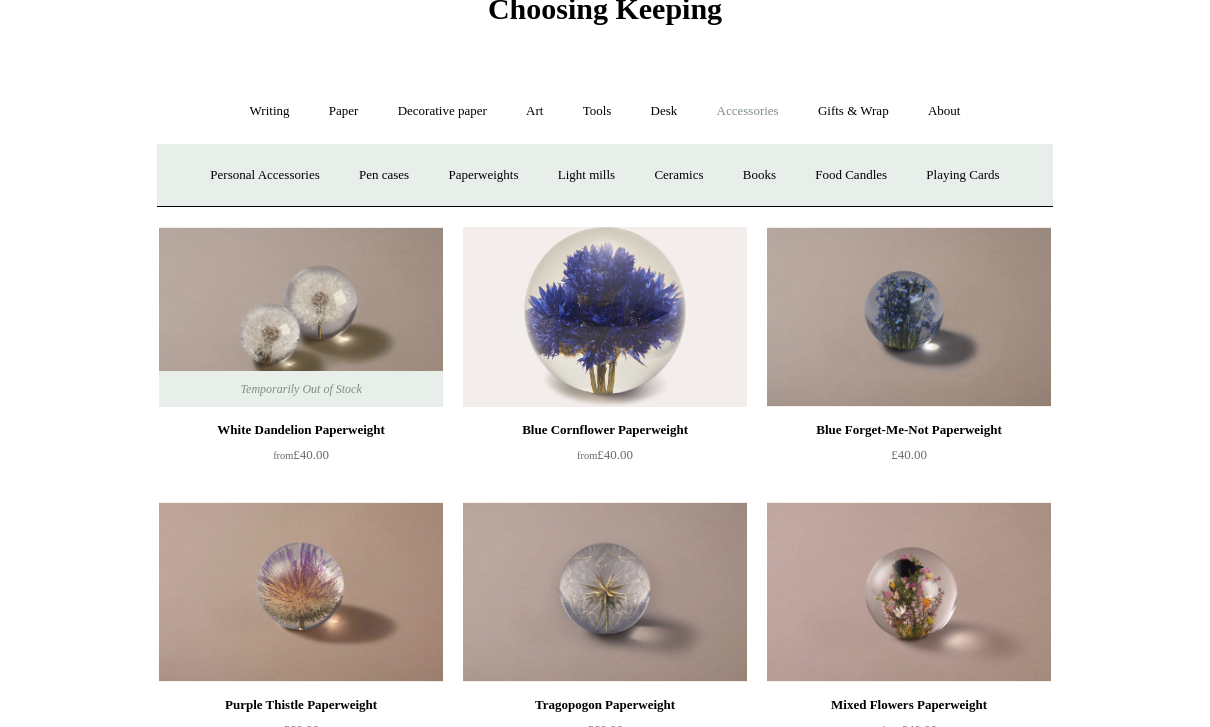 click on "Paperweights +" at bounding box center [483, 175] 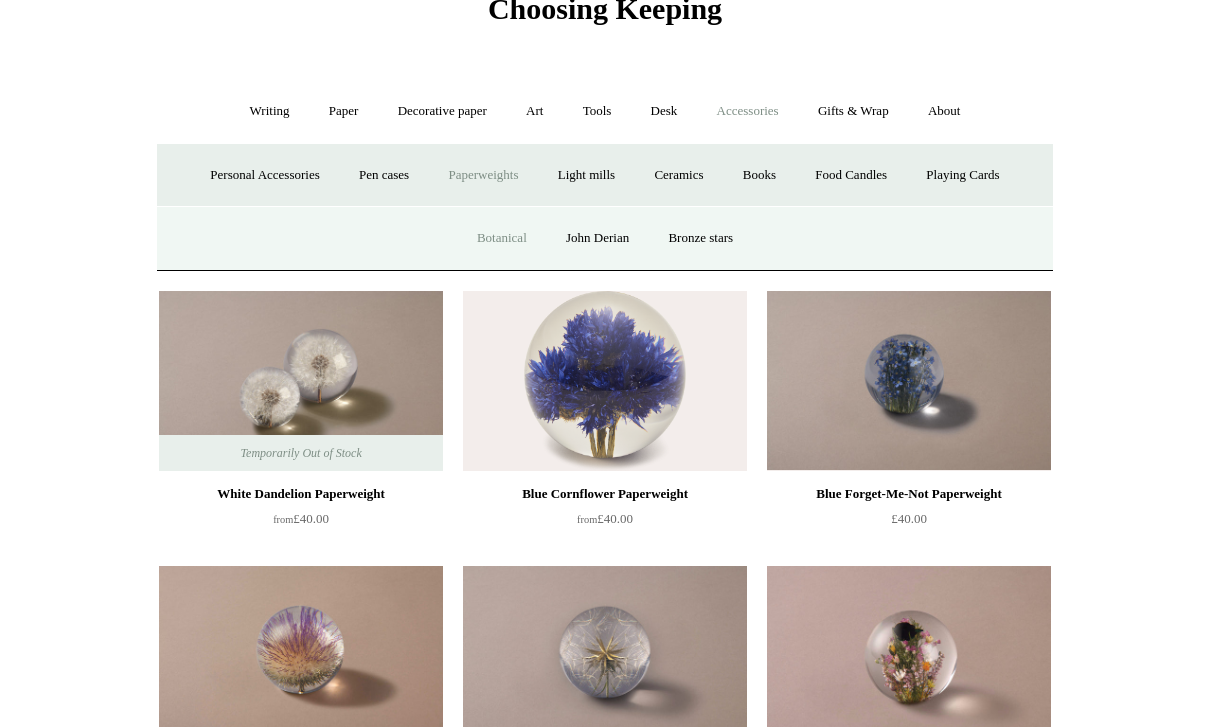 click on "John Derian" at bounding box center (597, 238) 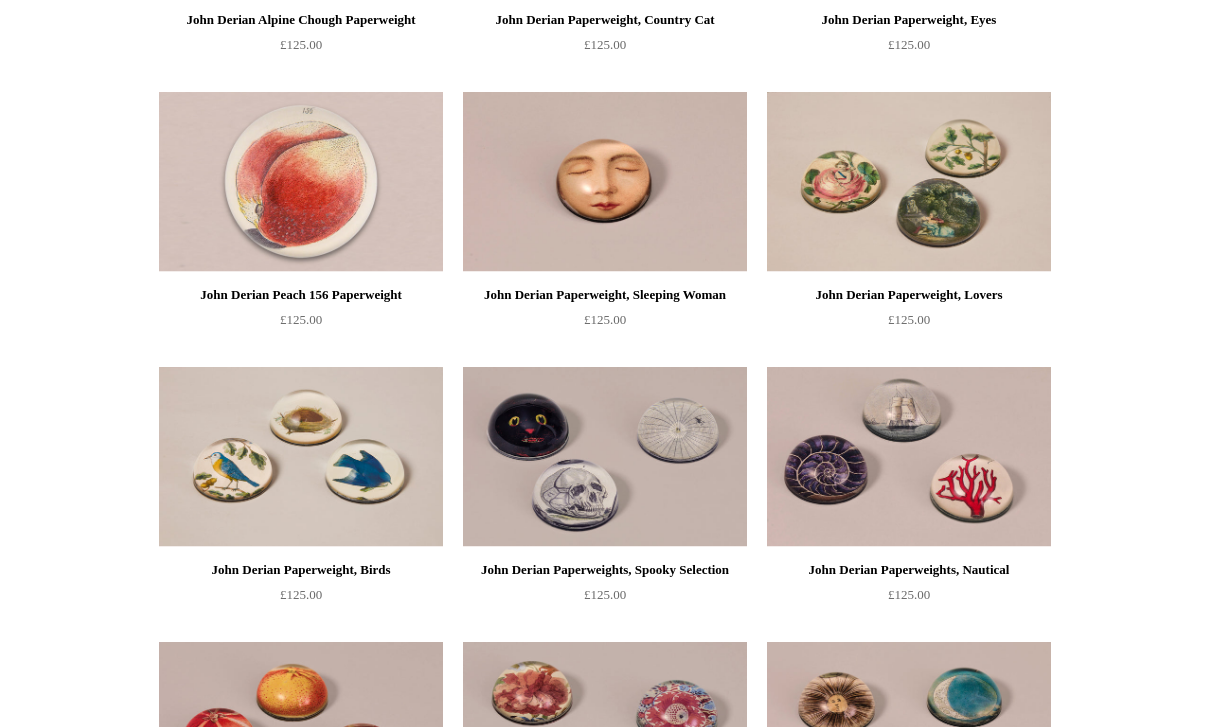 scroll, scrollTop: 1818, scrollLeft: 0, axis: vertical 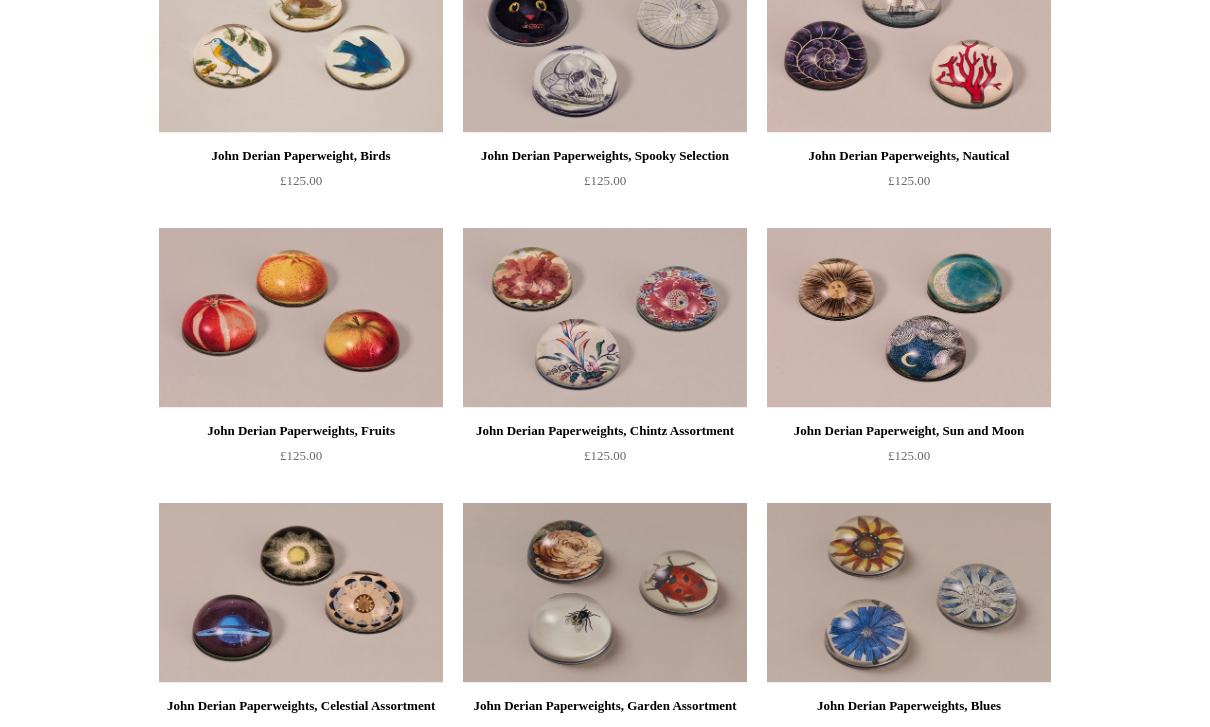 click at bounding box center [909, 318] 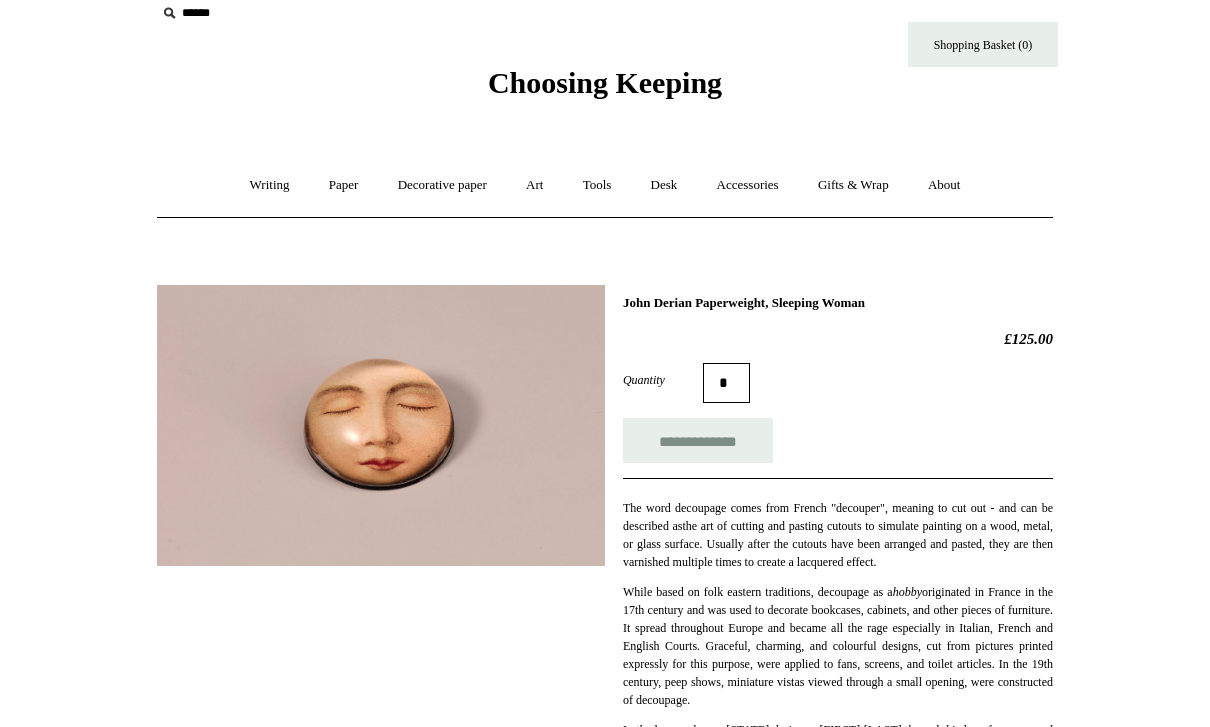 scroll, scrollTop: 0, scrollLeft: 0, axis: both 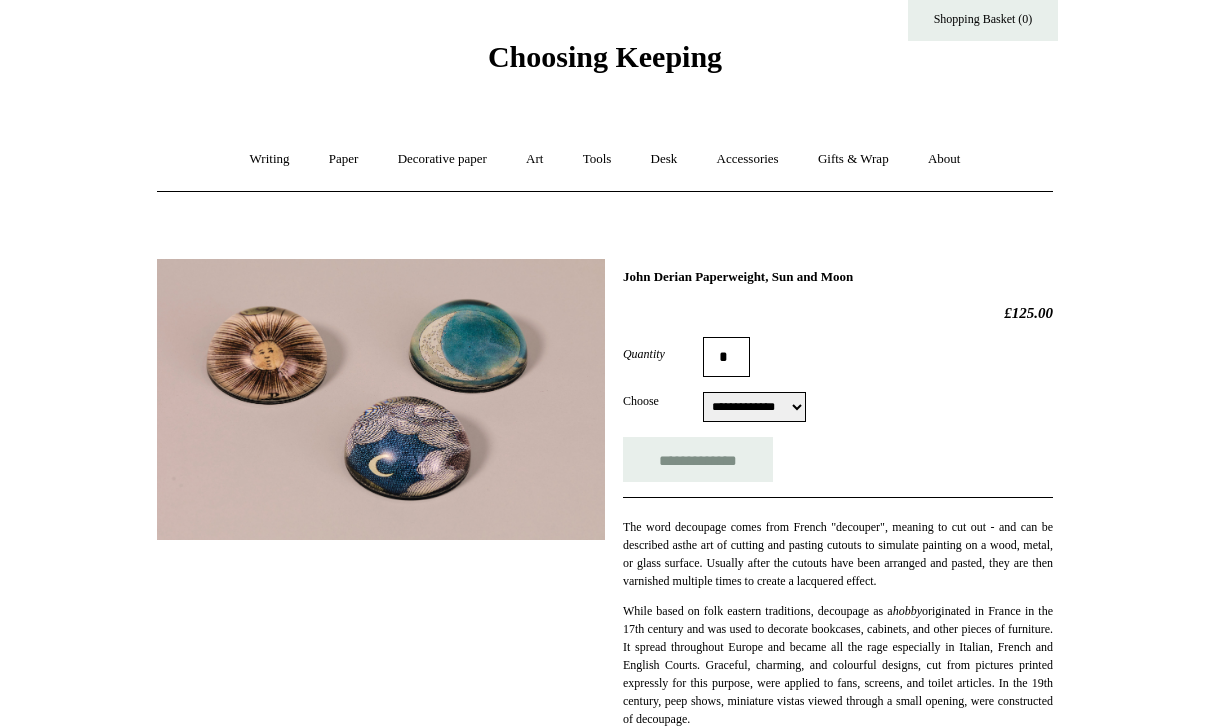 click on "Accessories +" at bounding box center (748, 159) 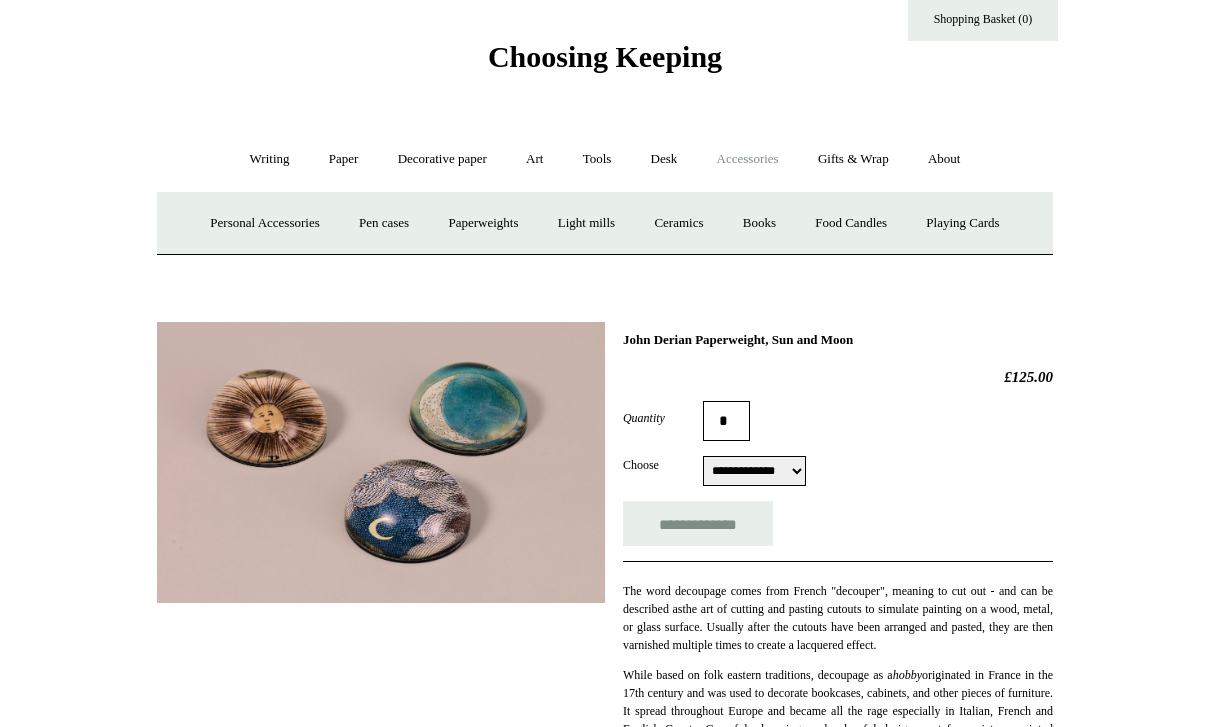 click on "Light mills" at bounding box center [586, 223] 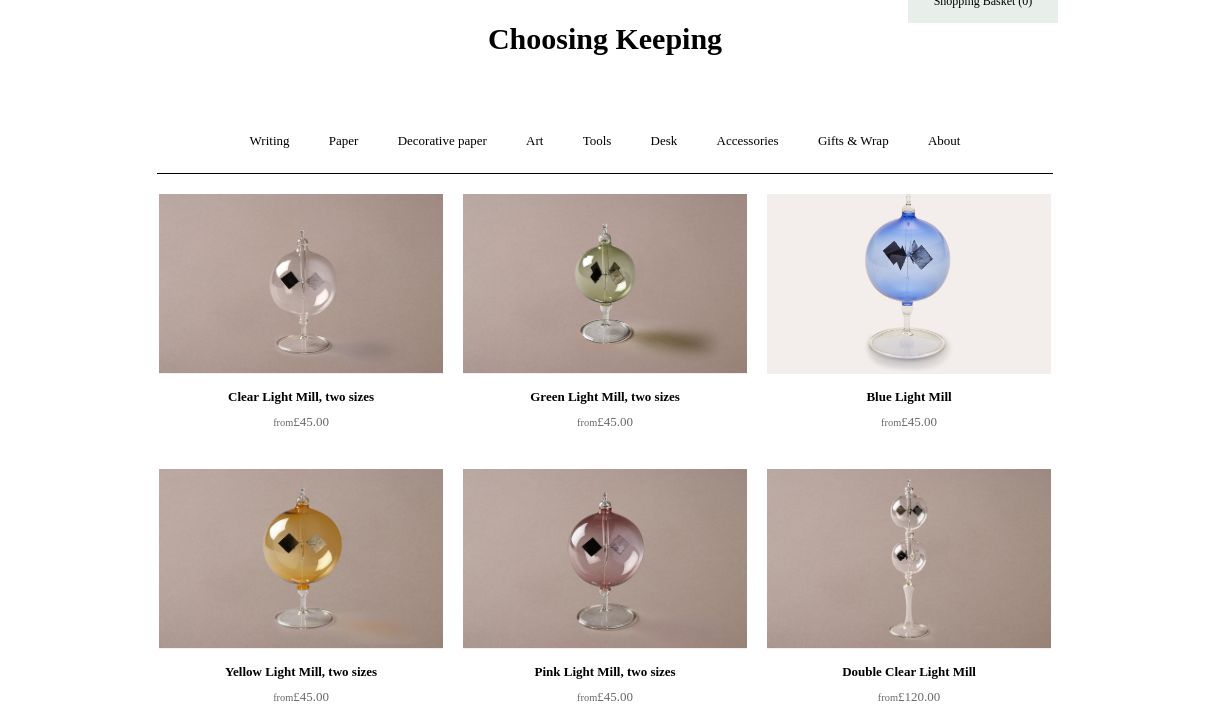 scroll, scrollTop: 0, scrollLeft: 0, axis: both 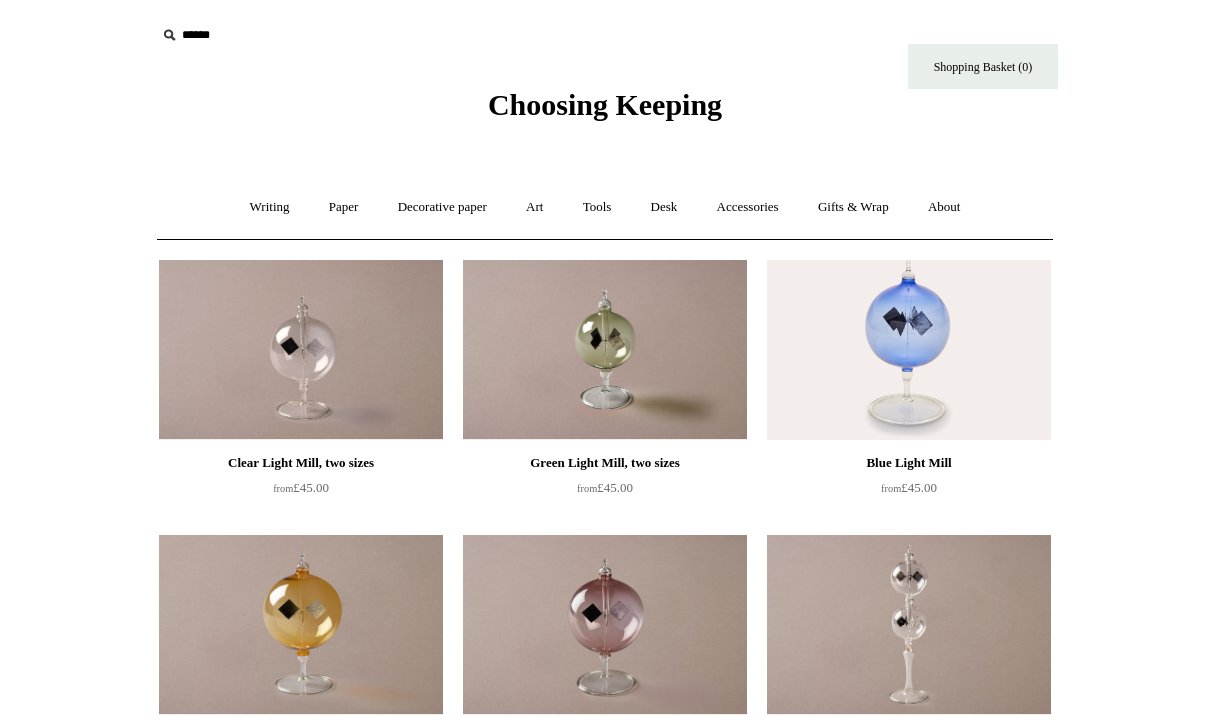 click on "Accessories +" at bounding box center (748, 207) 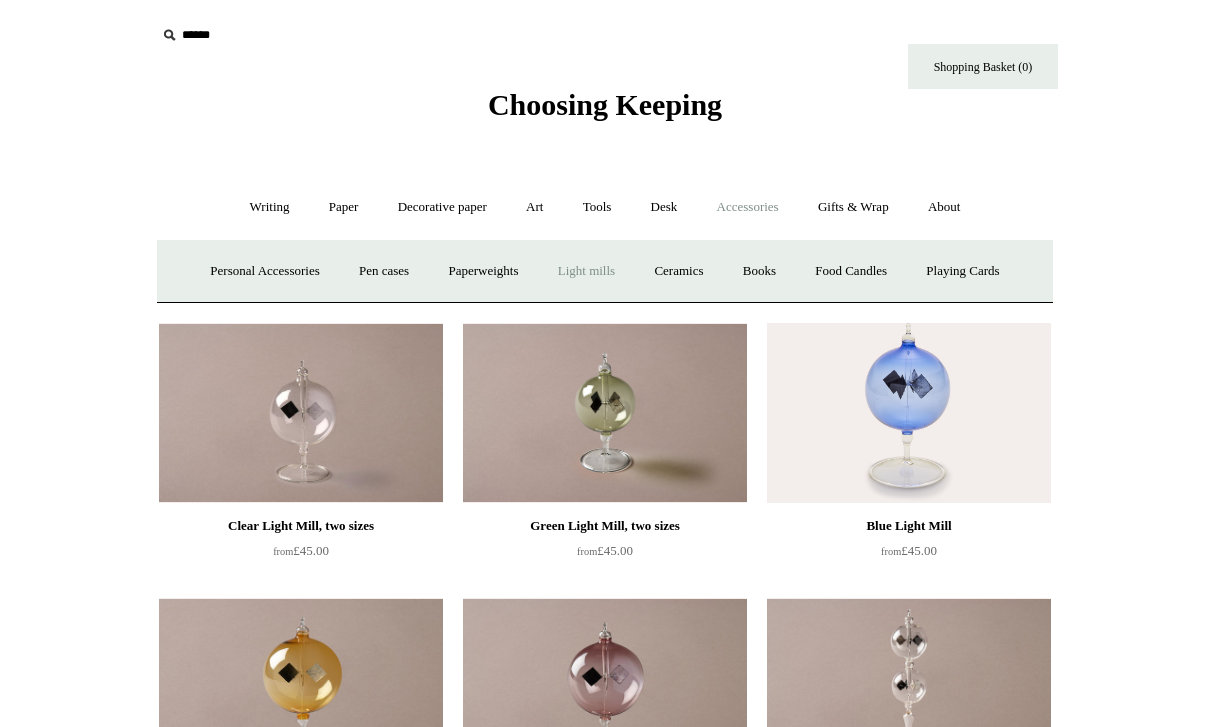 click on "Ceramics  +" at bounding box center [678, 271] 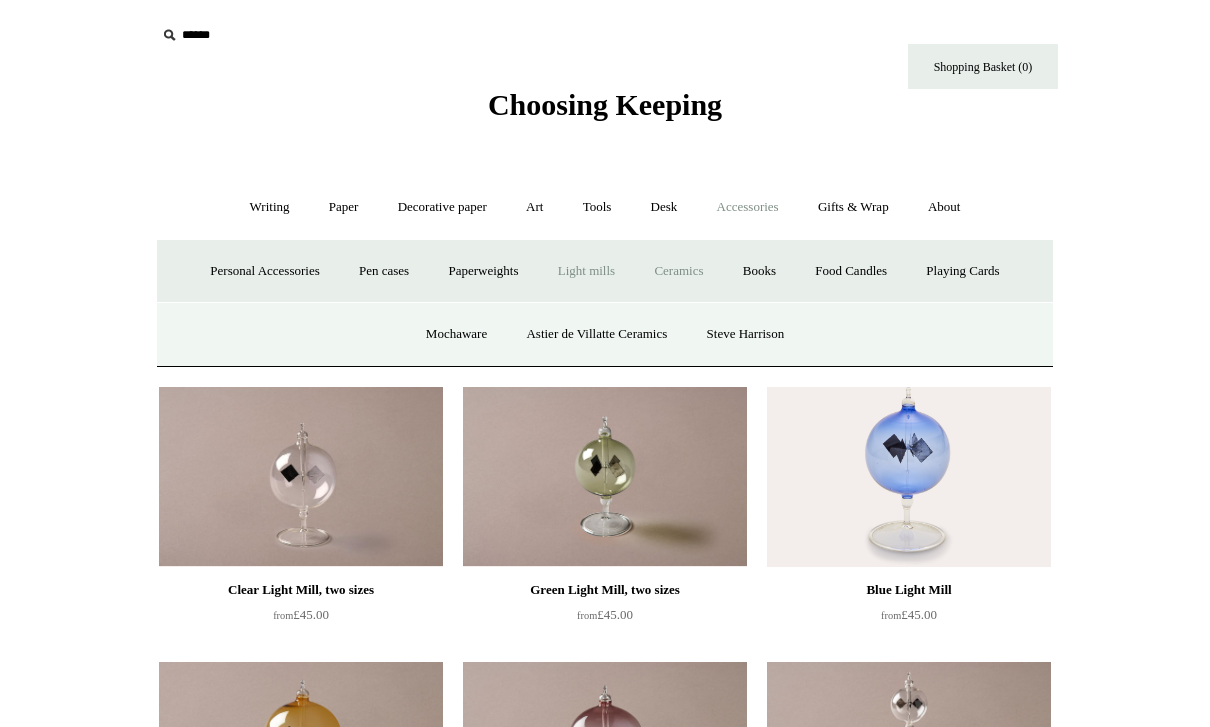 click on "Mochaware" at bounding box center (456, 334) 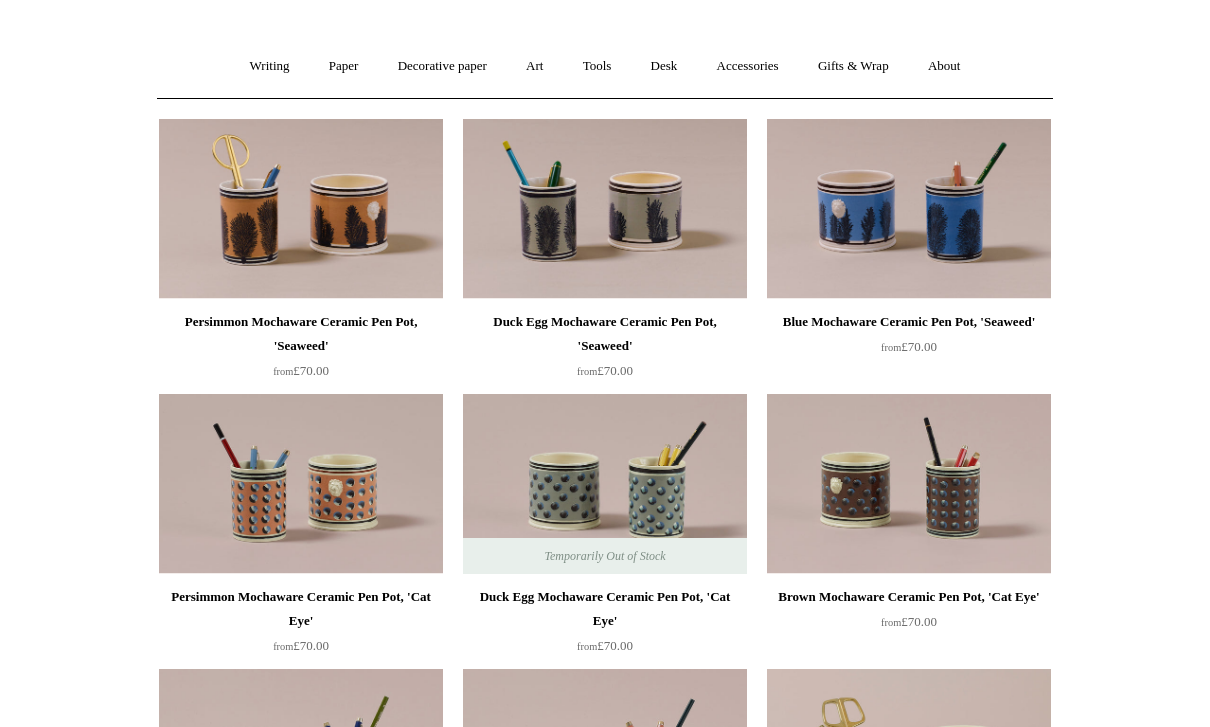 scroll, scrollTop: 140, scrollLeft: 0, axis: vertical 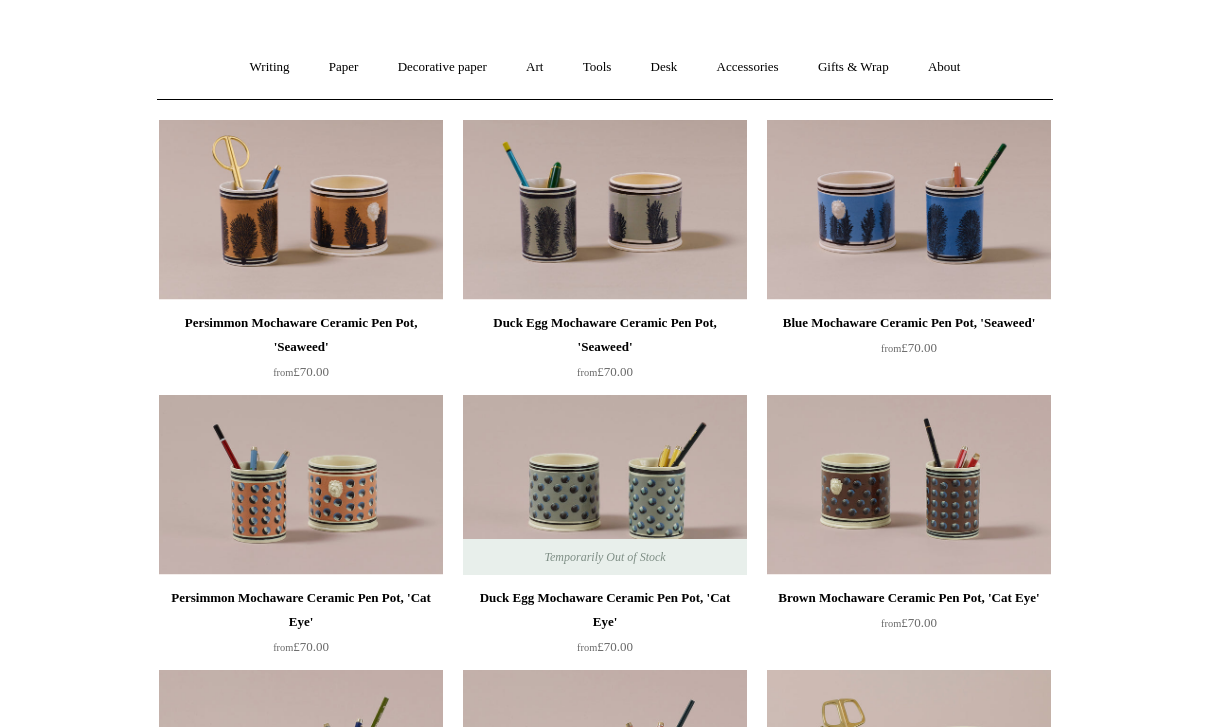 click on "Accessories +" at bounding box center (748, 67) 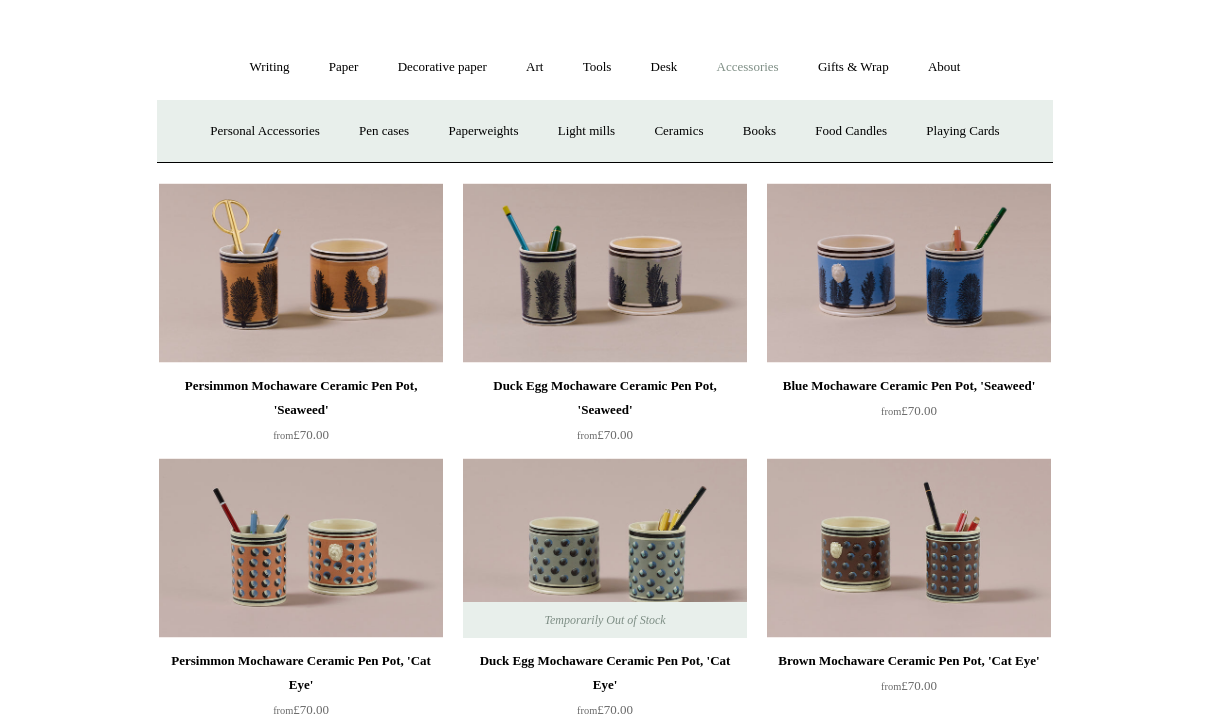 click on "Ceramics  +" at bounding box center [678, 131] 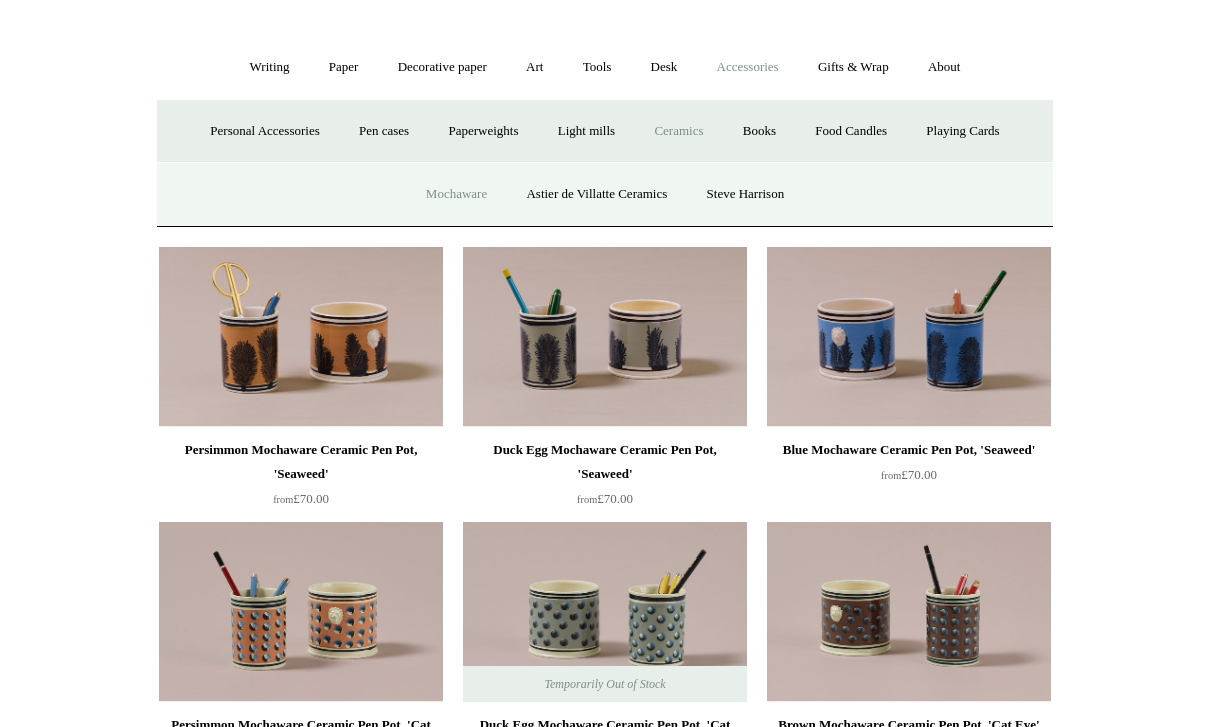 click on "Astier de Villatte Ceramics" at bounding box center (596, 194) 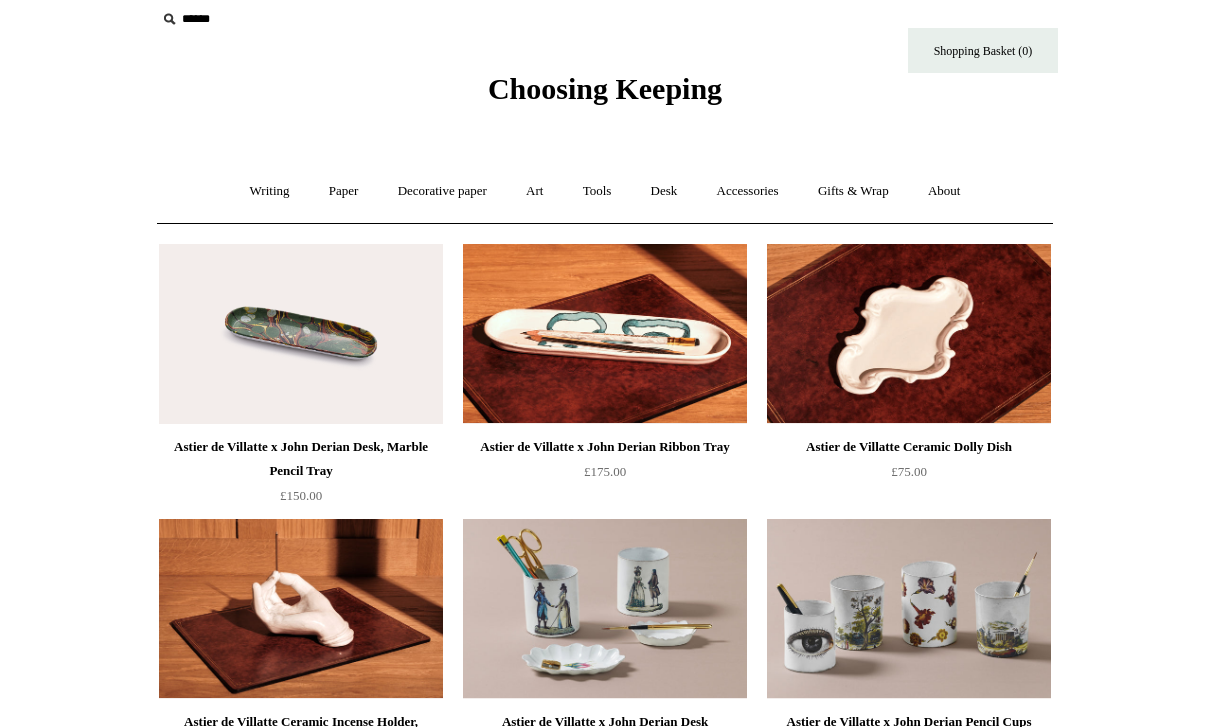 scroll, scrollTop: 28, scrollLeft: 0, axis: vertical 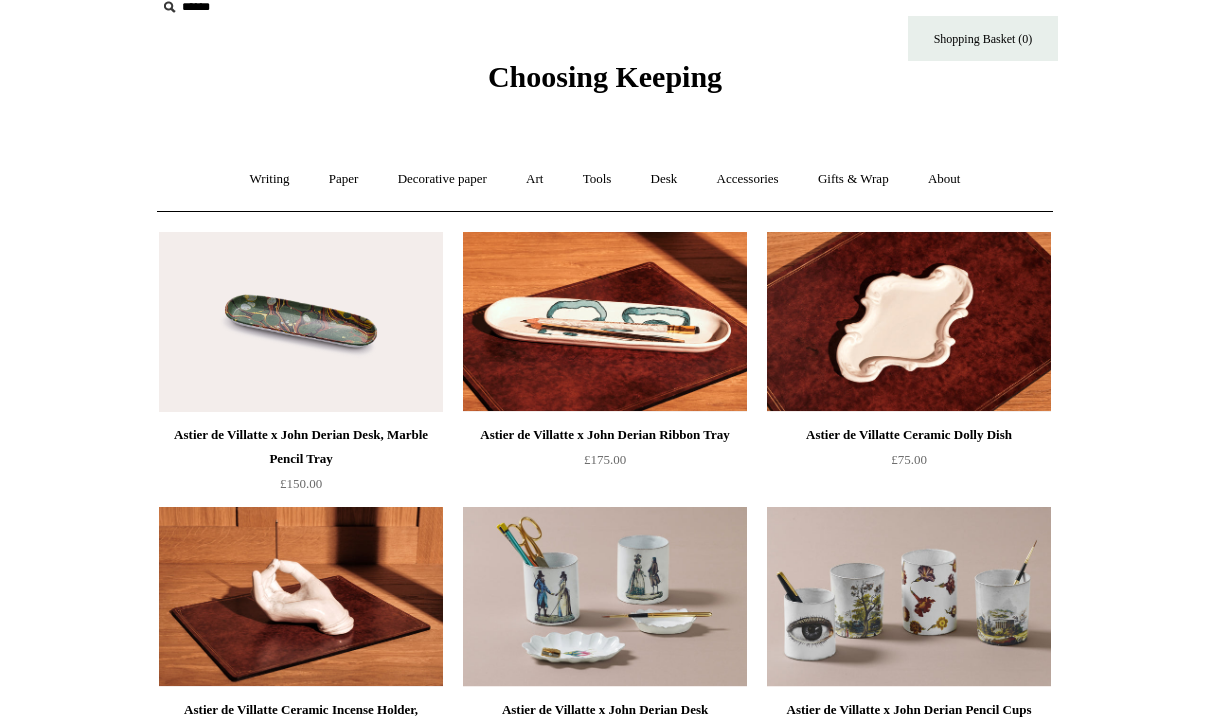 click on "Accessories +" at bounding box center [748, 179] 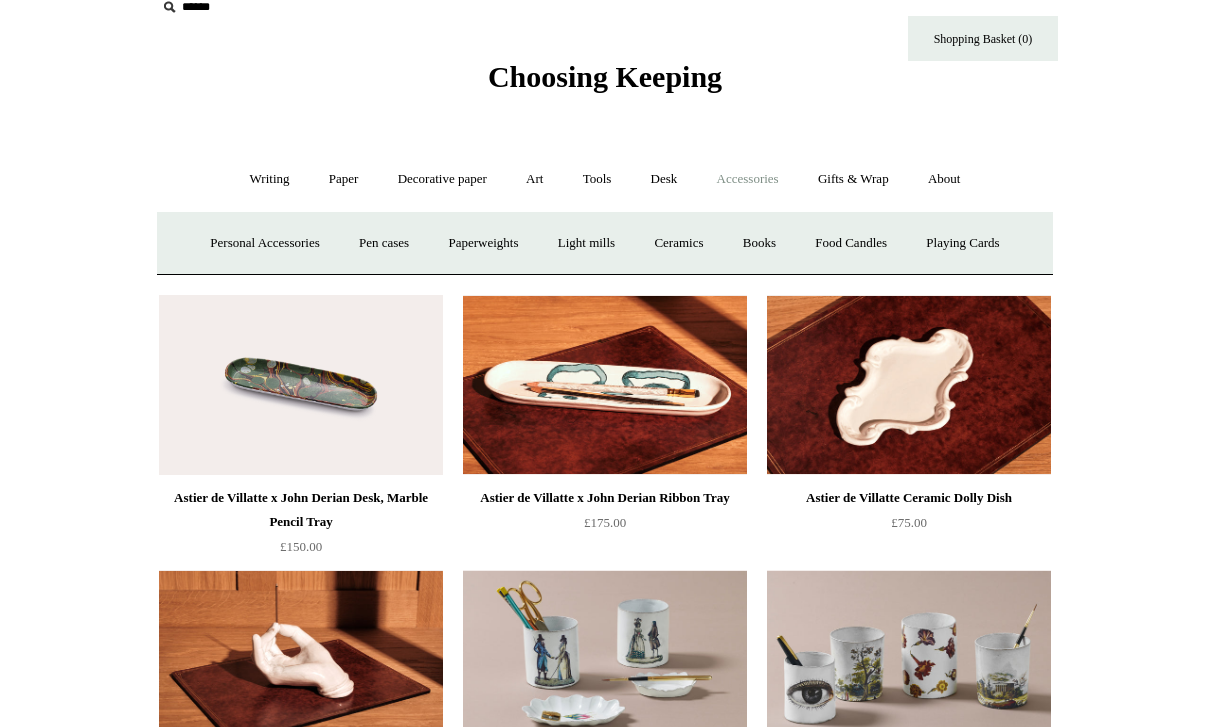 click on "Ceramics  +" at bounding box center (678, 243) 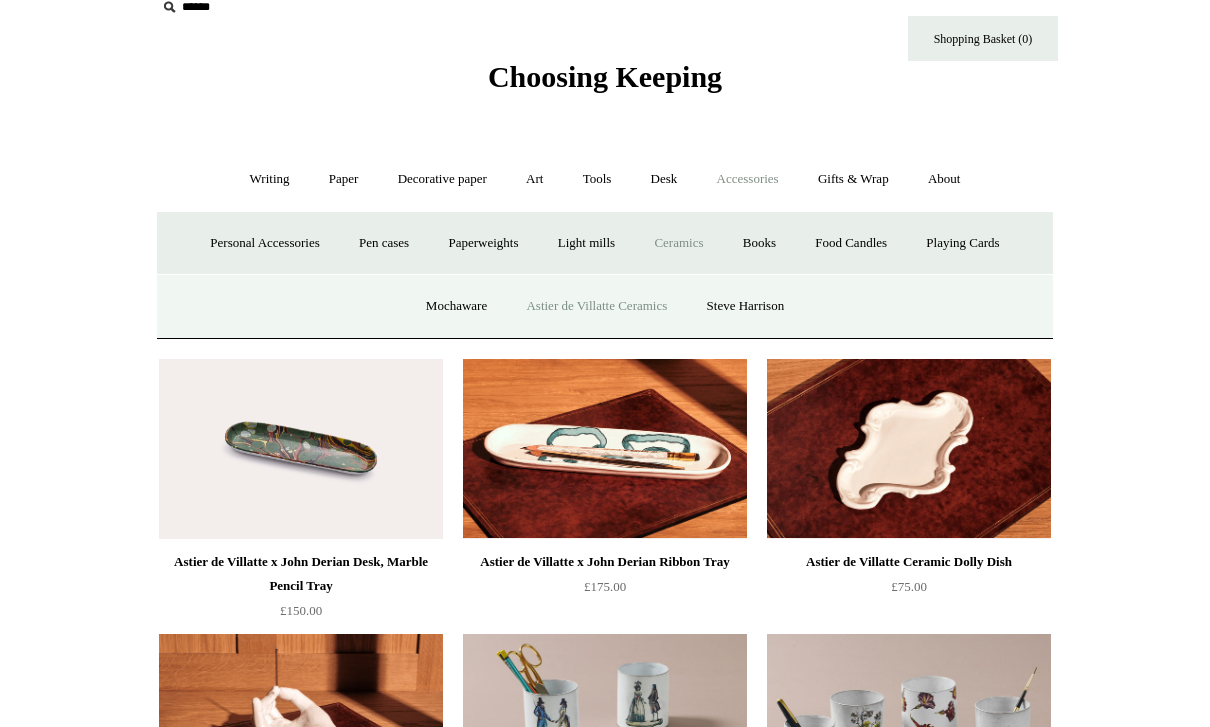 click on "Steve Harrison" at bounding box center [746, 306] 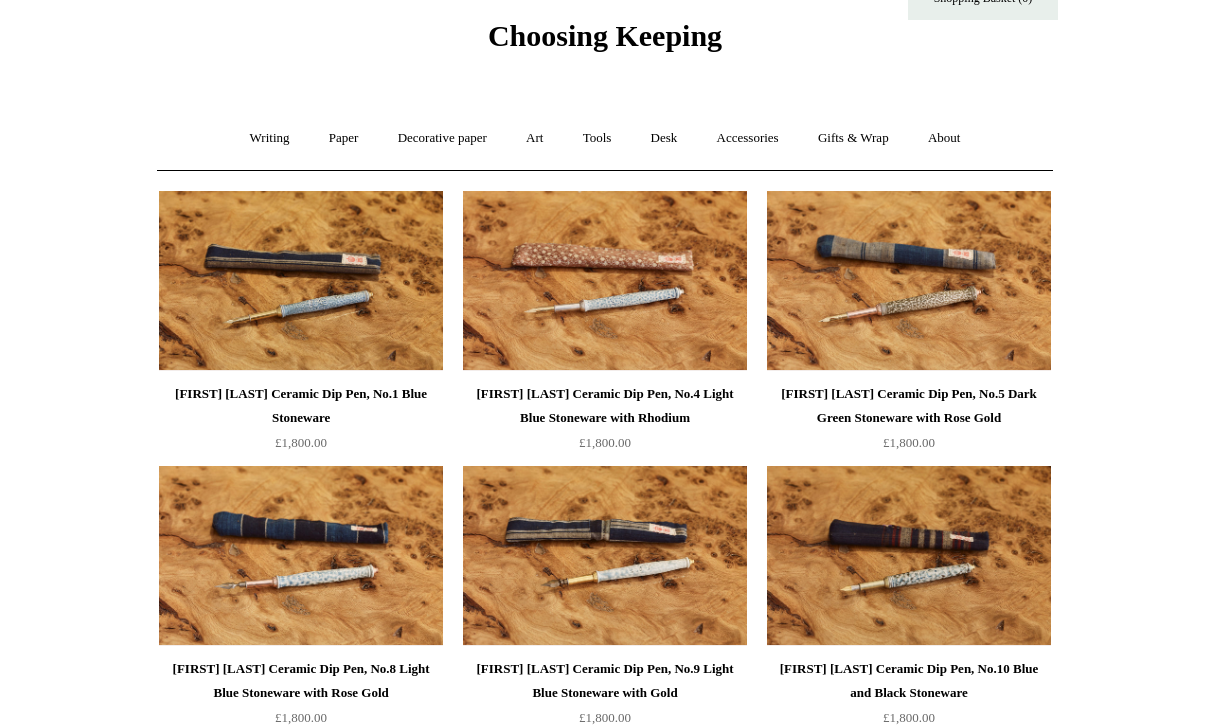 scroll, scrollTop: 80, scrollLeft: 0, axis: vertical 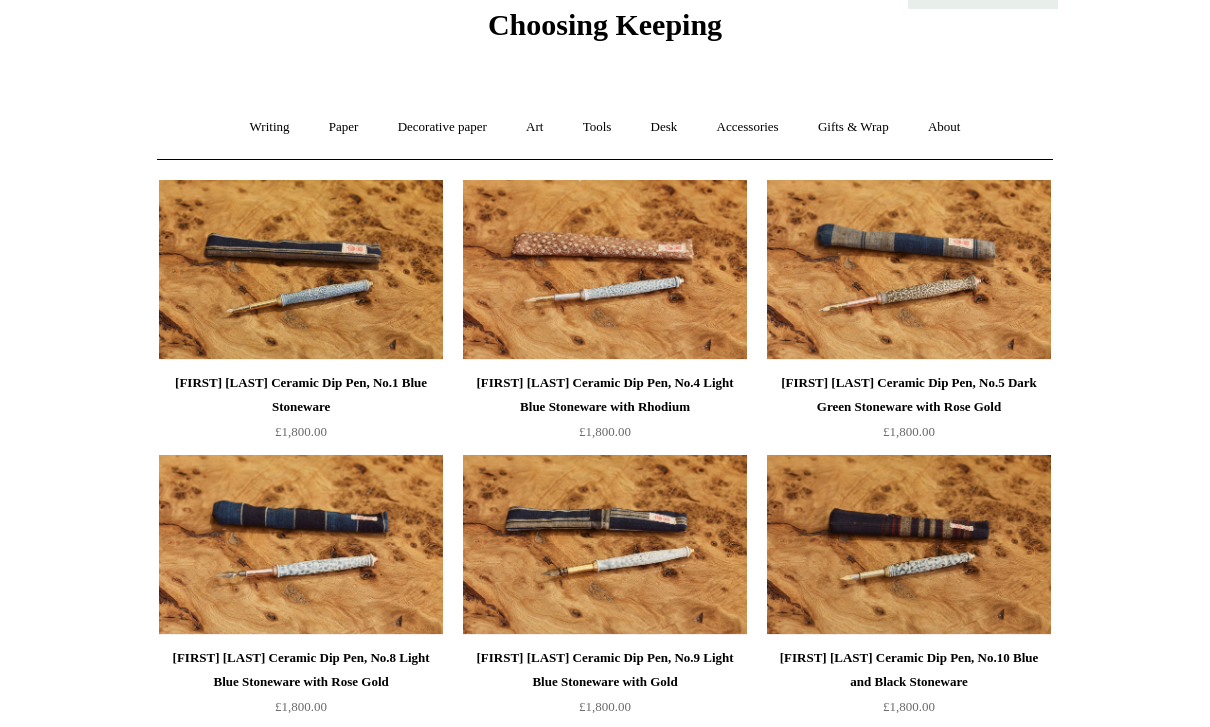 click at bounding box center [909, 270] 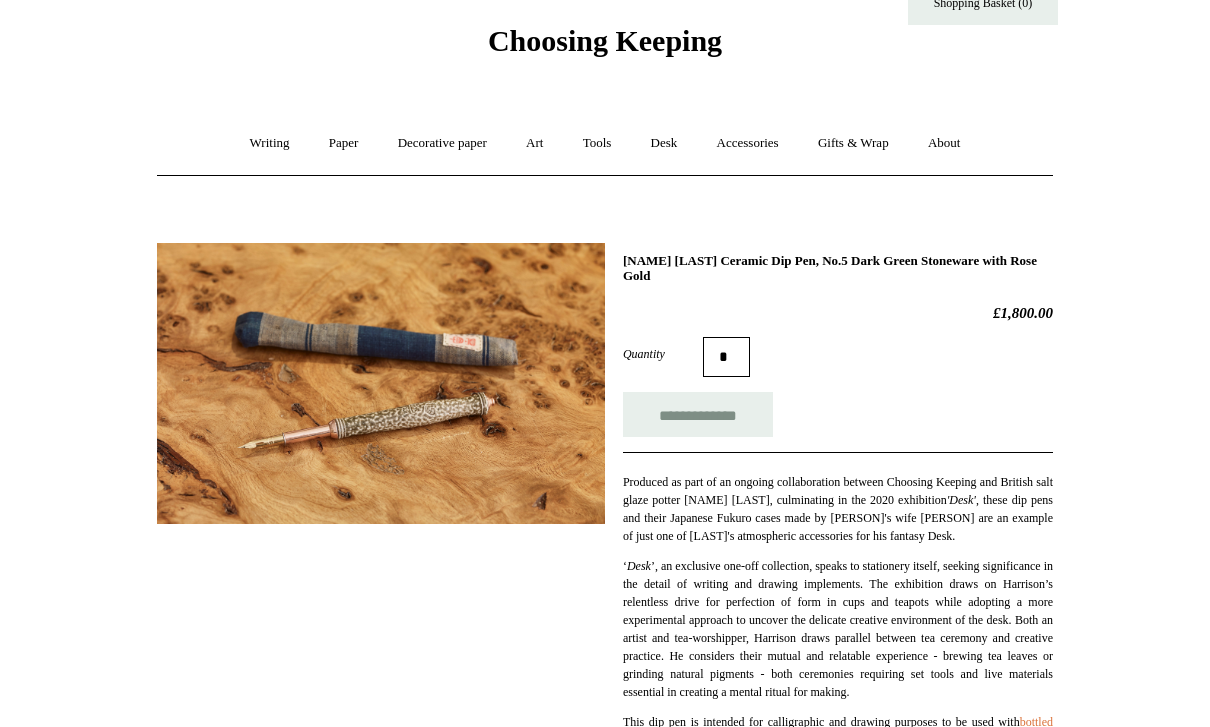 scroll, scrollTop: 0, scrollLeft: 0, axis: both 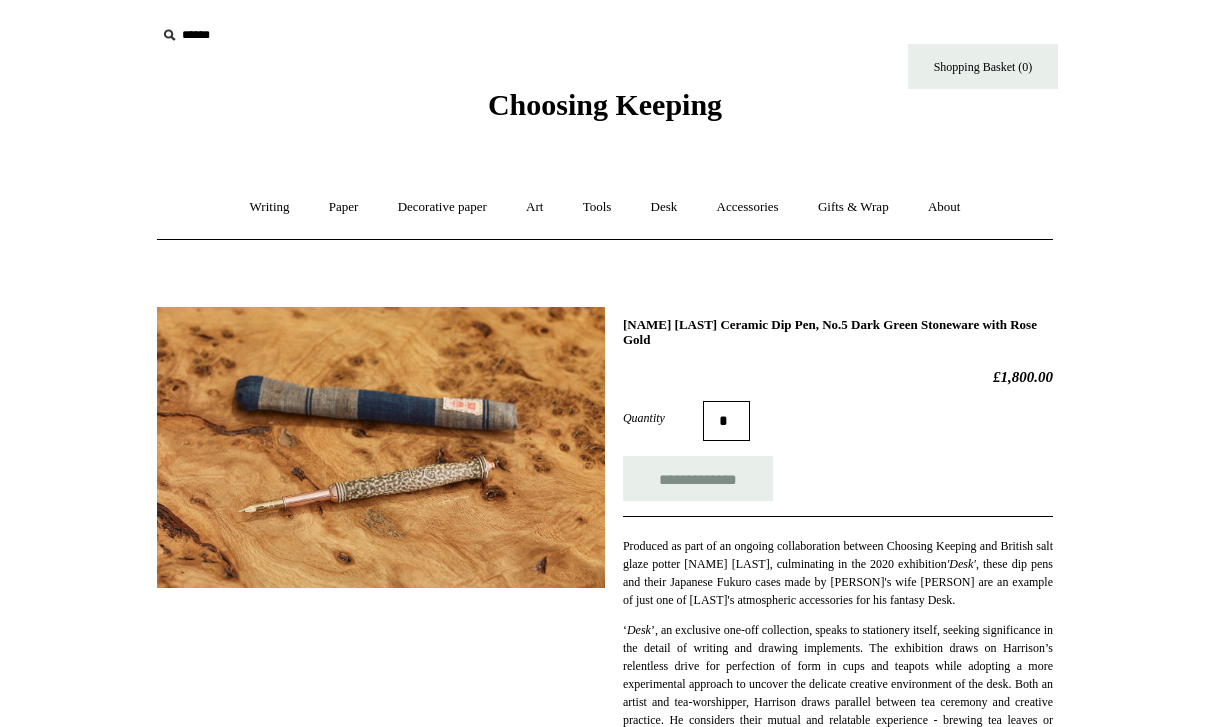 click on "Desk +" at bounding box center (664, 207) 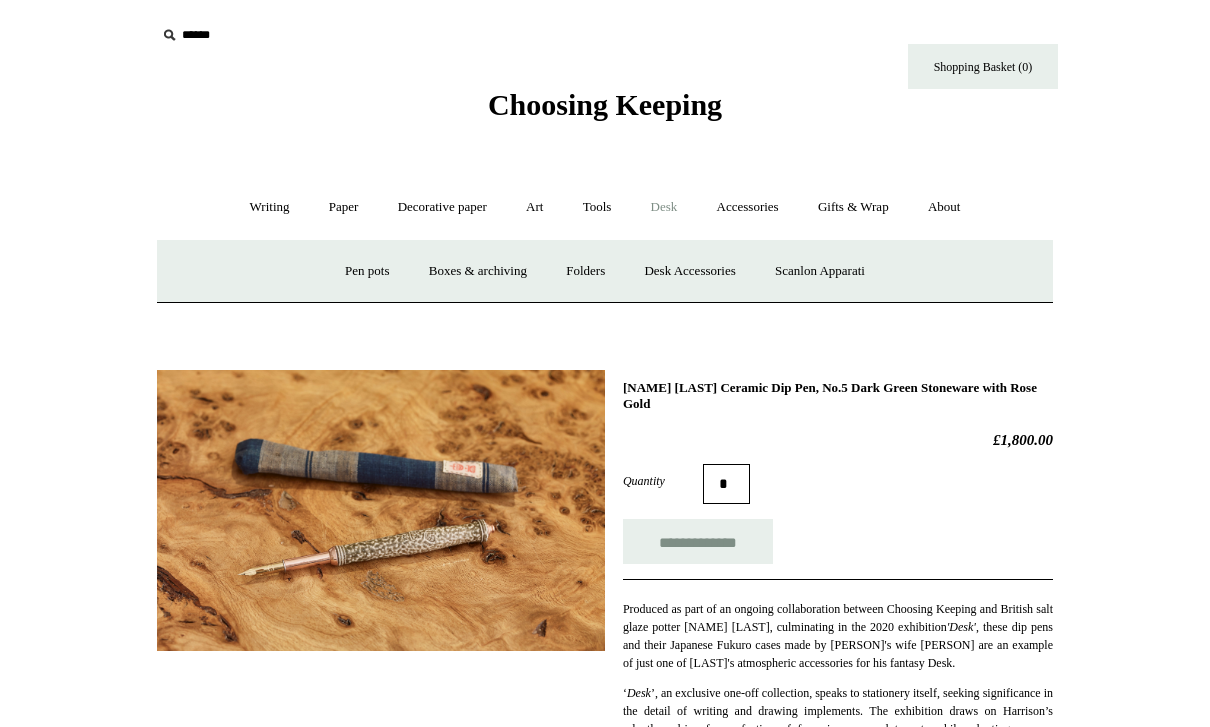 click on "Accessories +" at bounding box center (748, 207) 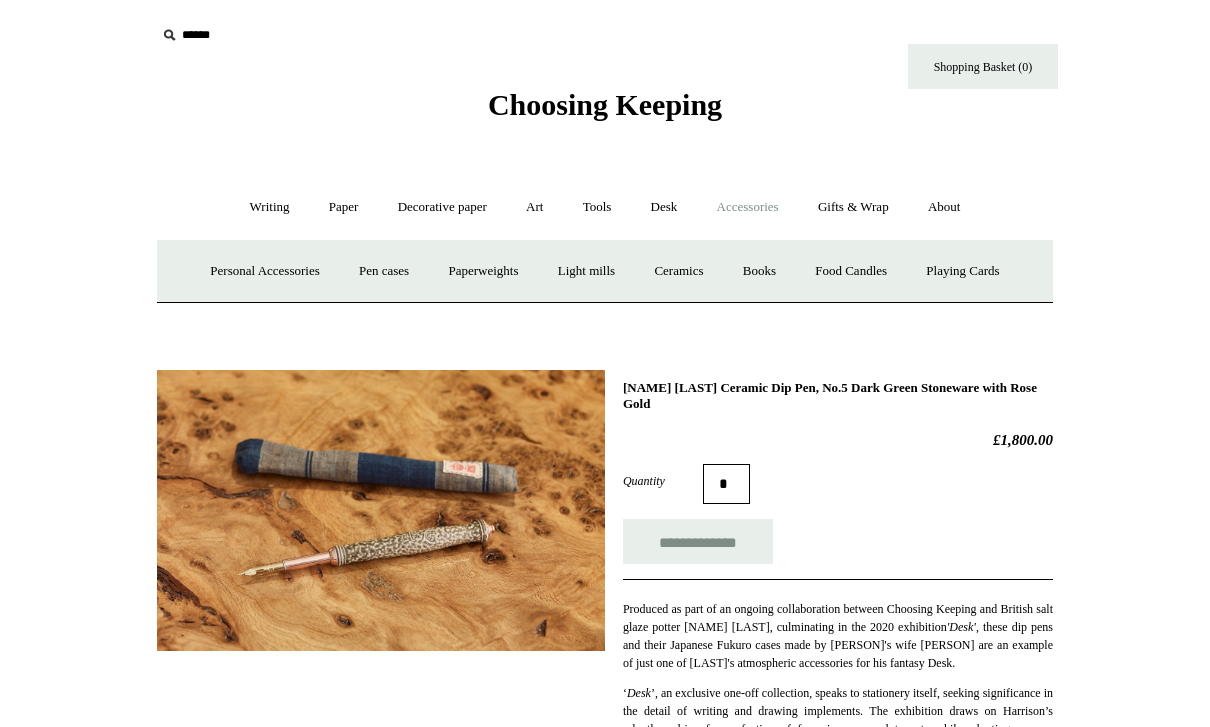 click on "Books" at bounding box center [759, 271] 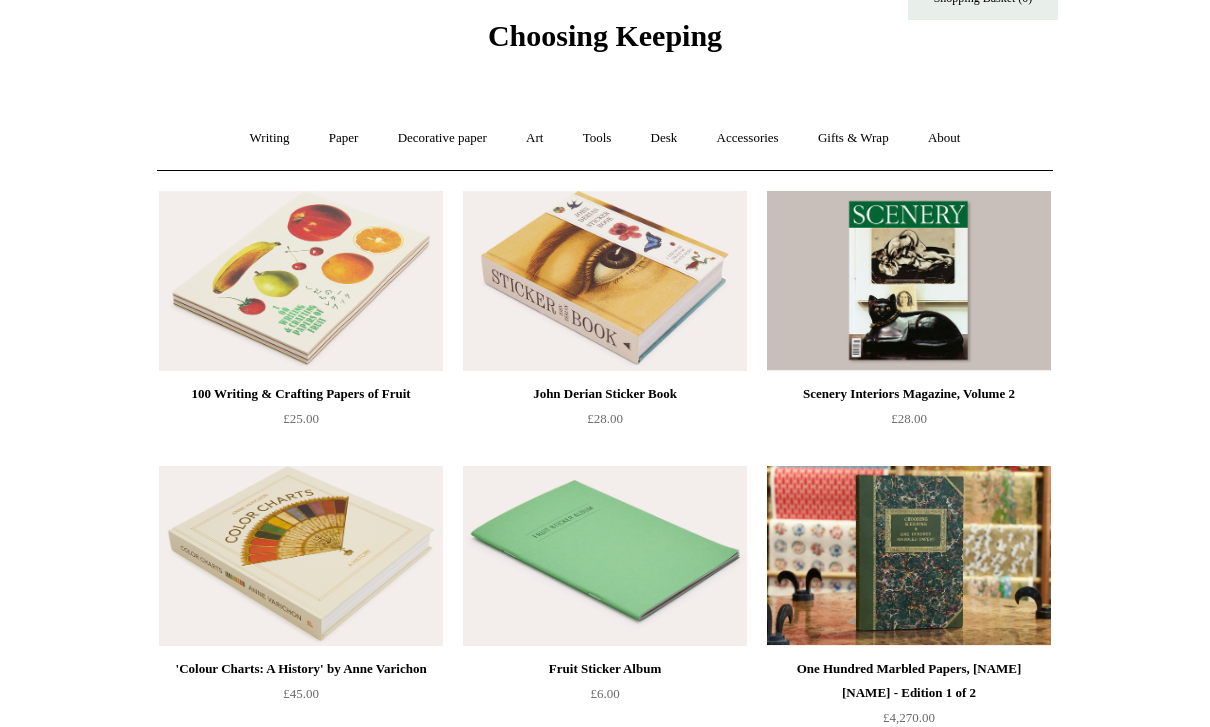 scroll, scrollTop: 55, scrollLeft: 0, axis: vertical 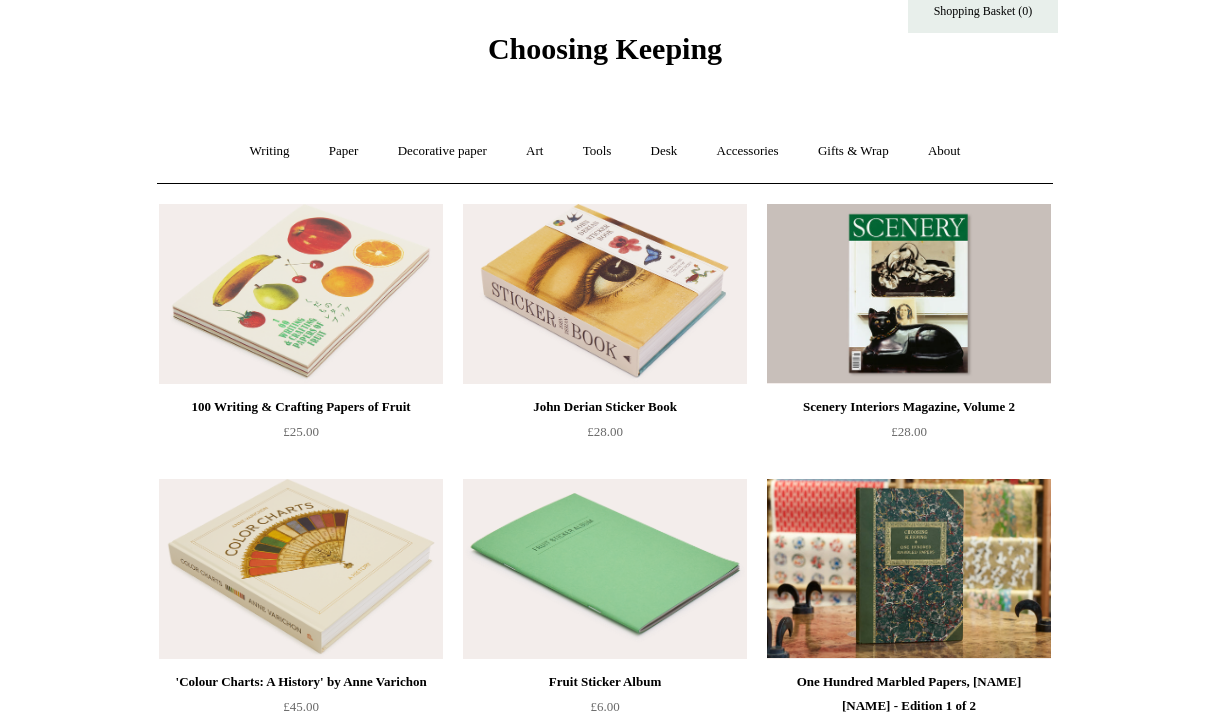 click at bounding box center [605, 295] 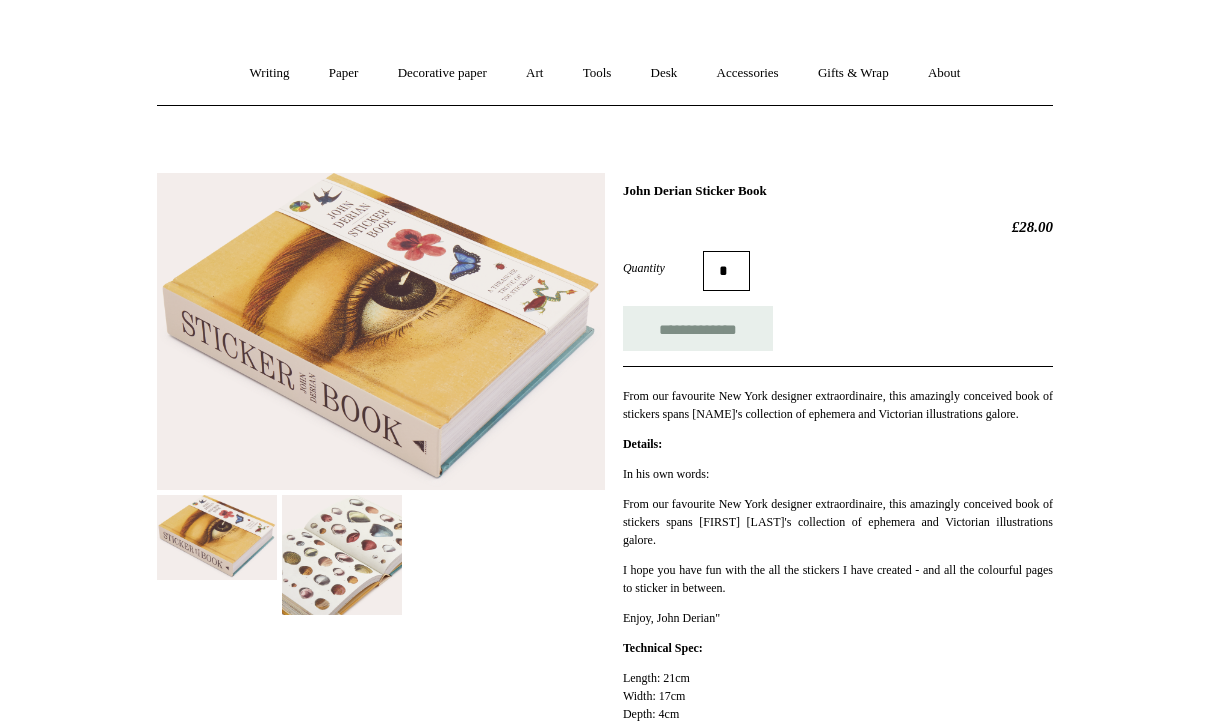 scroll, scrollTop: 148, scrollLeft: 0, axis: vertical 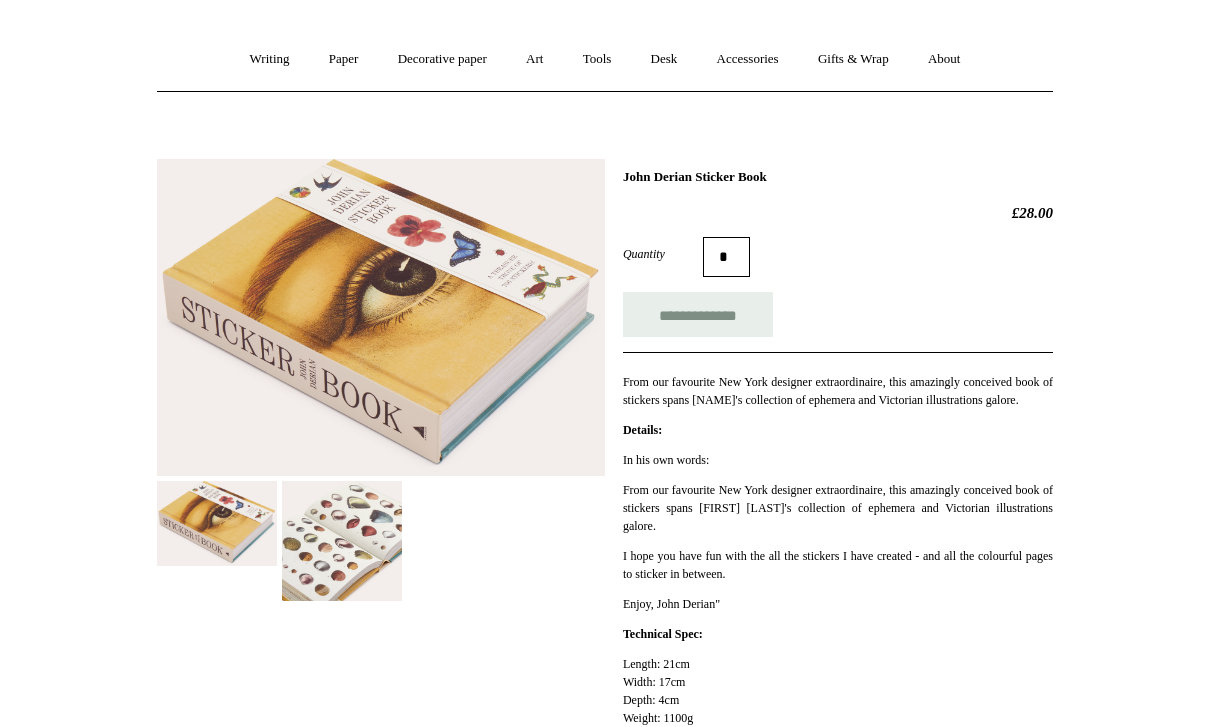 click at bounding box center [342, 541] 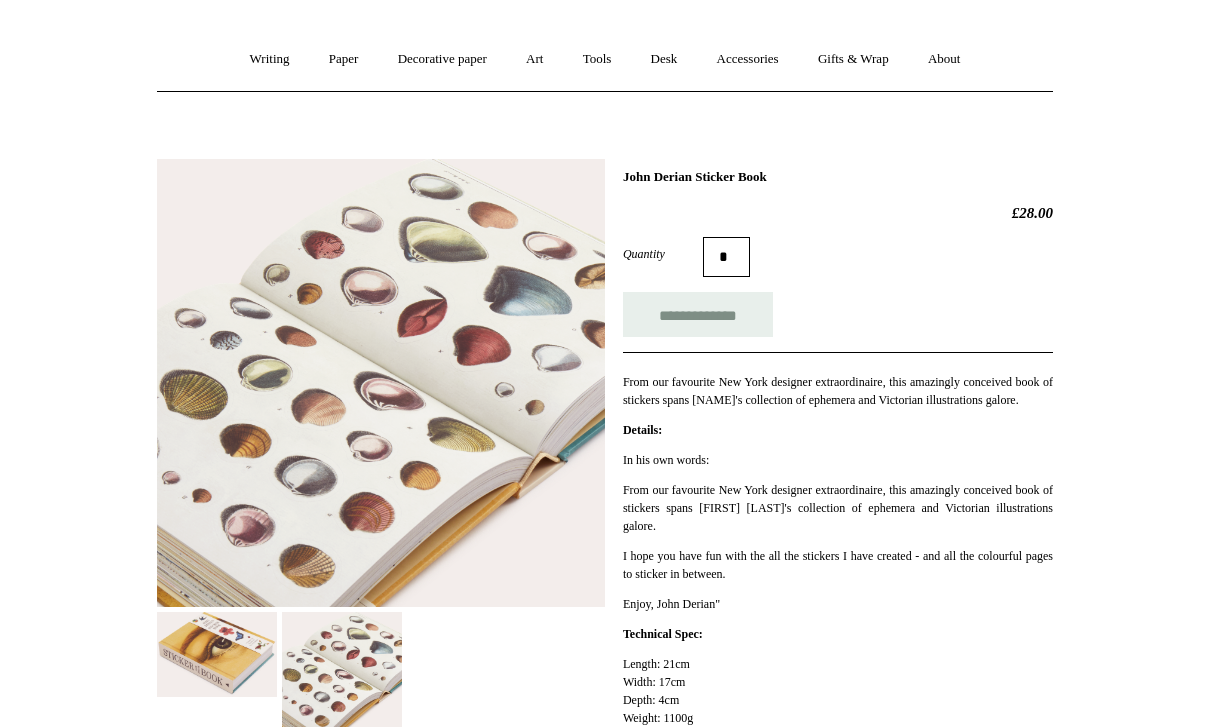 click on "Accessories +" at bounding box center [748, 59] 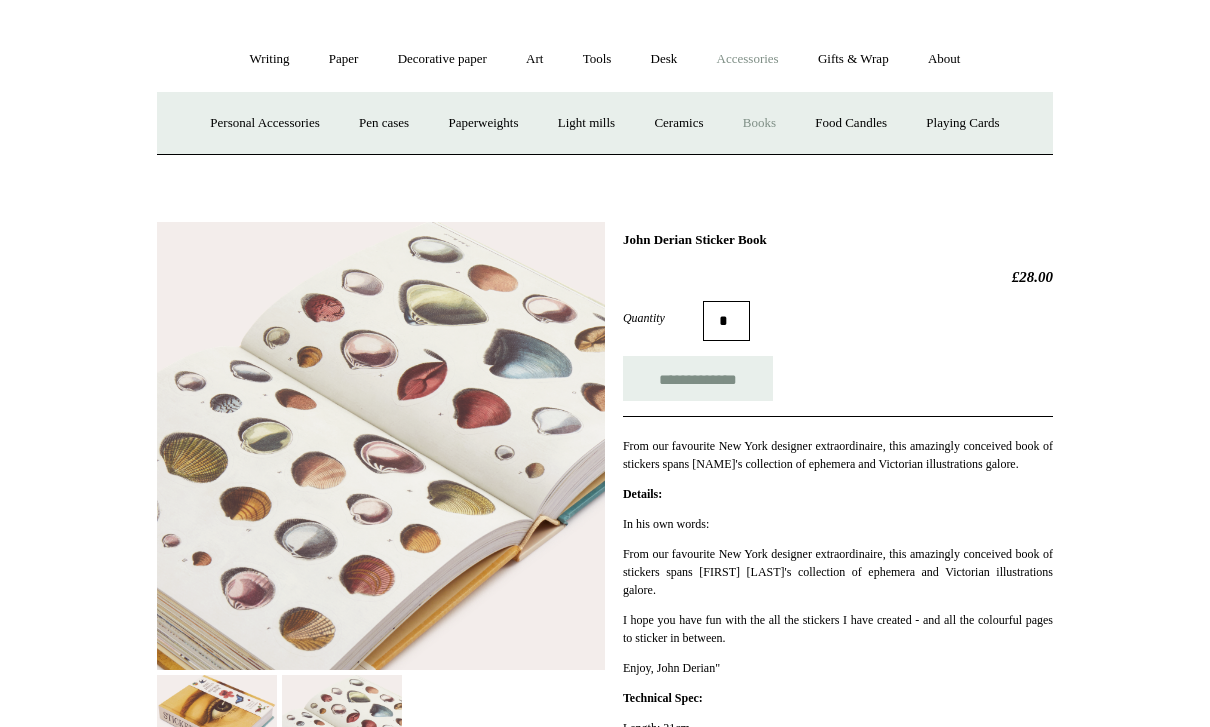 click on "Food Candles" at bounding box center (851, 123) 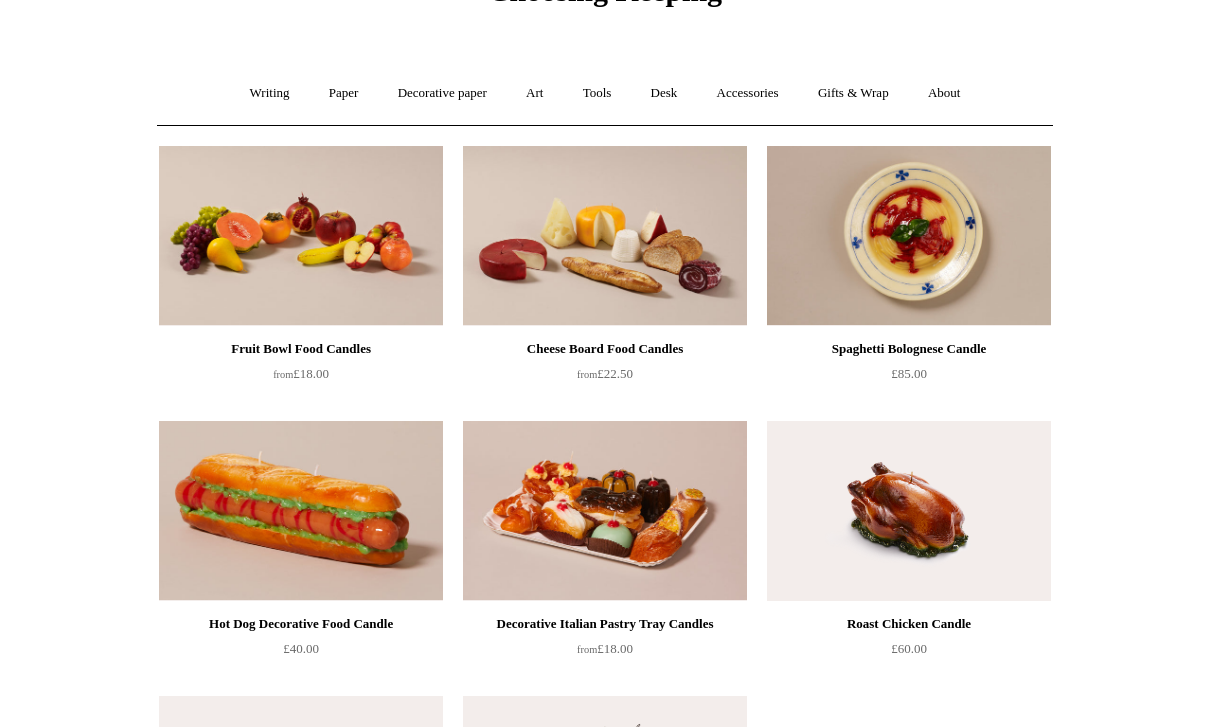 scroll, scrollTop: 114, scrollLeft: 0, axis: vertical 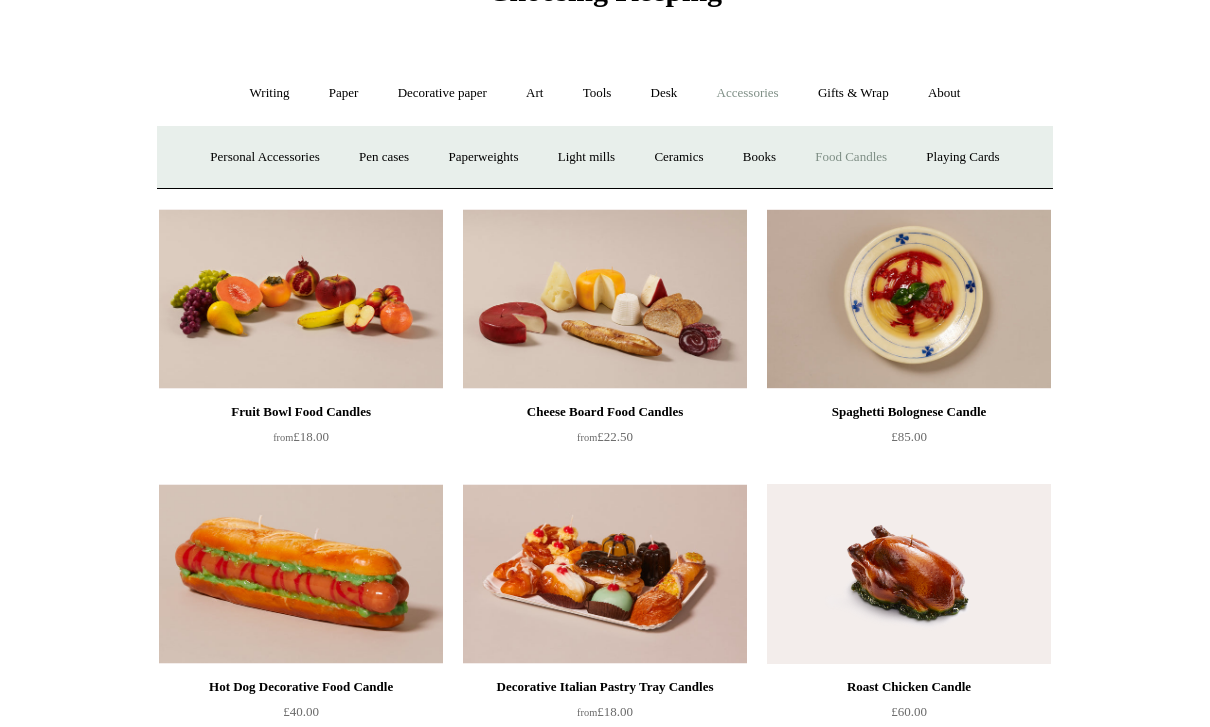 click on "Playing Cards" at bounding box center (962, 157) 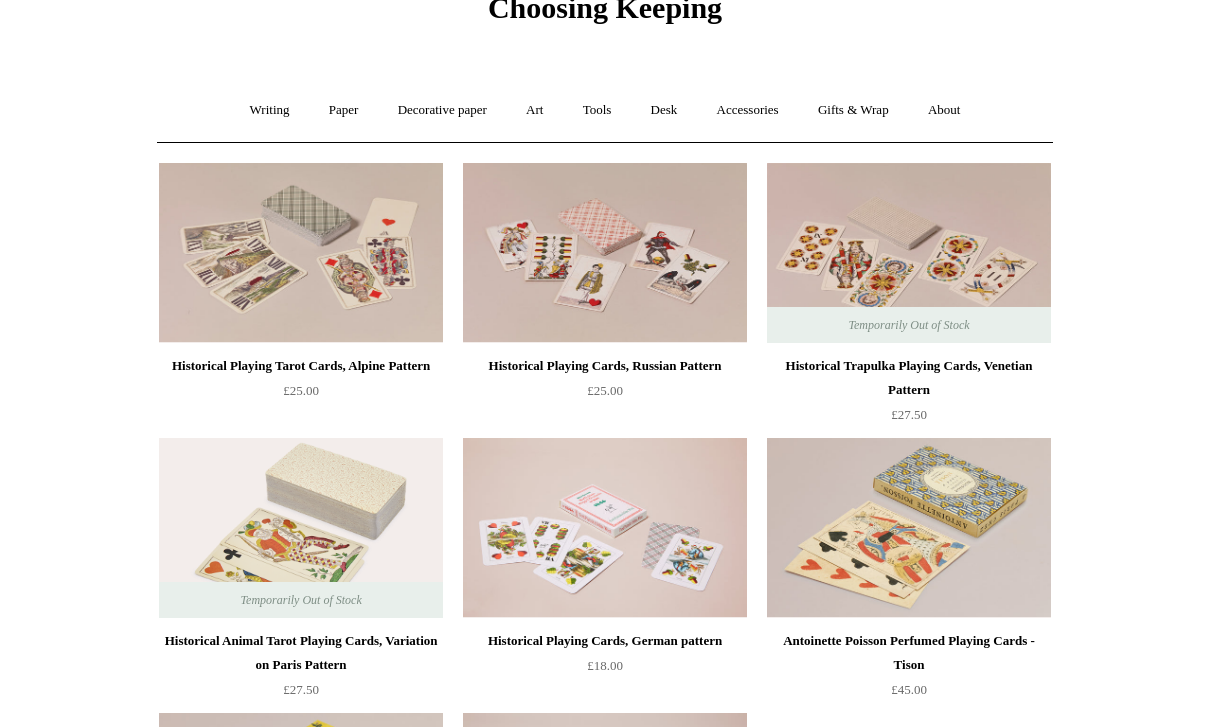 scroll, scrollTop: 89, scrollLeft: 0, axis: vertical 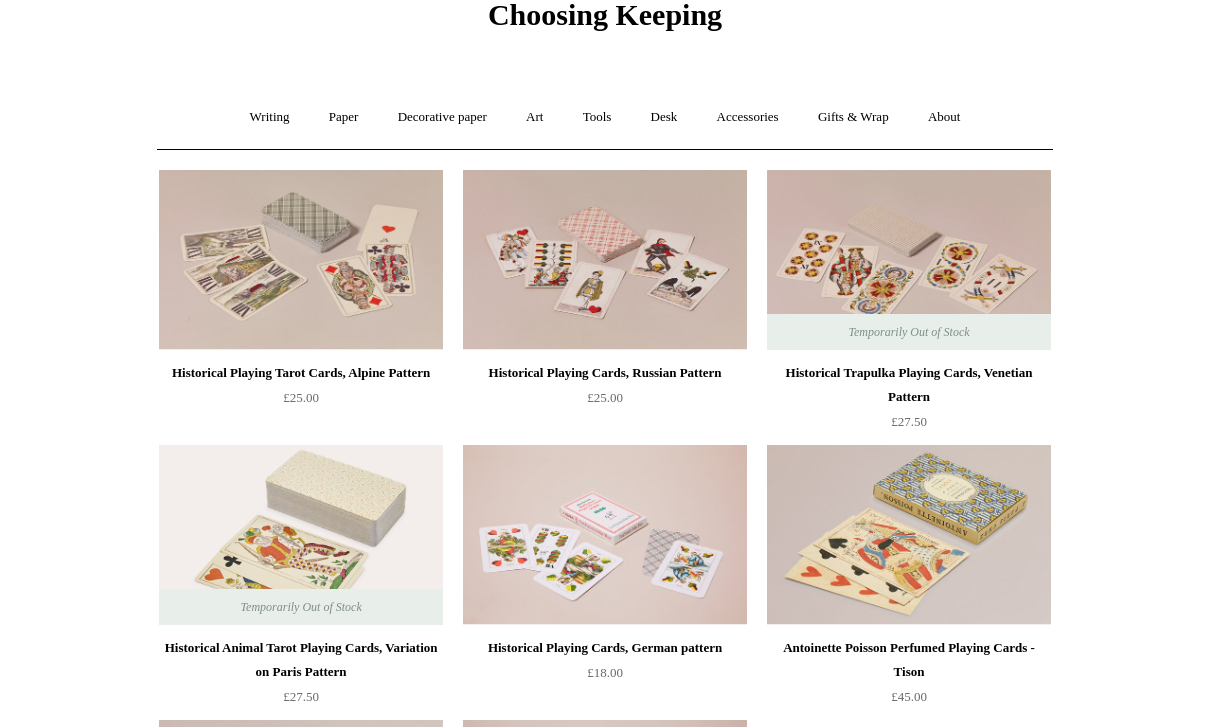 click on "Gifts & Wrap +" at bounding box center (853, 118) 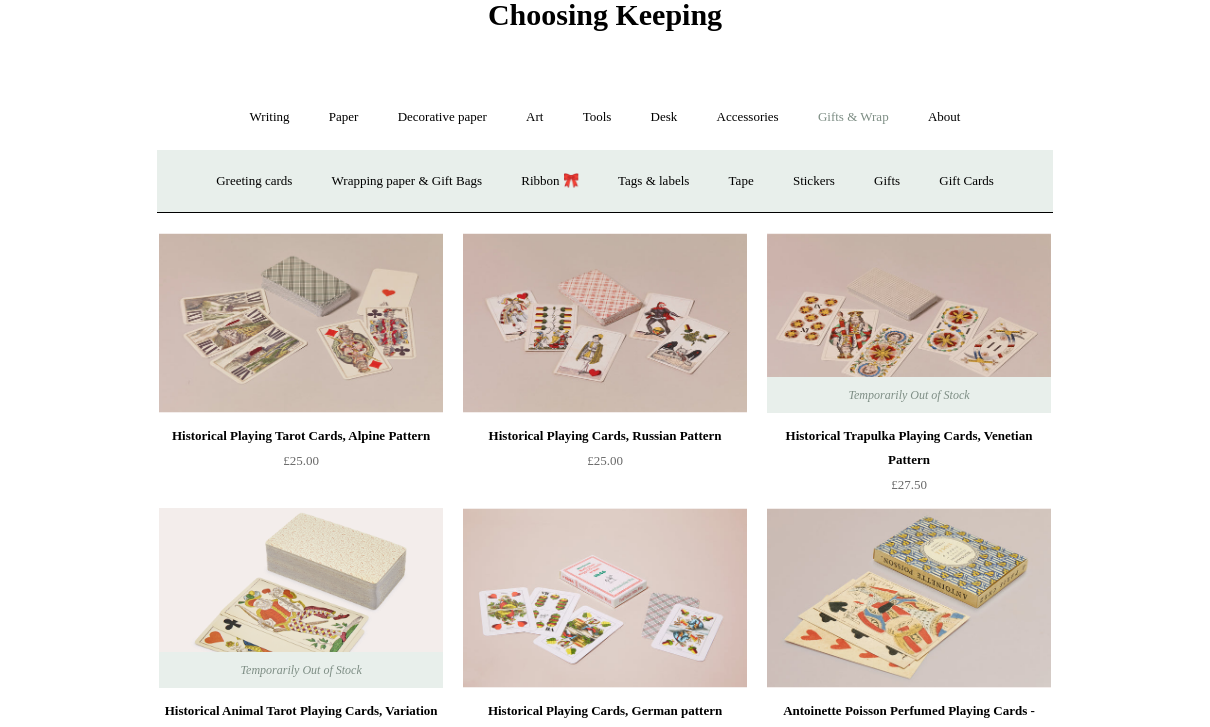 click on "About +" at bounding box center [944, 117] 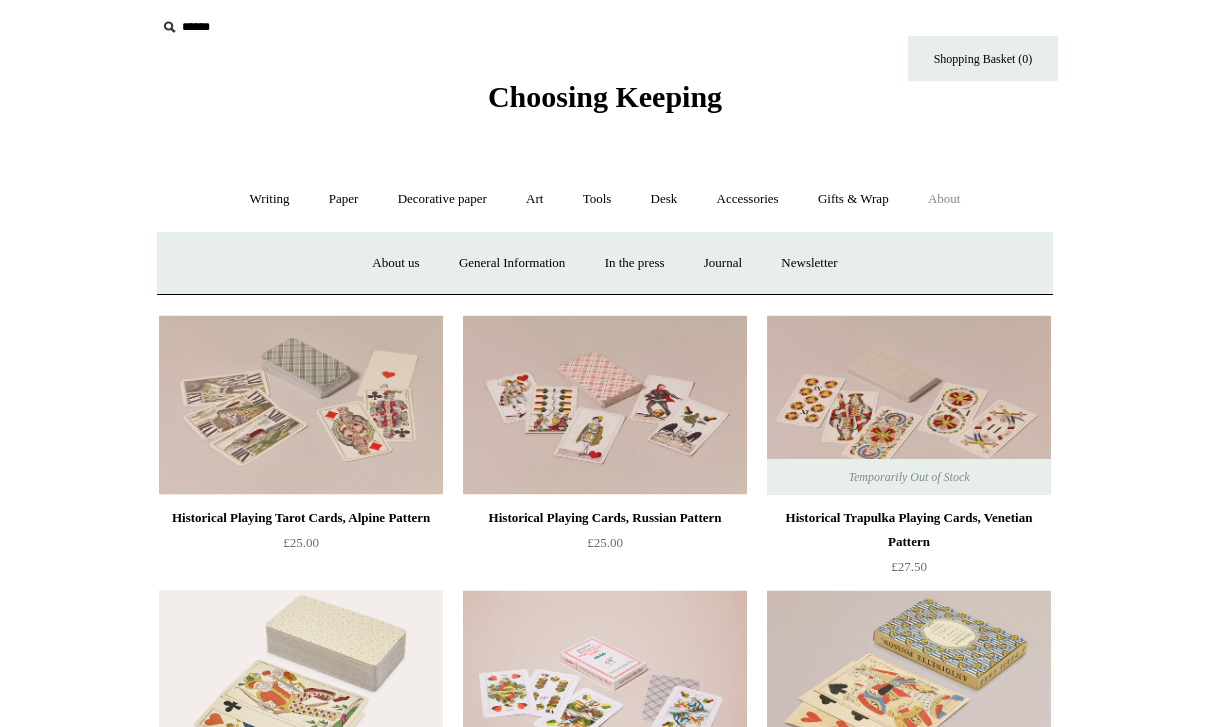 scroll, scrollTop: 0, scrollLeft: 0, axis: both 